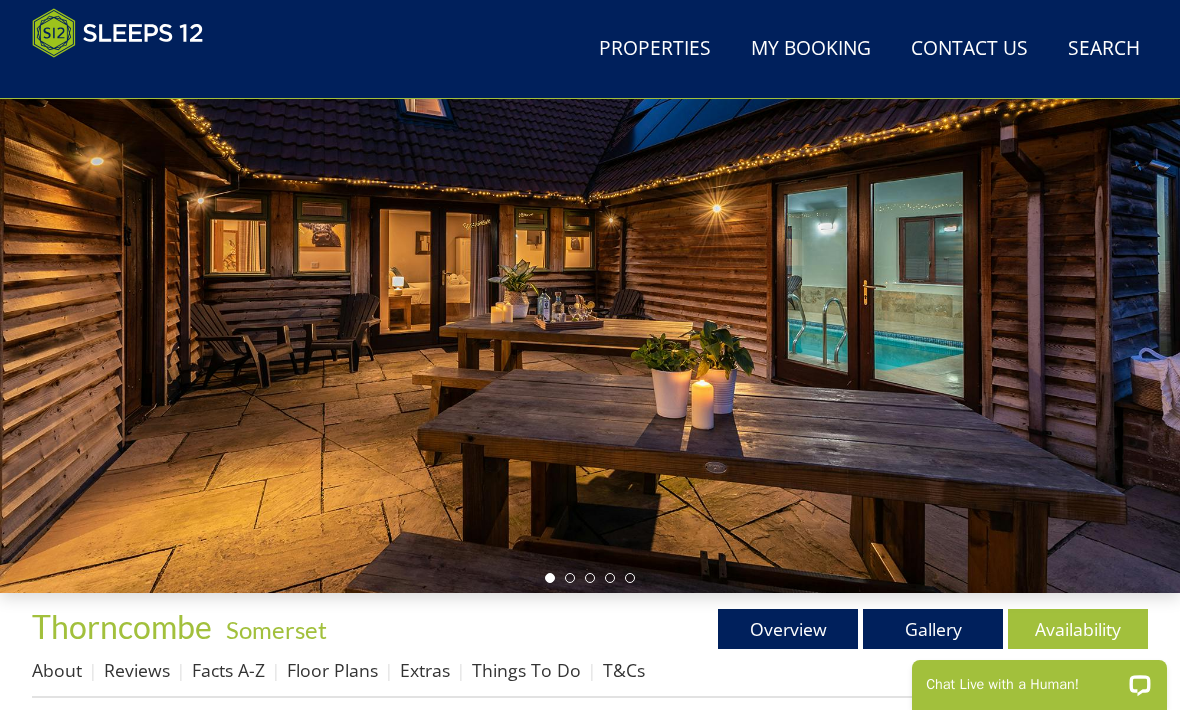 scroll, scrollTop: 163, scrollLeft: 0, axis: vertical 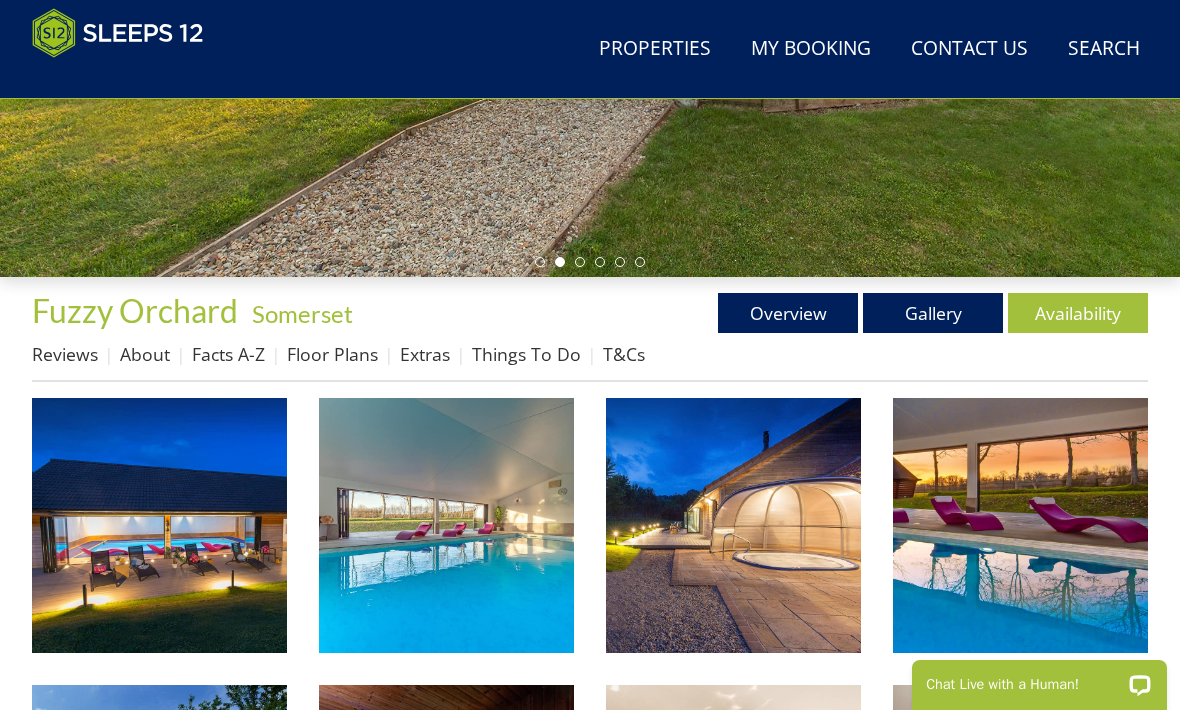 click on "Availability" at bounding box center [1078, 313] 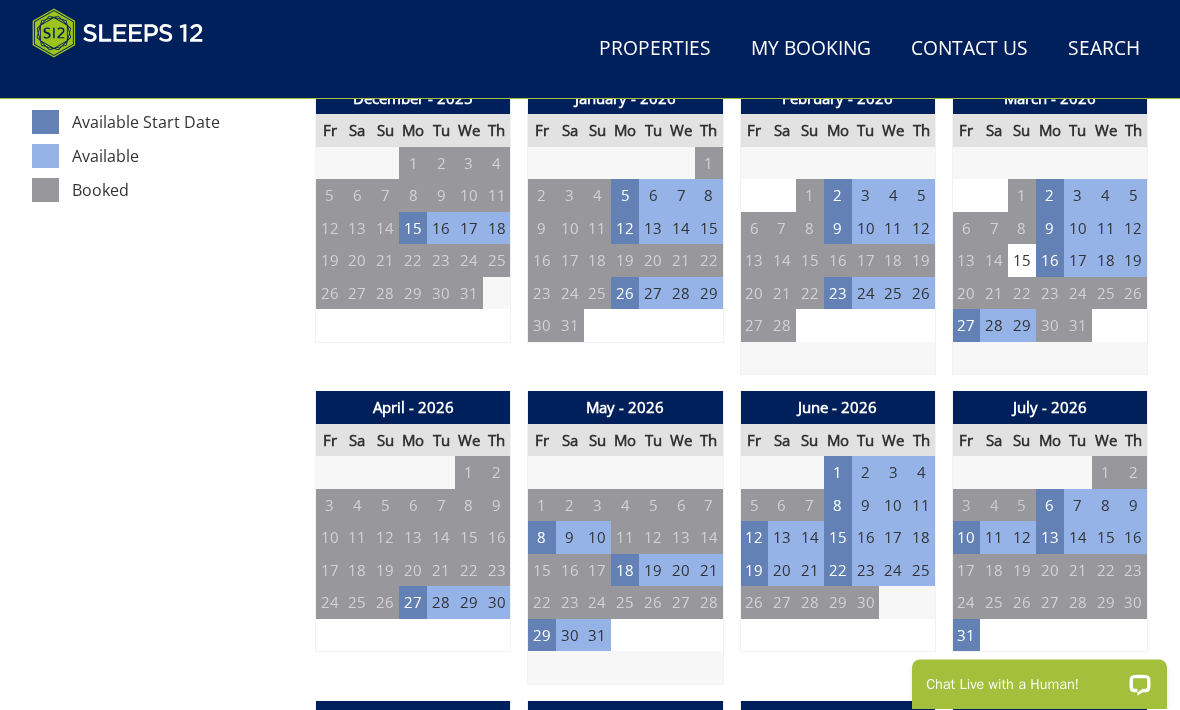 scroll, scrollTop: 1153, scrollLeft: 0, axis: vertical 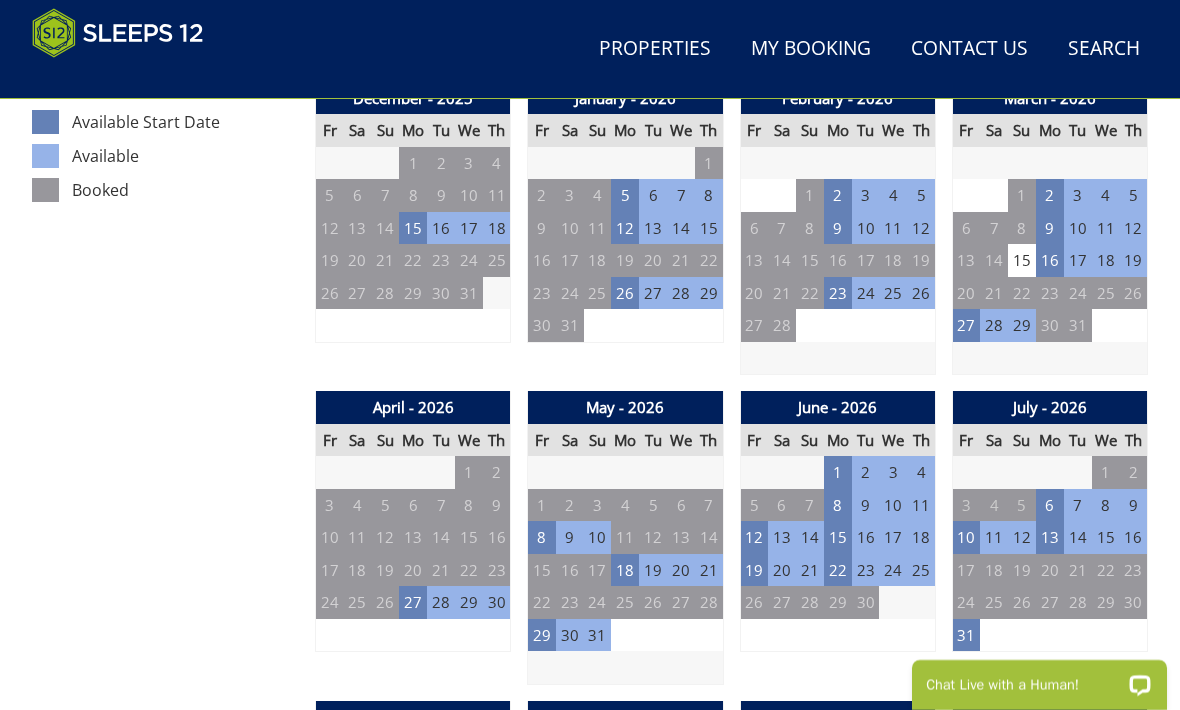 click on "27" at bounding box center (966, 325) 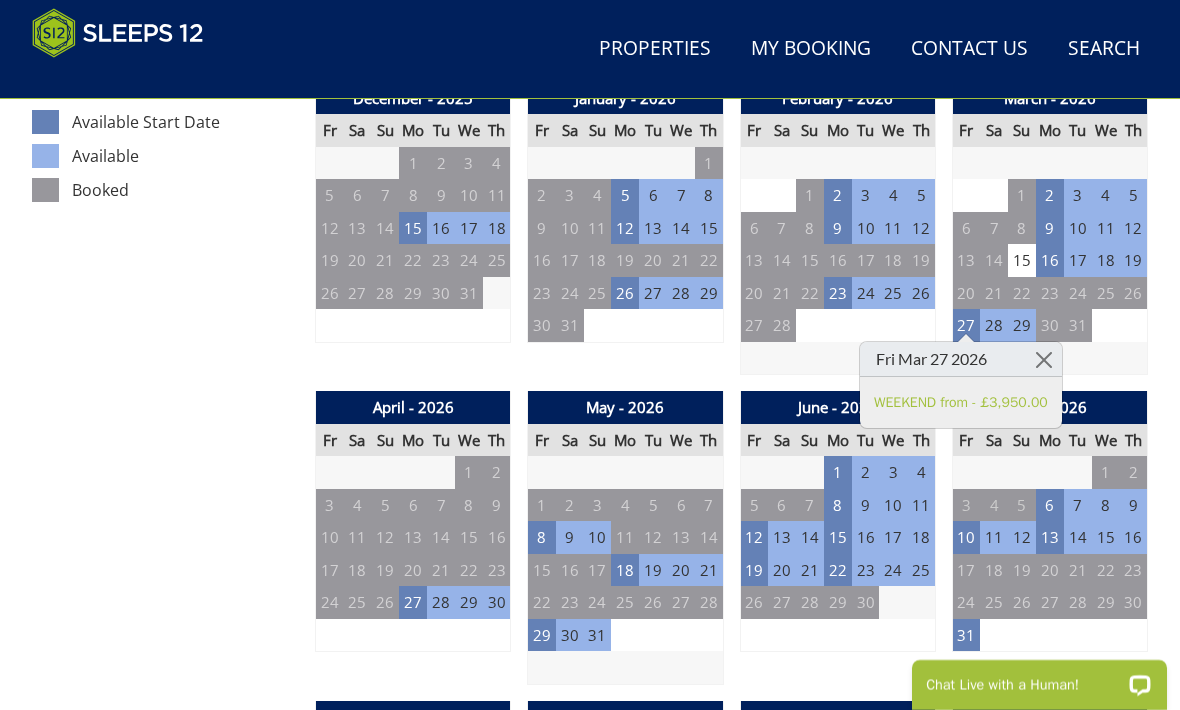 click on "WEEKEND from  - £3,950.00" at bounding box center (961, 402) 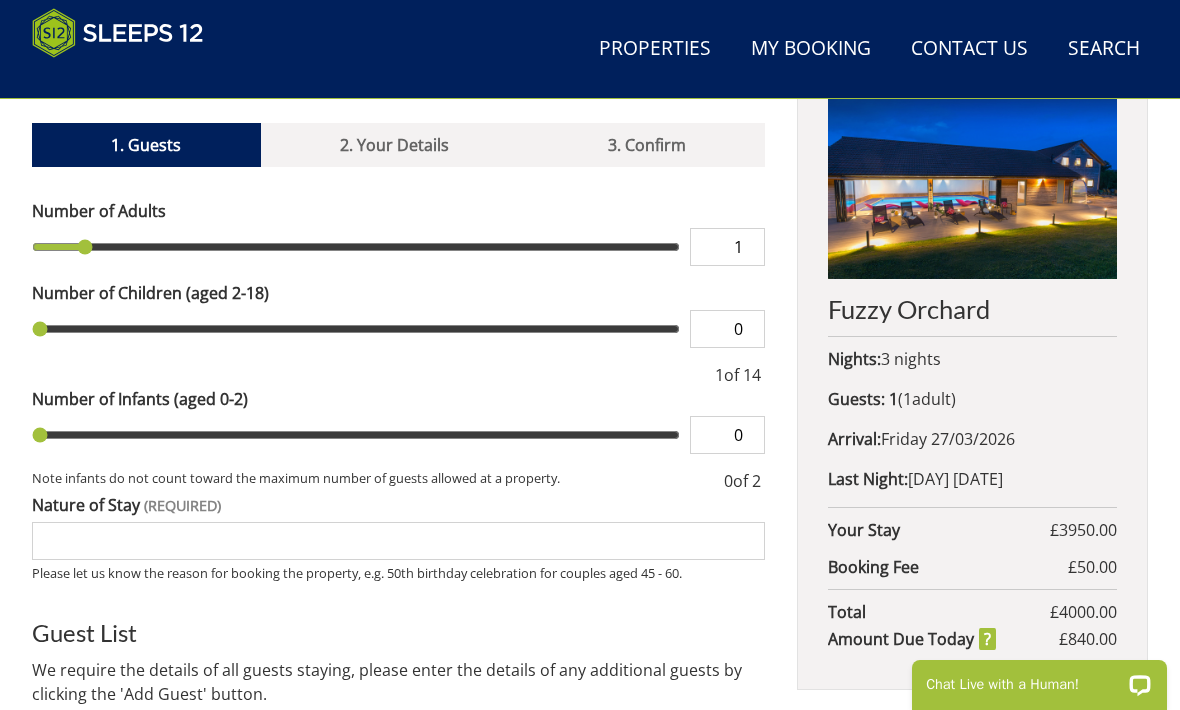 scroll, scrollTop: 747, scrollLeft: 0, axis: vertical 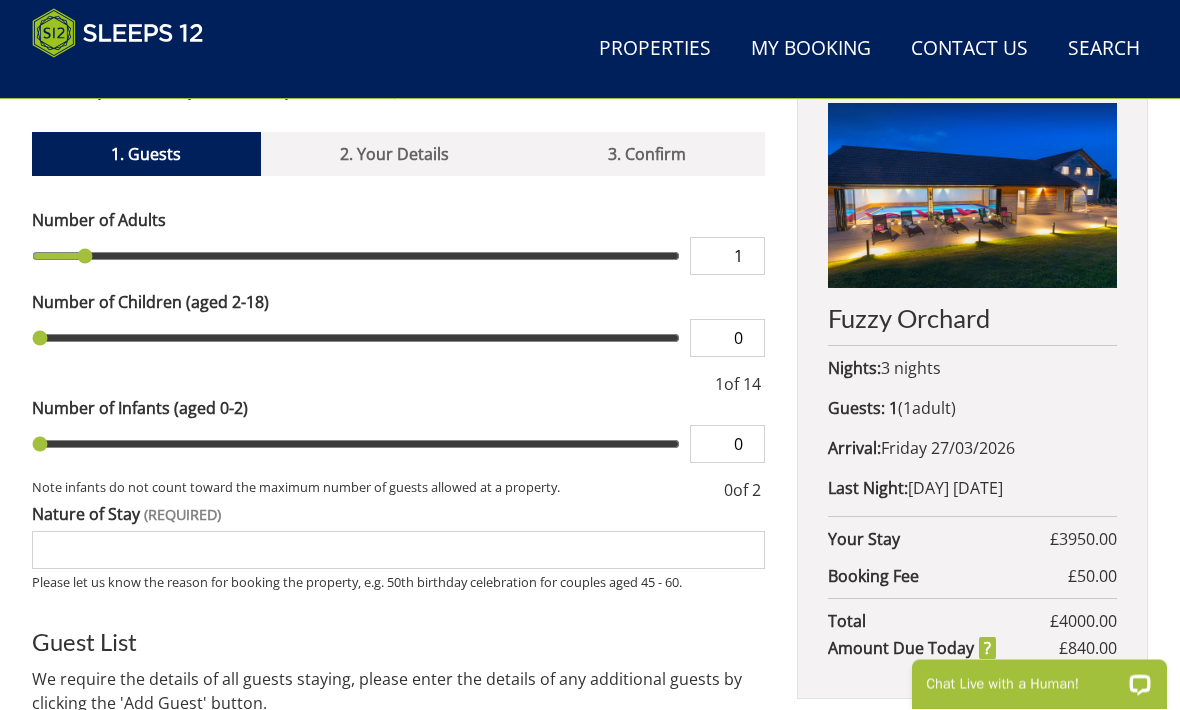 click on "1" at bounding box center [727, 257] 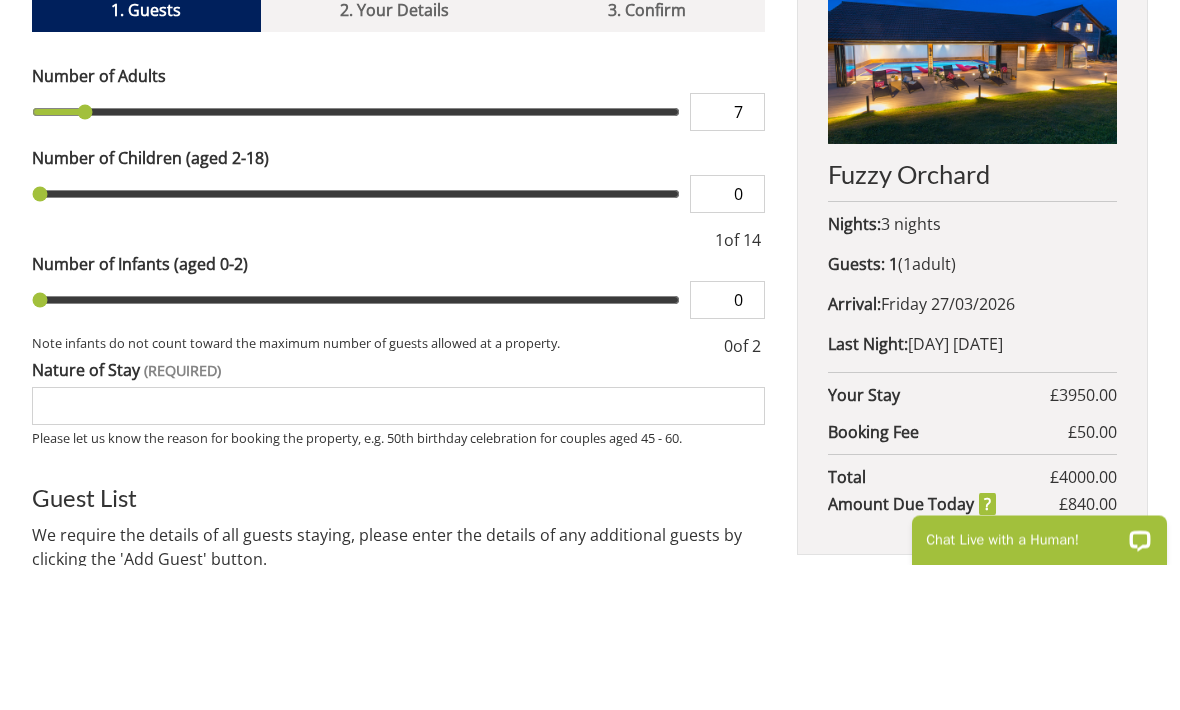 type on "7" 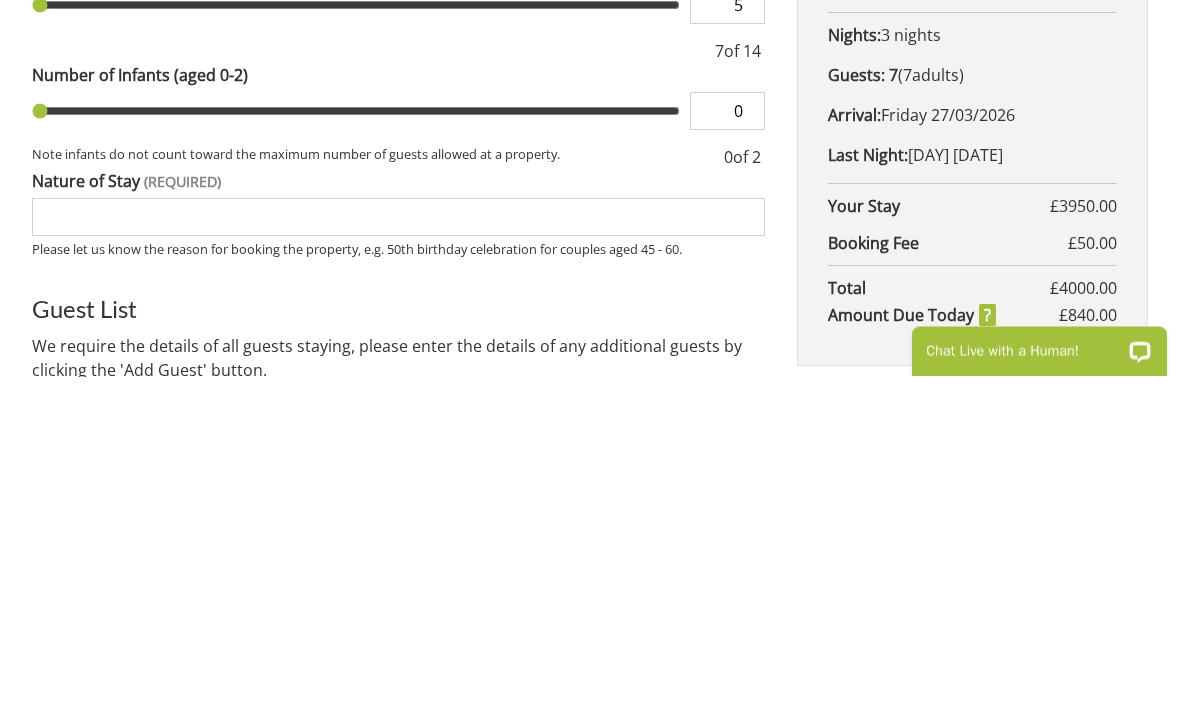 type on "5" 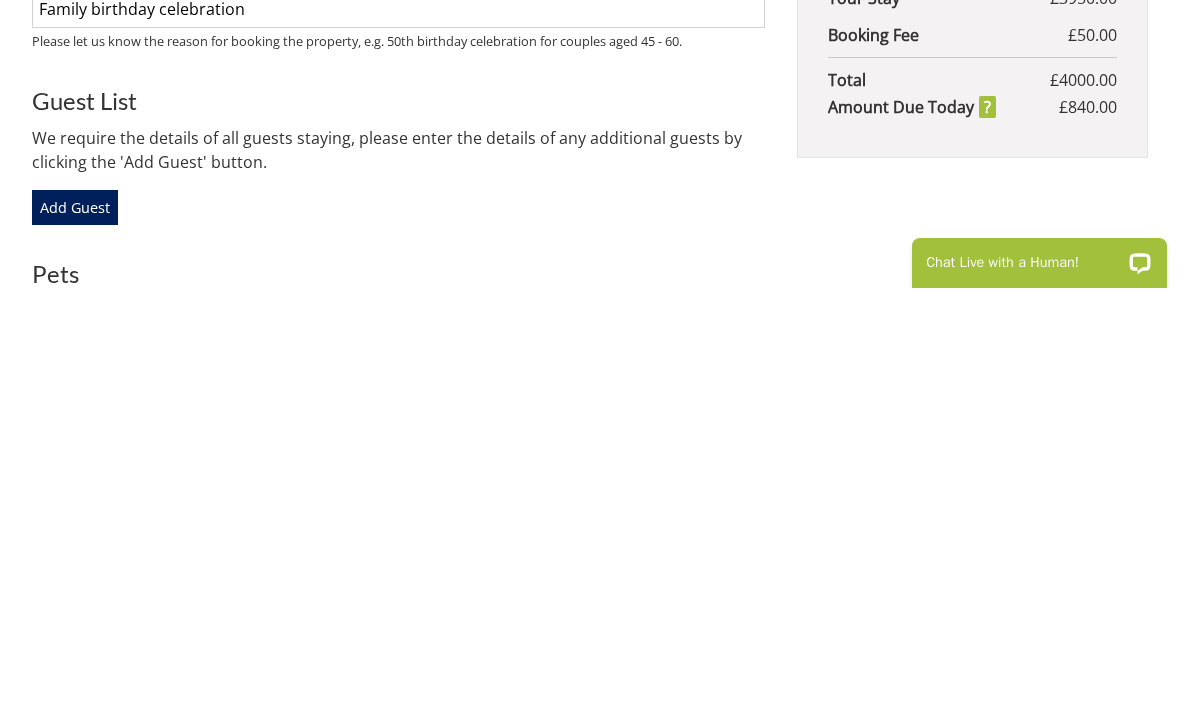 scroll, scrollTop: 882, scrollLeft: 0, axis: vertical 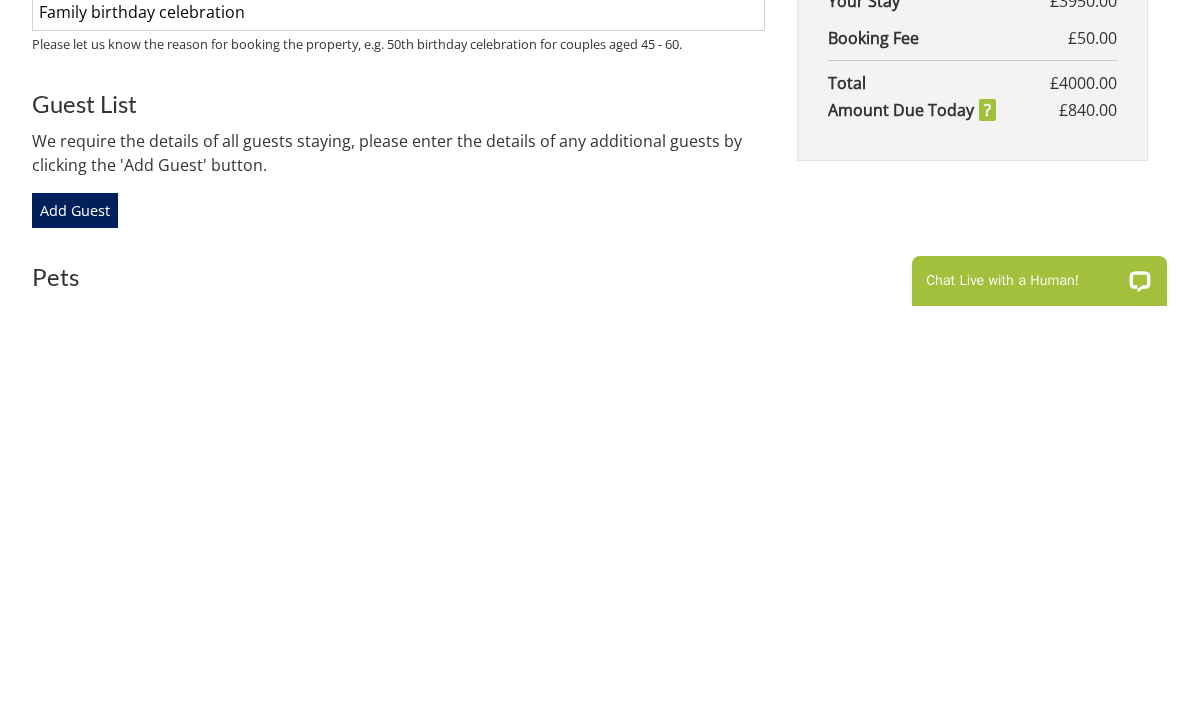 type on "Family birthday celebration" 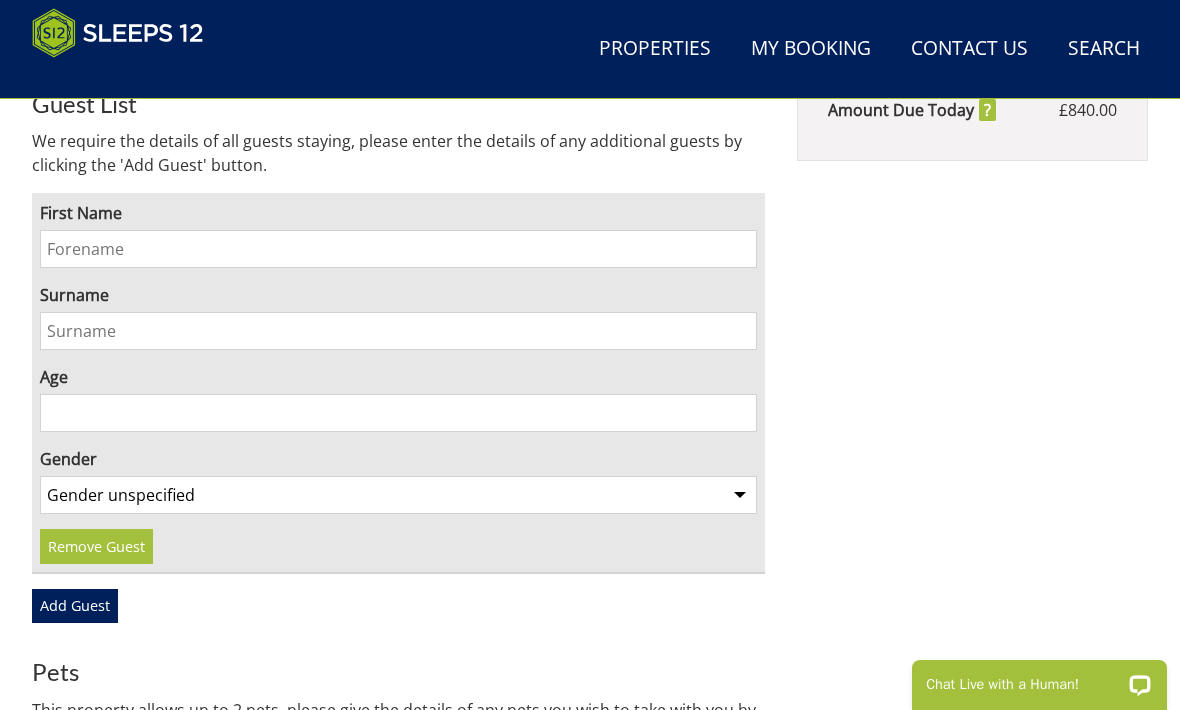 click on "First Name" at bounding box center (398, 249) 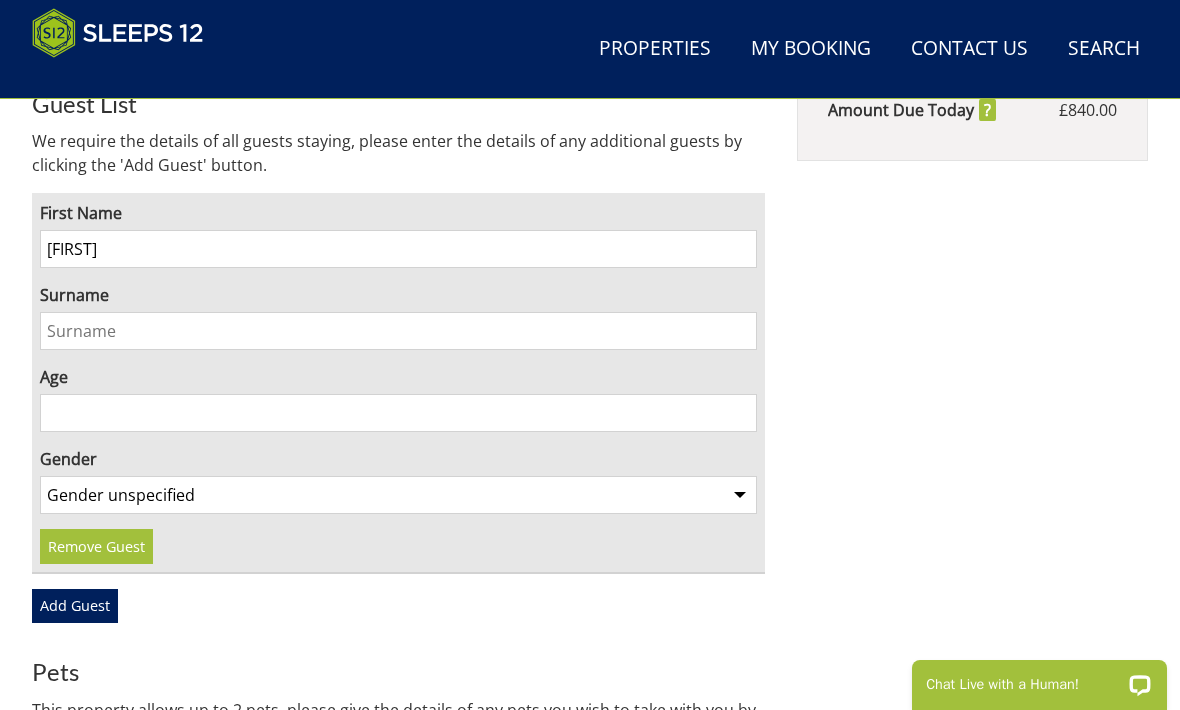 type on "Glen" 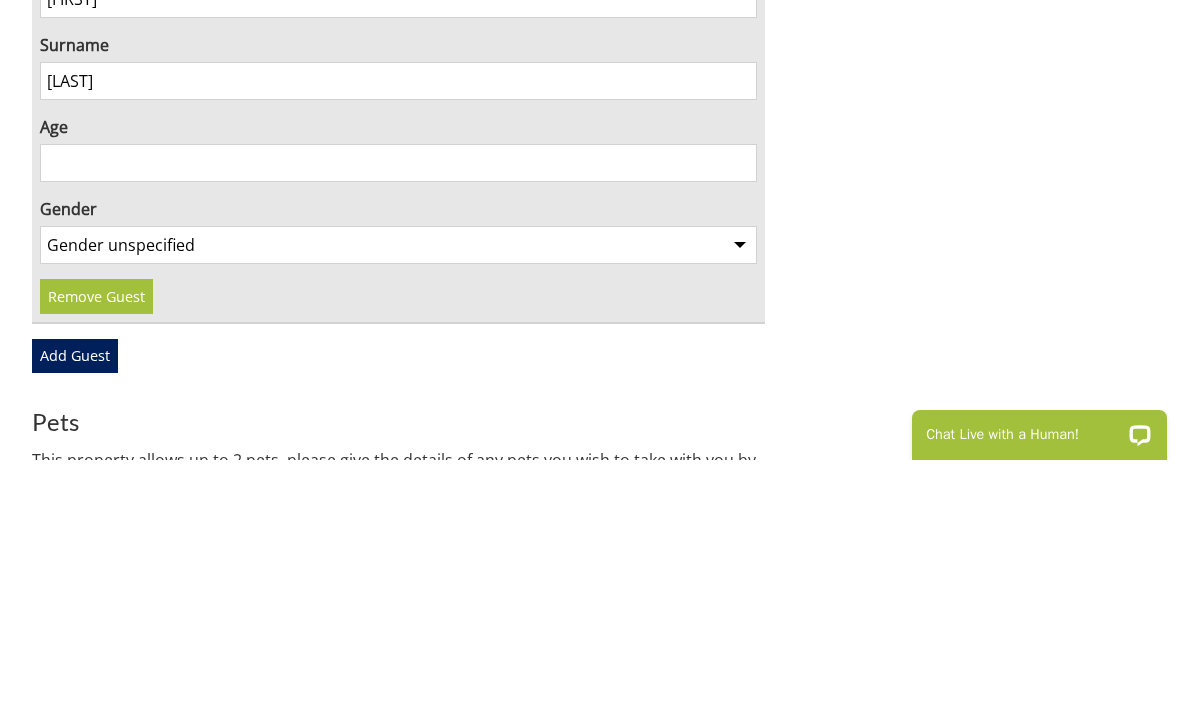 type on "Orridge" 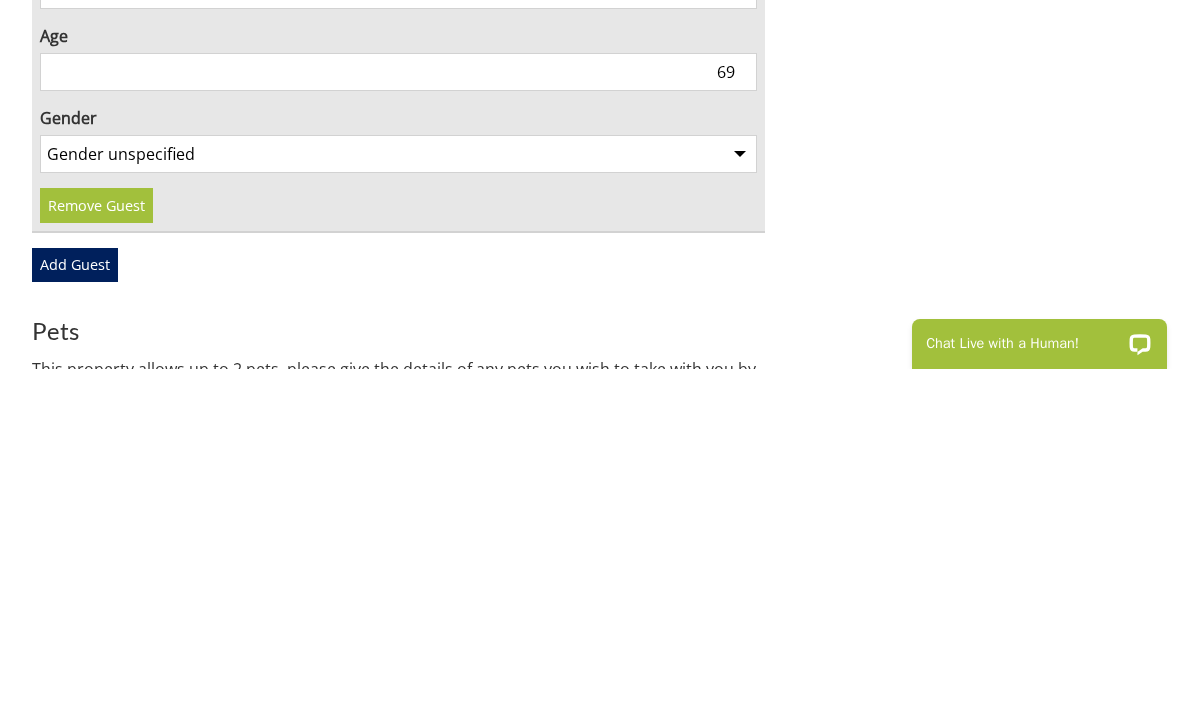 type on "69" 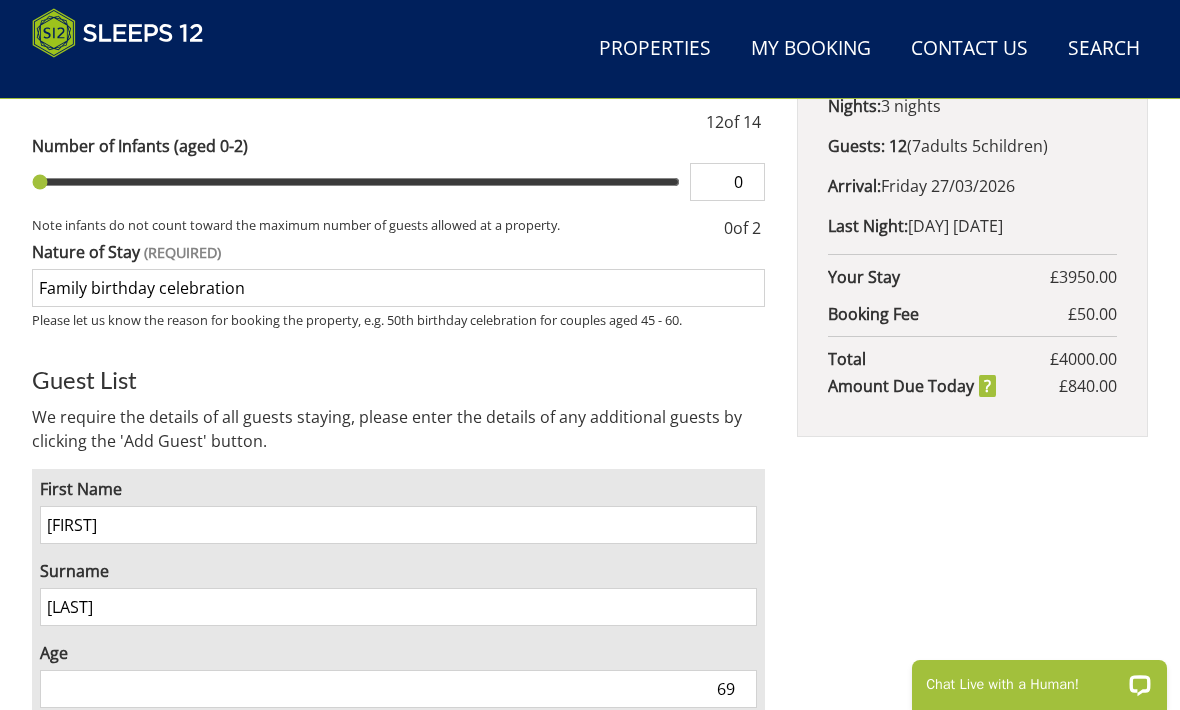 scroll, scrollTop: 1007, scrollLeft: 0, axis: vertical 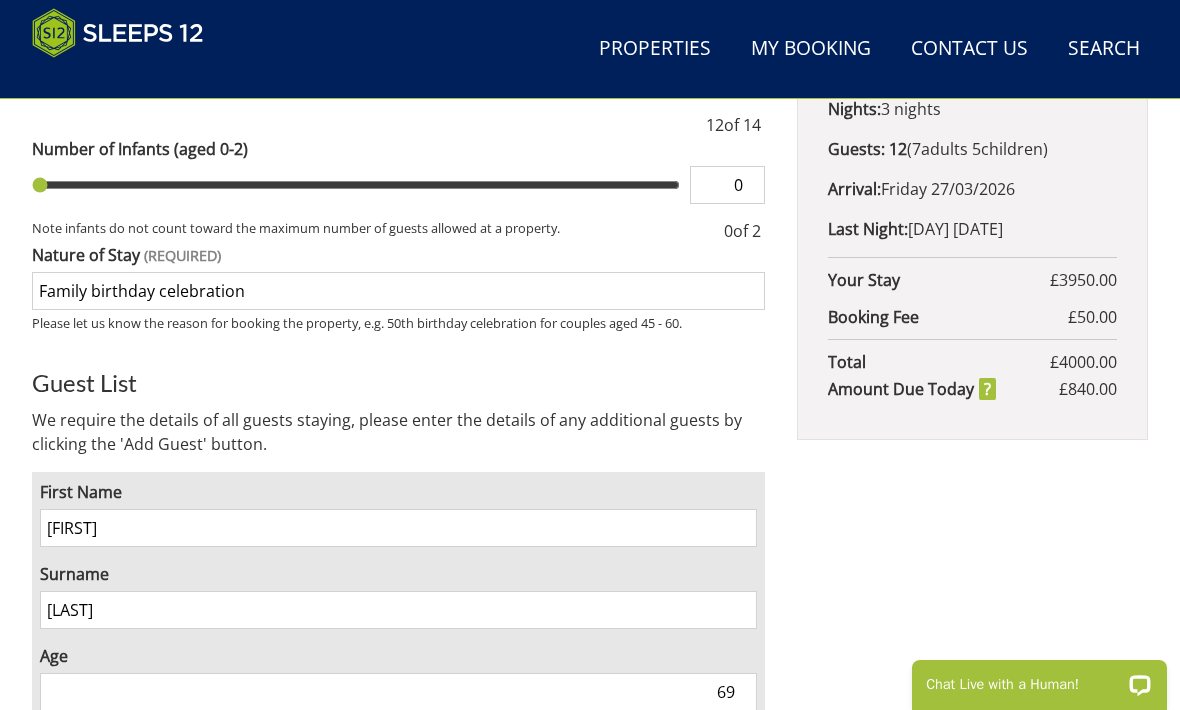 click on "Fuzzy Orchard
Nights:  3 nights
Guests:   12  ( 7  adult s   5  child ren   0  infant s )
Arrival:  Friday 27/03/2026
Last Night:  Sunday 29/03/2026
Your Stay £ 3950.00
Discount - 0% off
Extra Guest s  ( 0 ) £ 0.00
Extras £ 0.00
Pet Fee £ 0.00
Booking Fee £ 50.00
Total £ 4000.00
Amount Due Today £ 840.00" at bounding box center [972, 499] 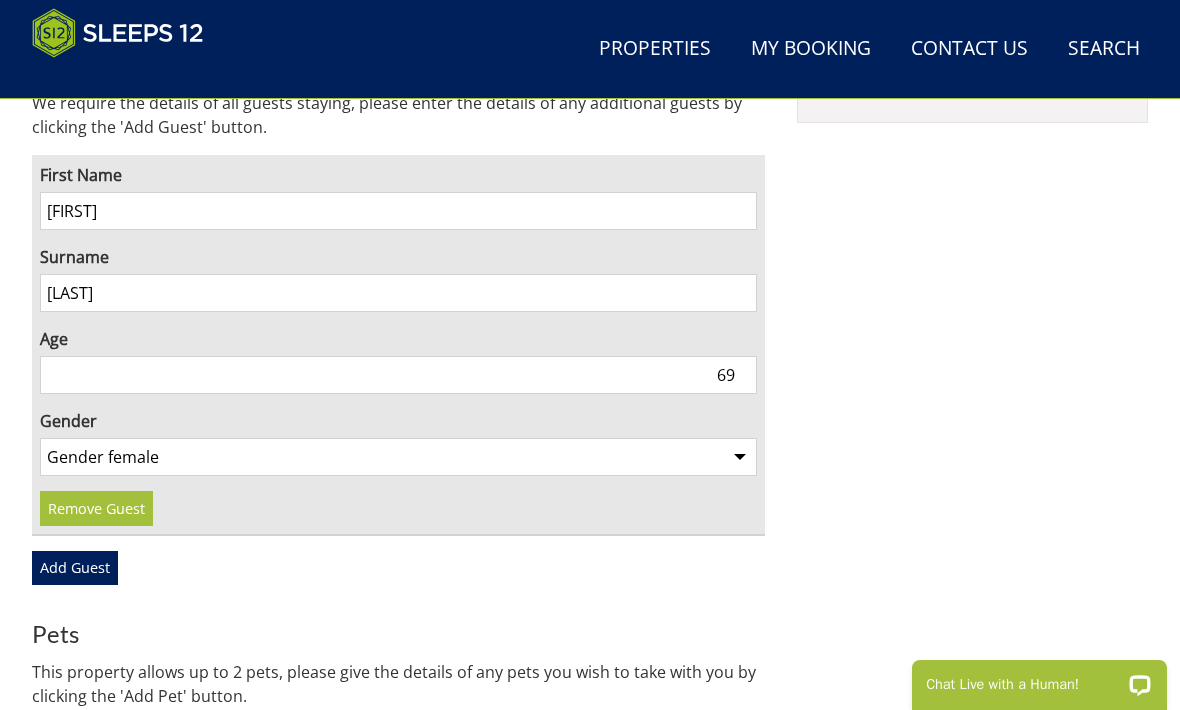 scroll, scrollTop: 1323, scrollLeft: 0, axis: vertical 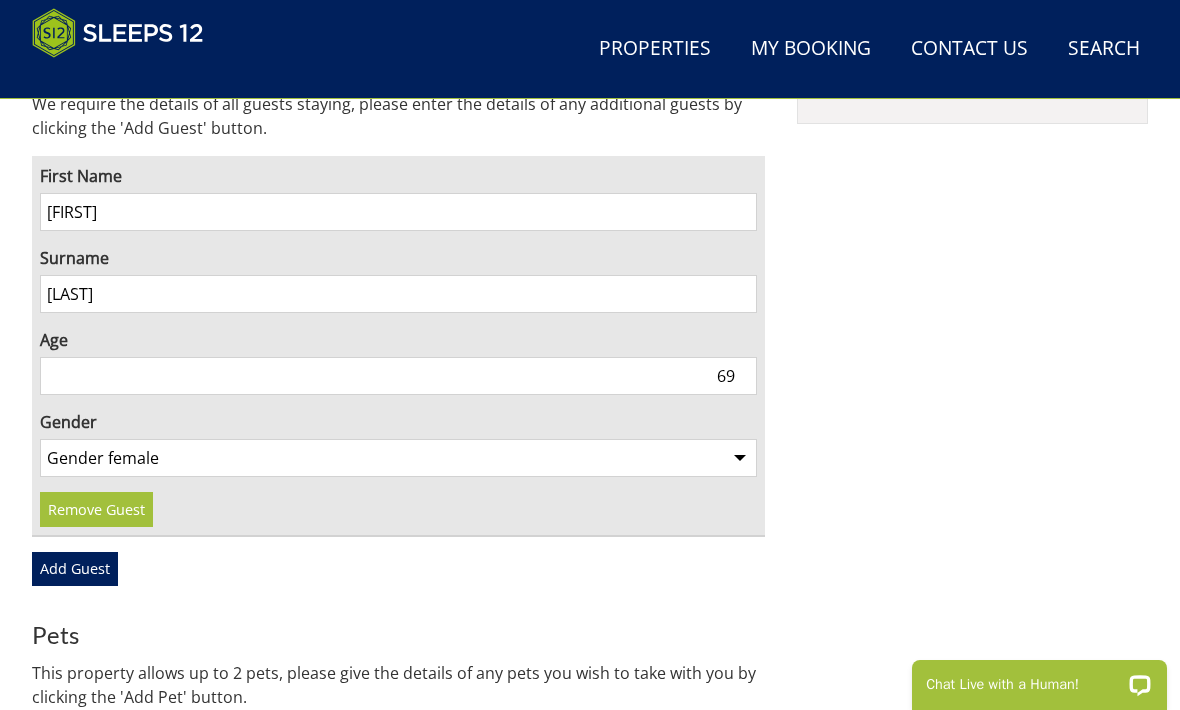 click on "Gender unspecified
Gender male
Gender female" at bounding box center (398, 458) 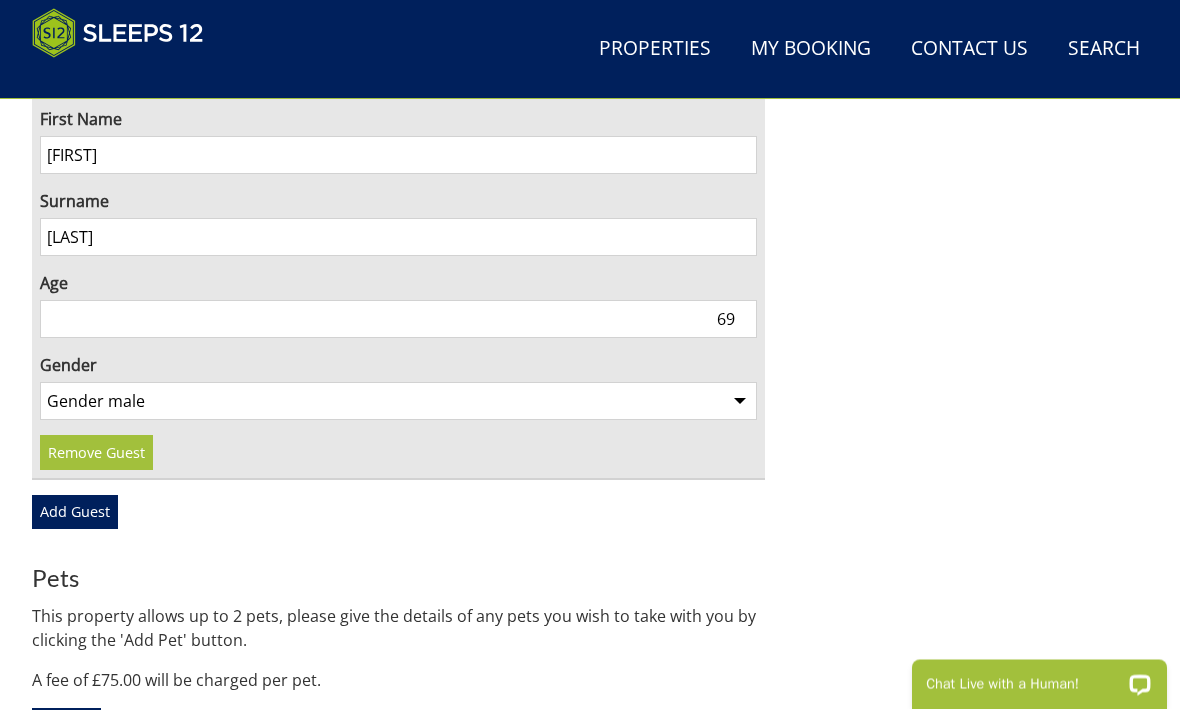 scroll, scrollTop: 1380, scrollLeft: 0, axis: vertical 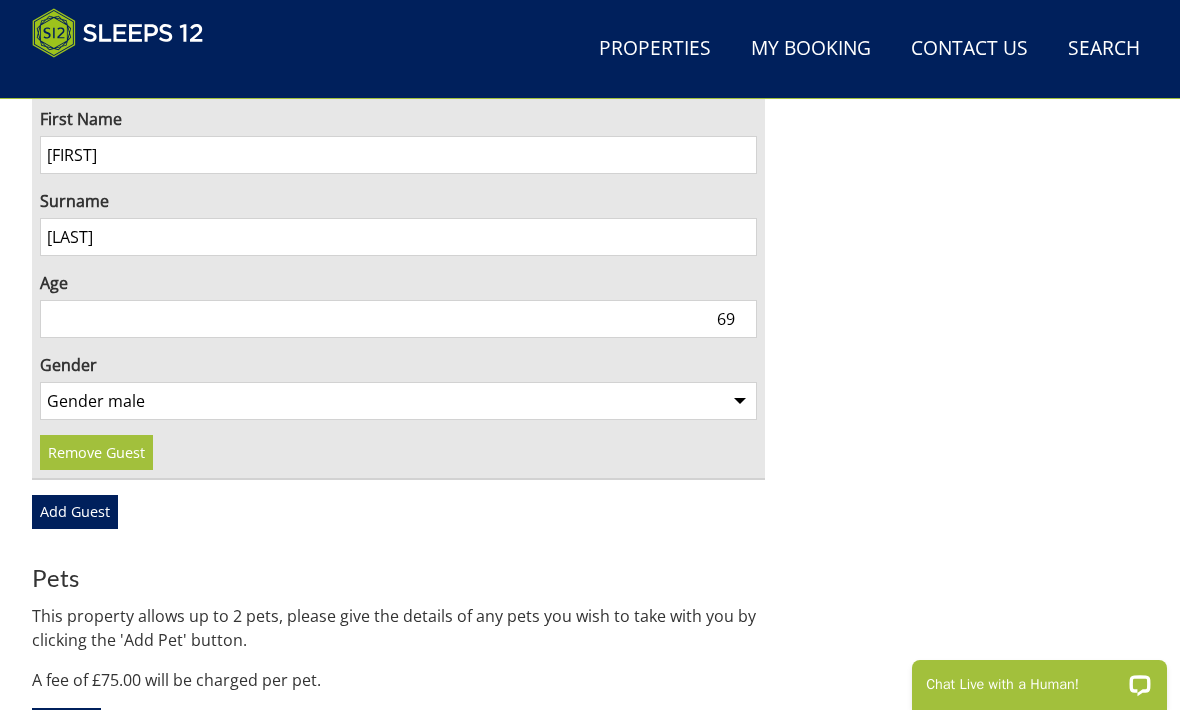 click on "Add Guest" at bounding box center [75, 512] 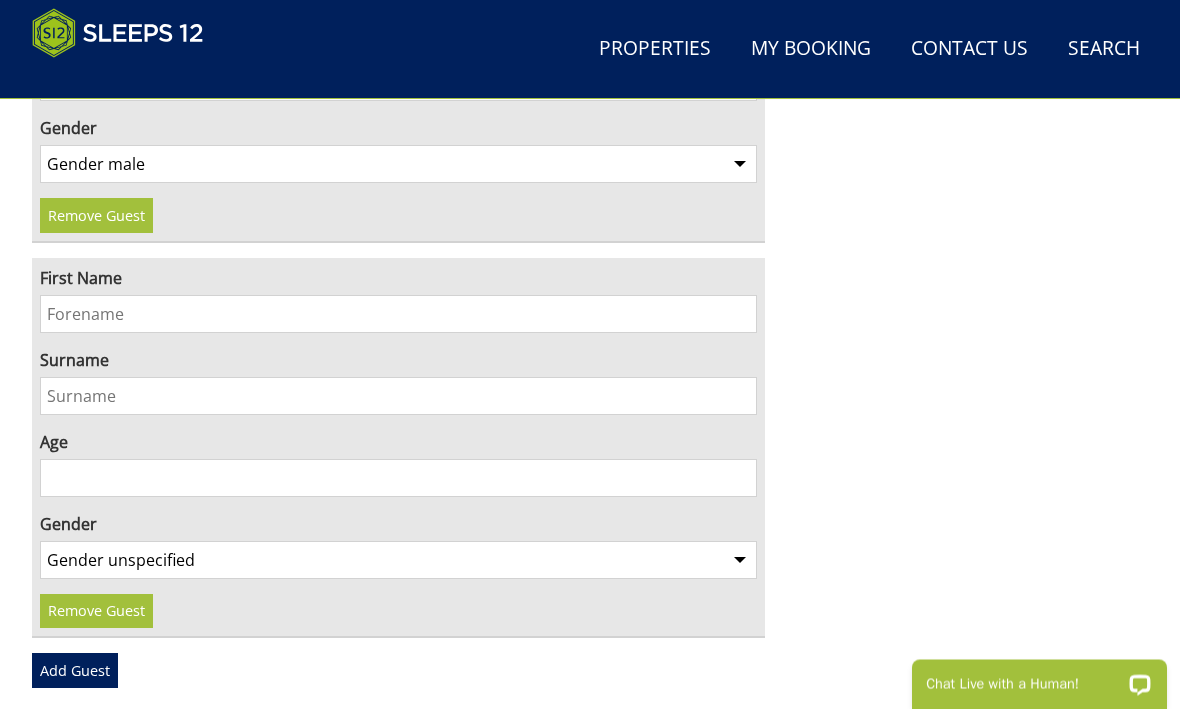 scroll, scrollTop: 1617, scrollLeft: 0, axis: vertical 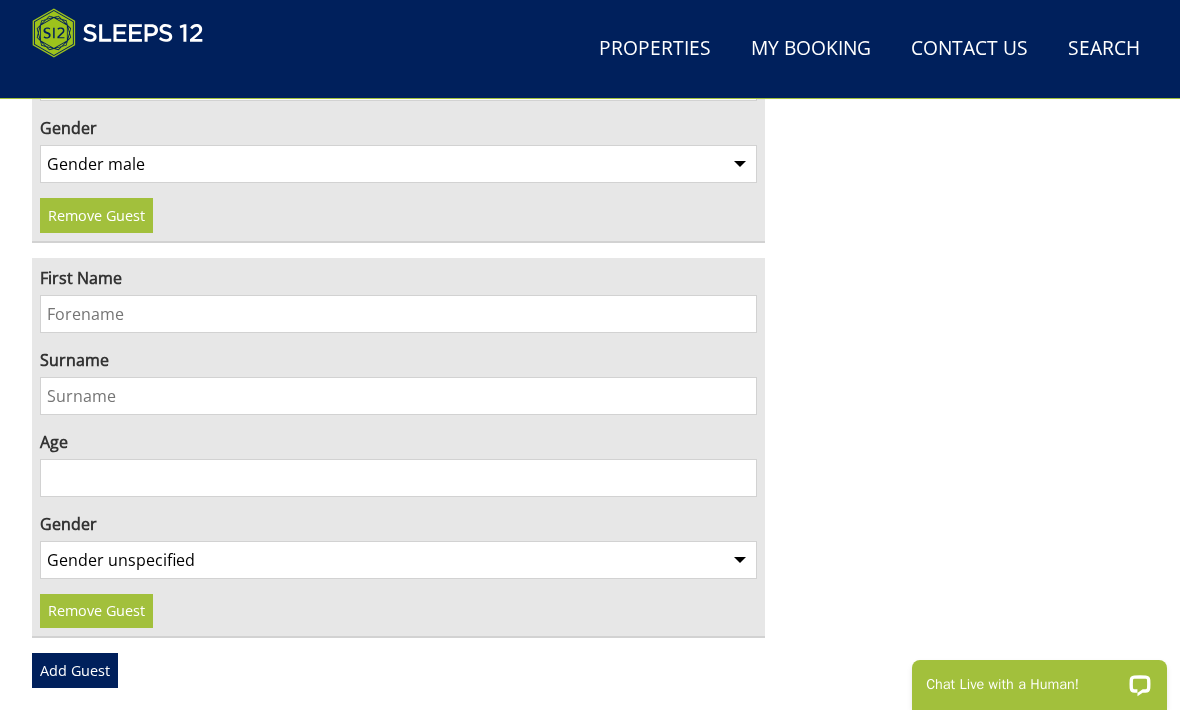 click at bounding box center (1141, 684) 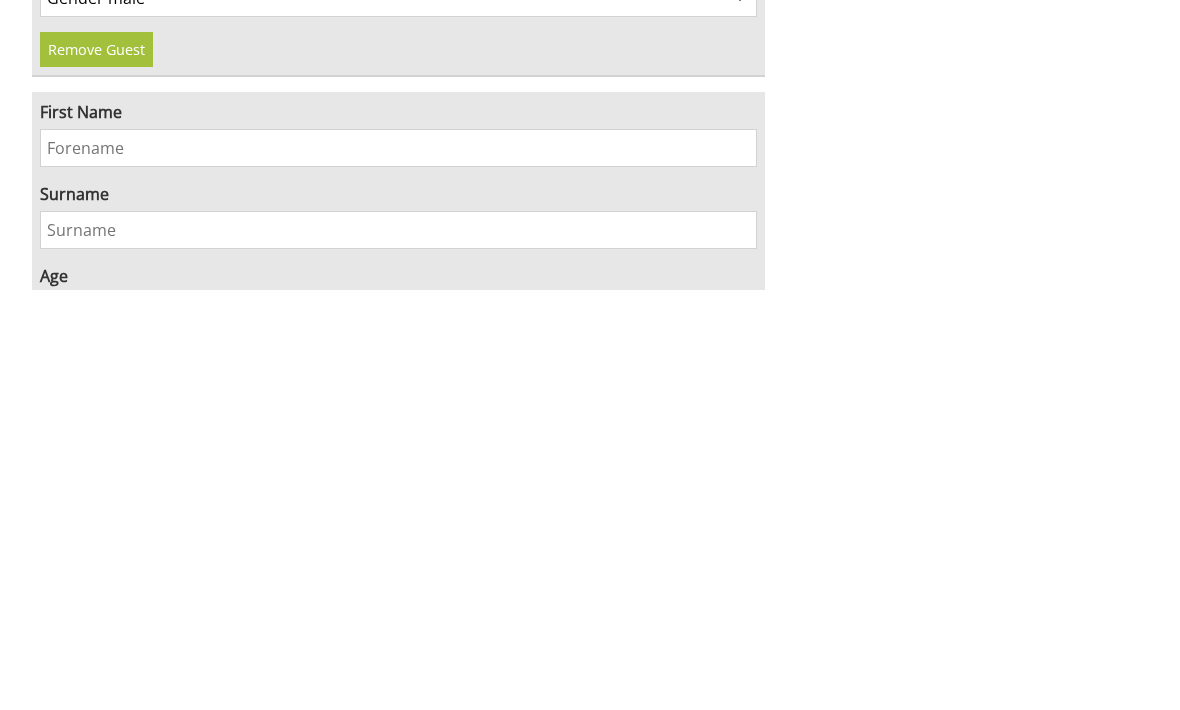 scroll, scrollTop: 1368, scrollLeft: 0, axis: vertical 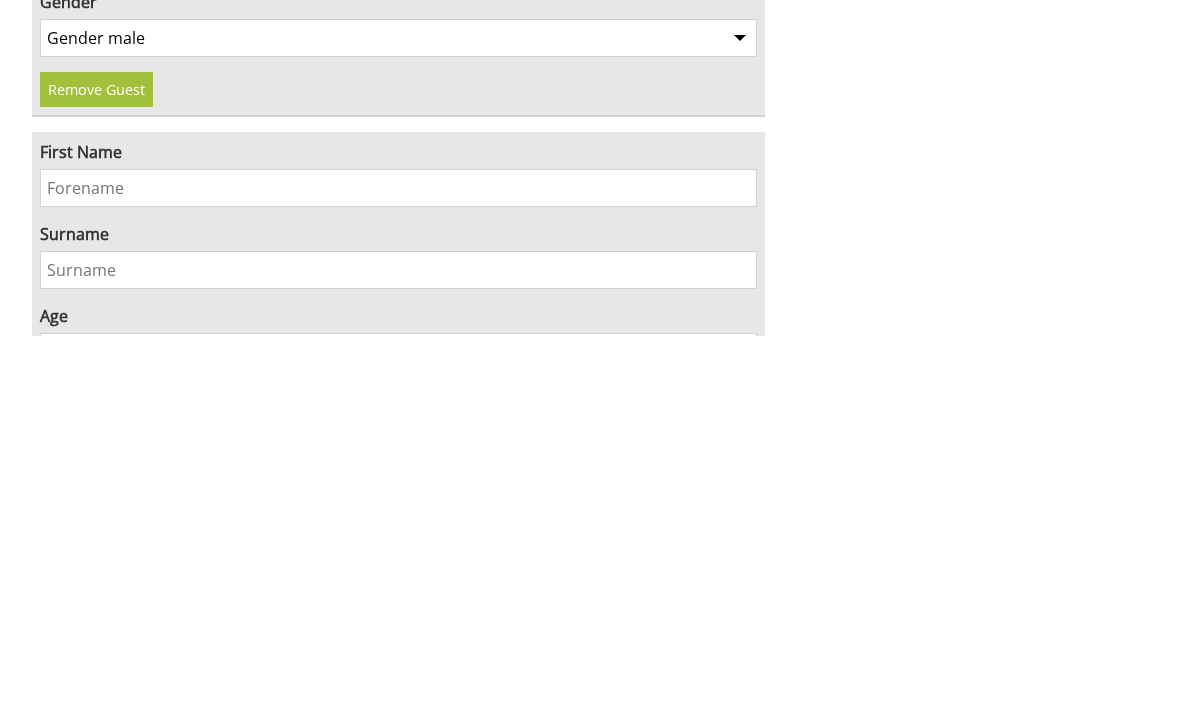 click on "First Name" at bounding box center (398, 563) 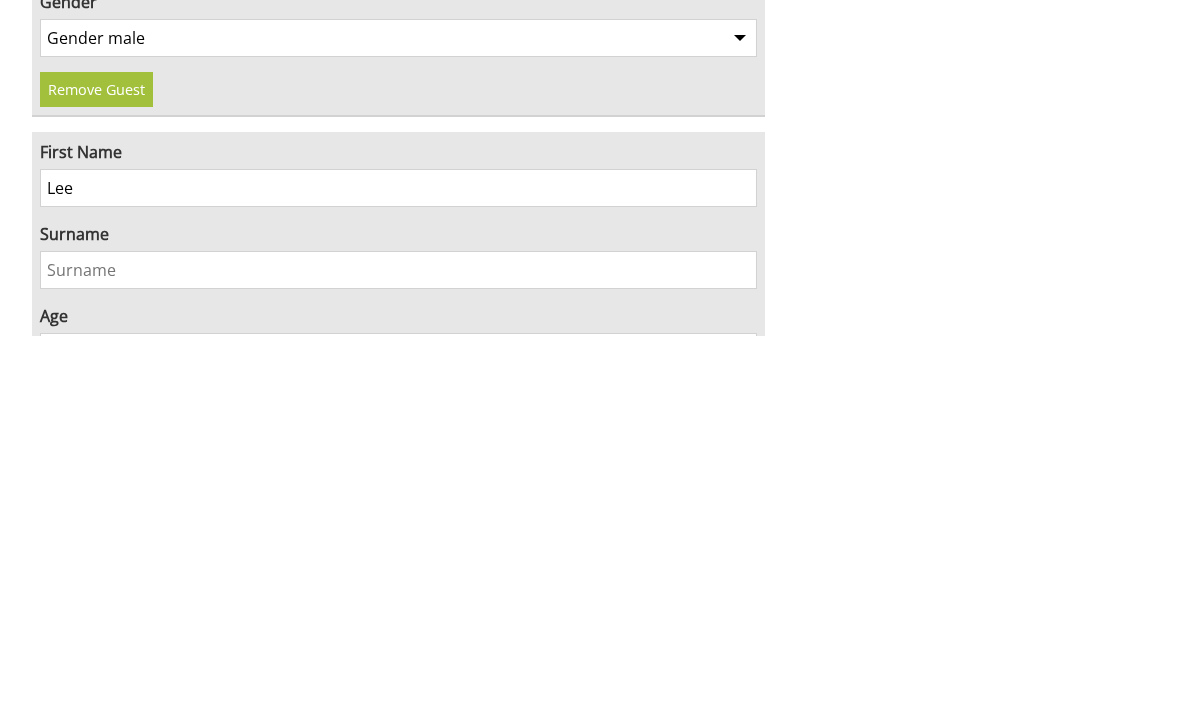 type on "Lee" 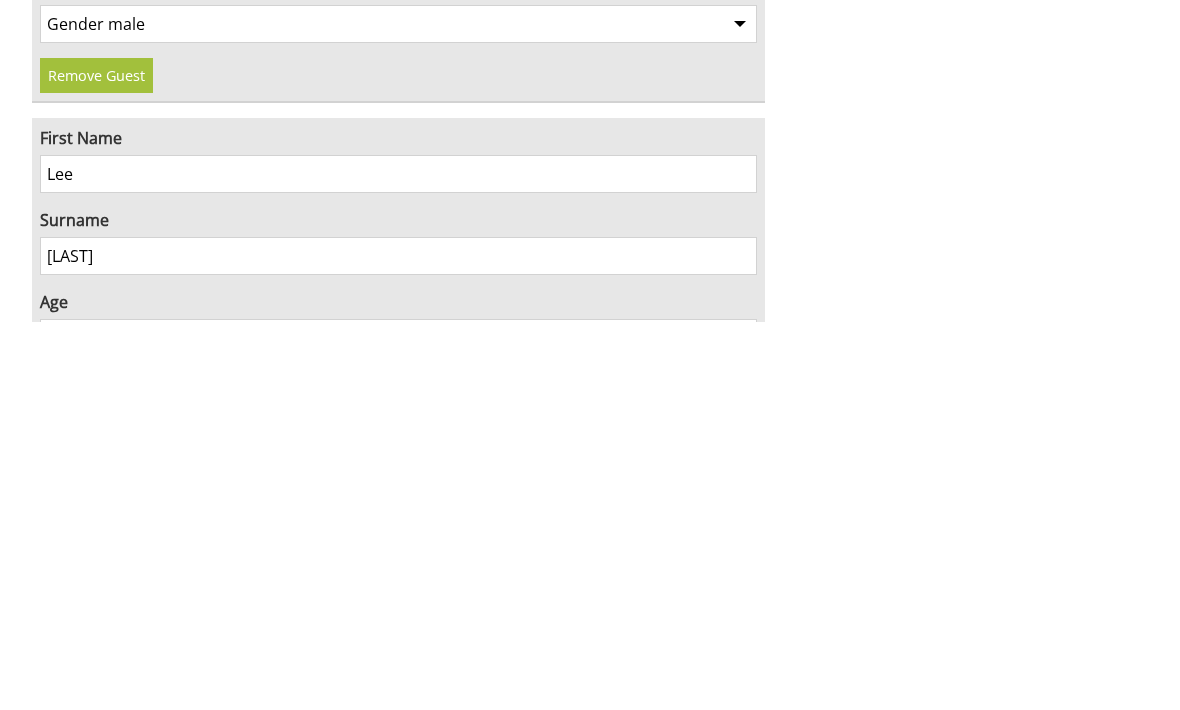 scroll, scrollTop: 1427, scrollLeft: 0, axis: vertical 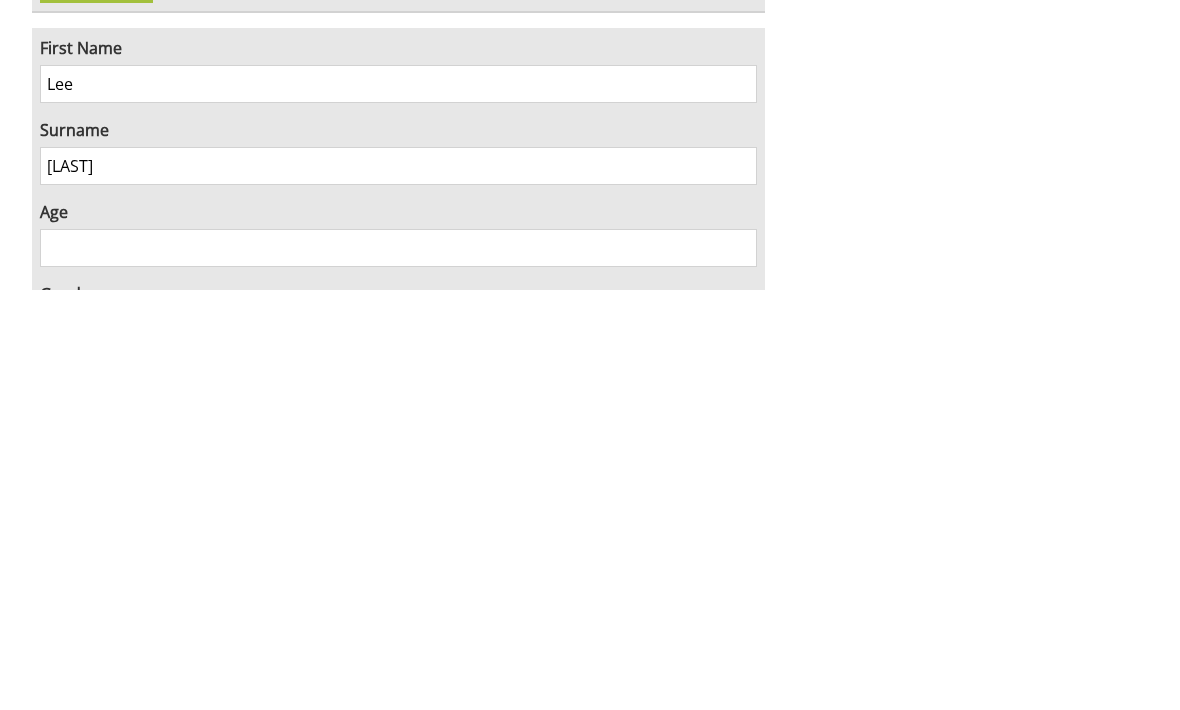 type on "Orridge" 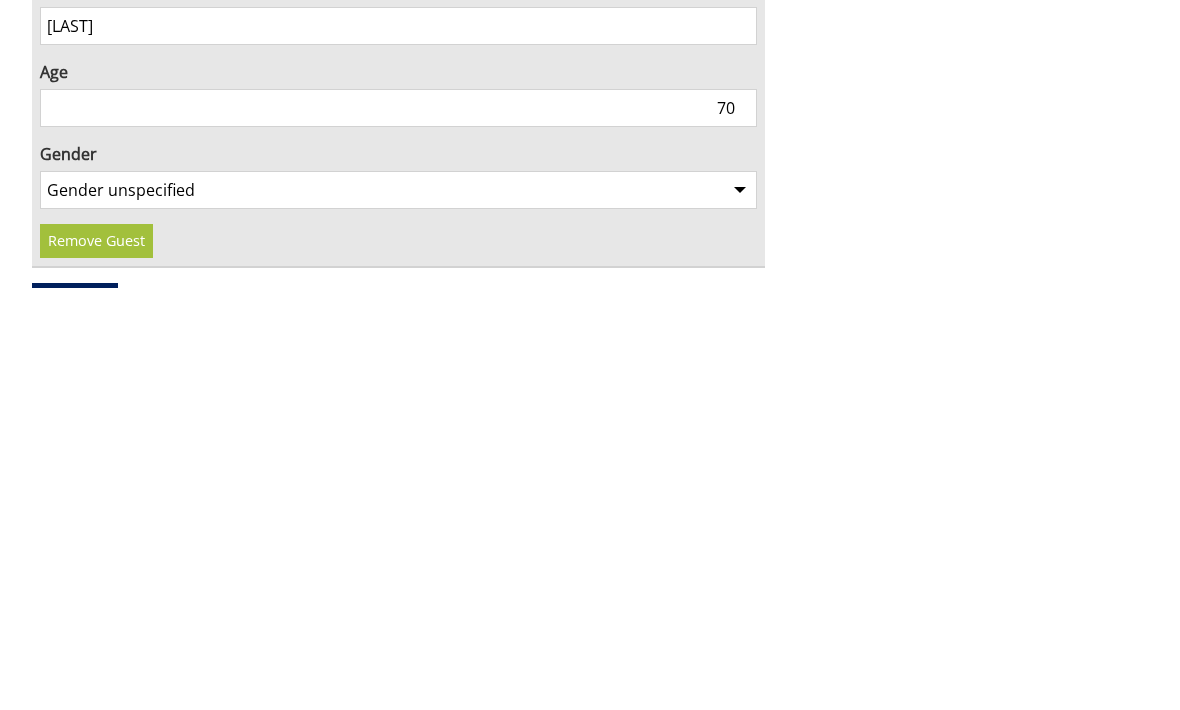 scroll, scrollTop: 1568, scrollLeft: 0, axis: vertical 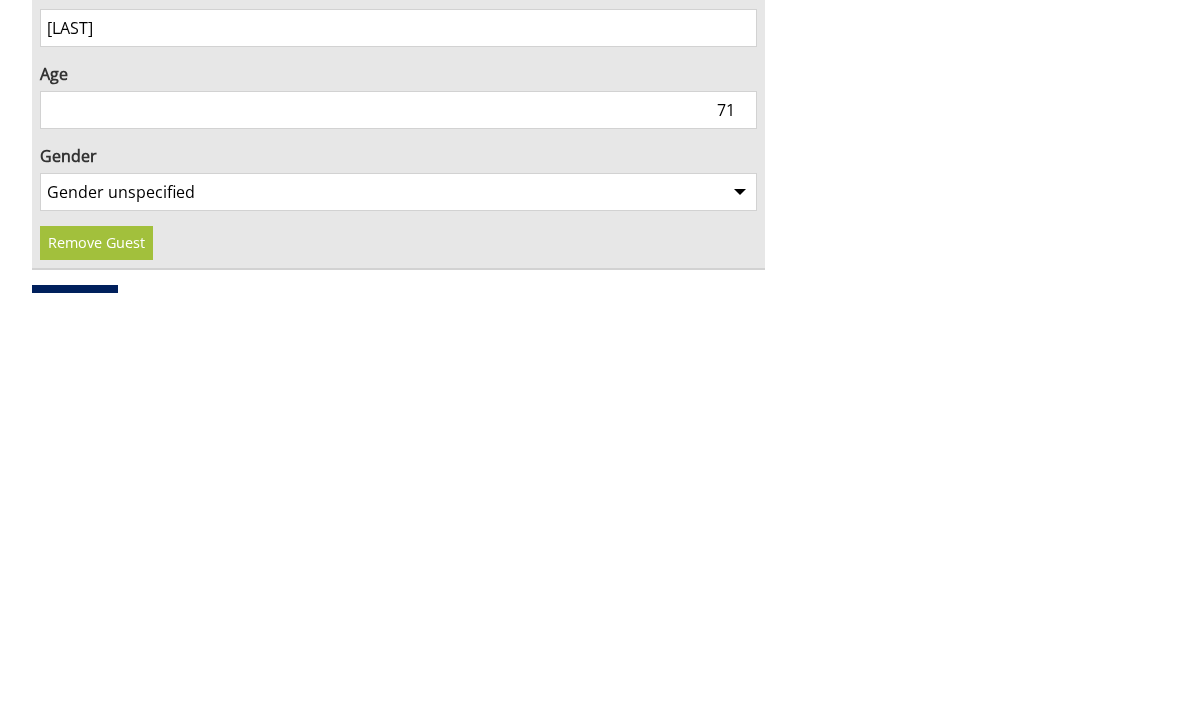 type on "71" 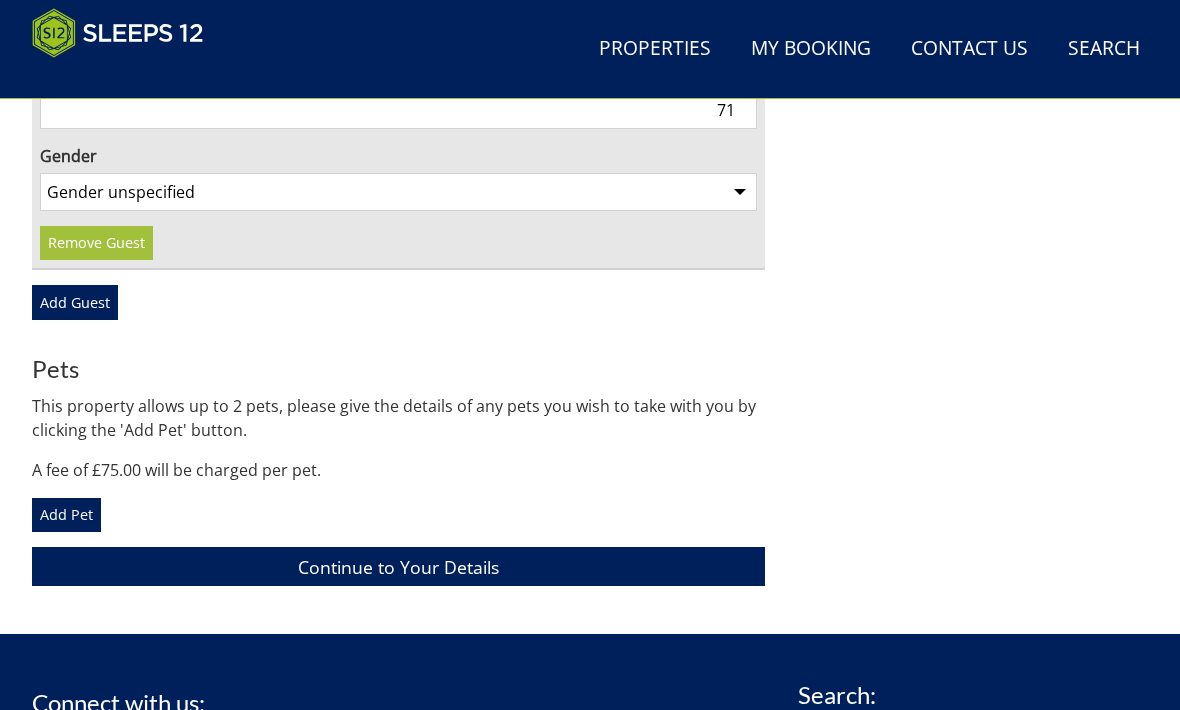 select on "gender_male" 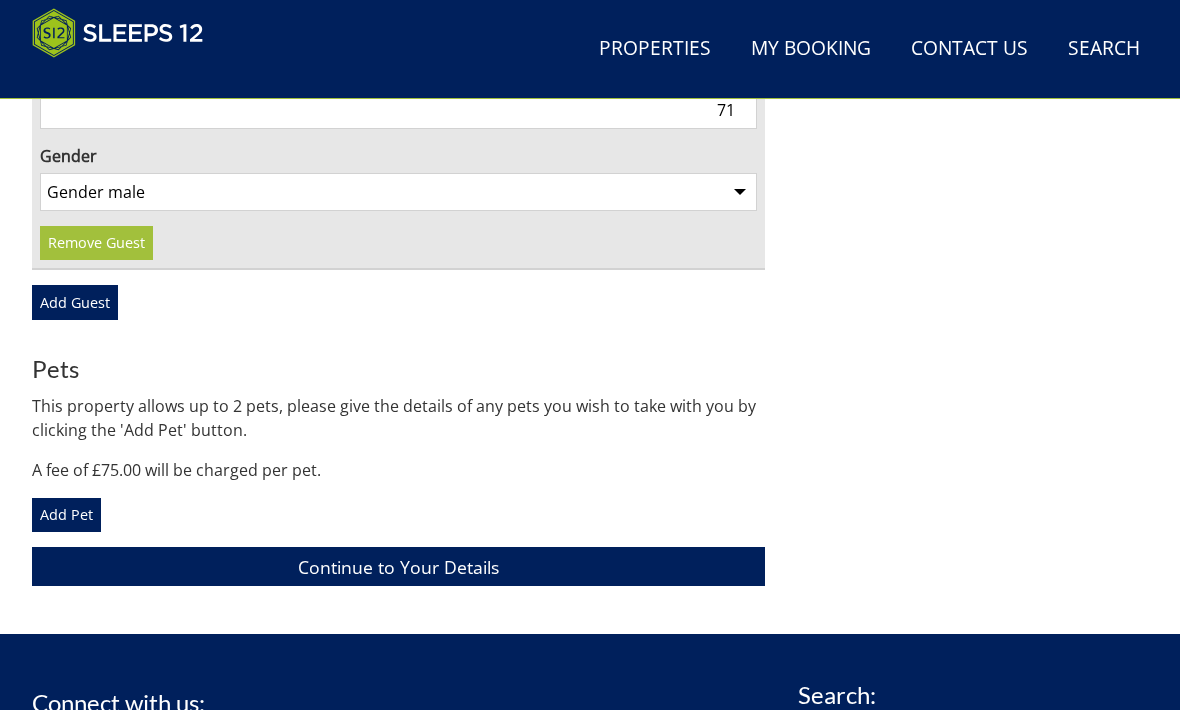click on "Add Guest" at bounding box center (75, 302) 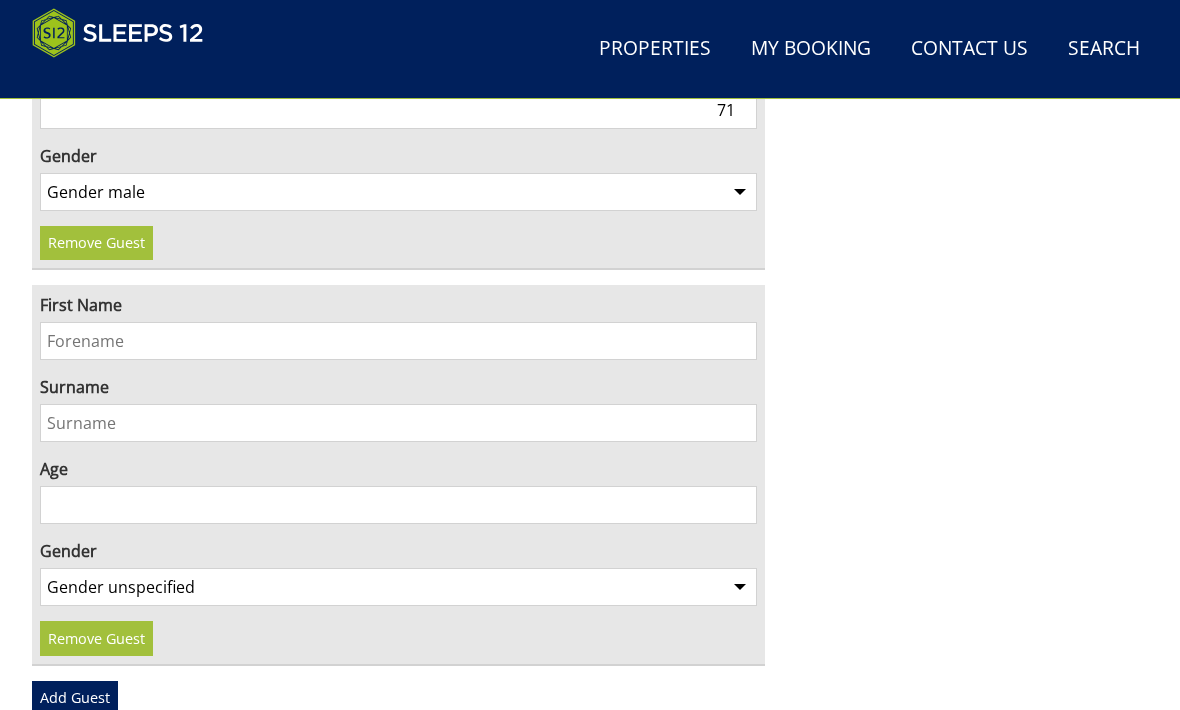 click on "First Name" at bounding box center [398, 341] 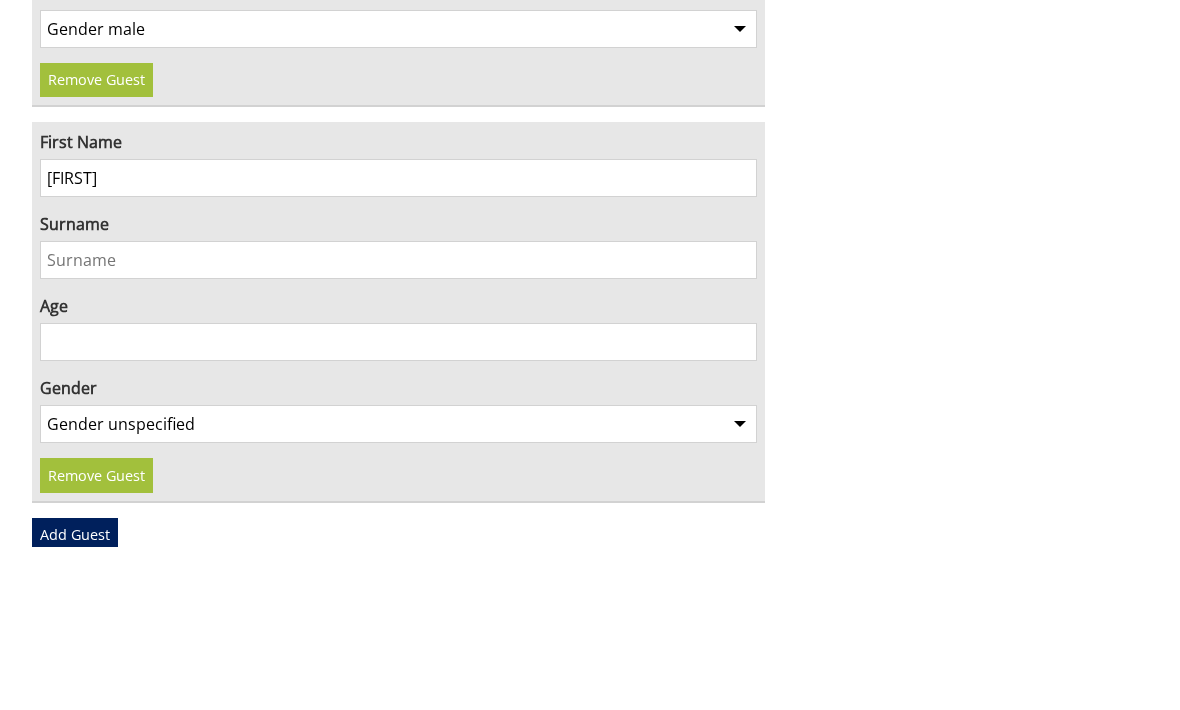 type on "Jean" 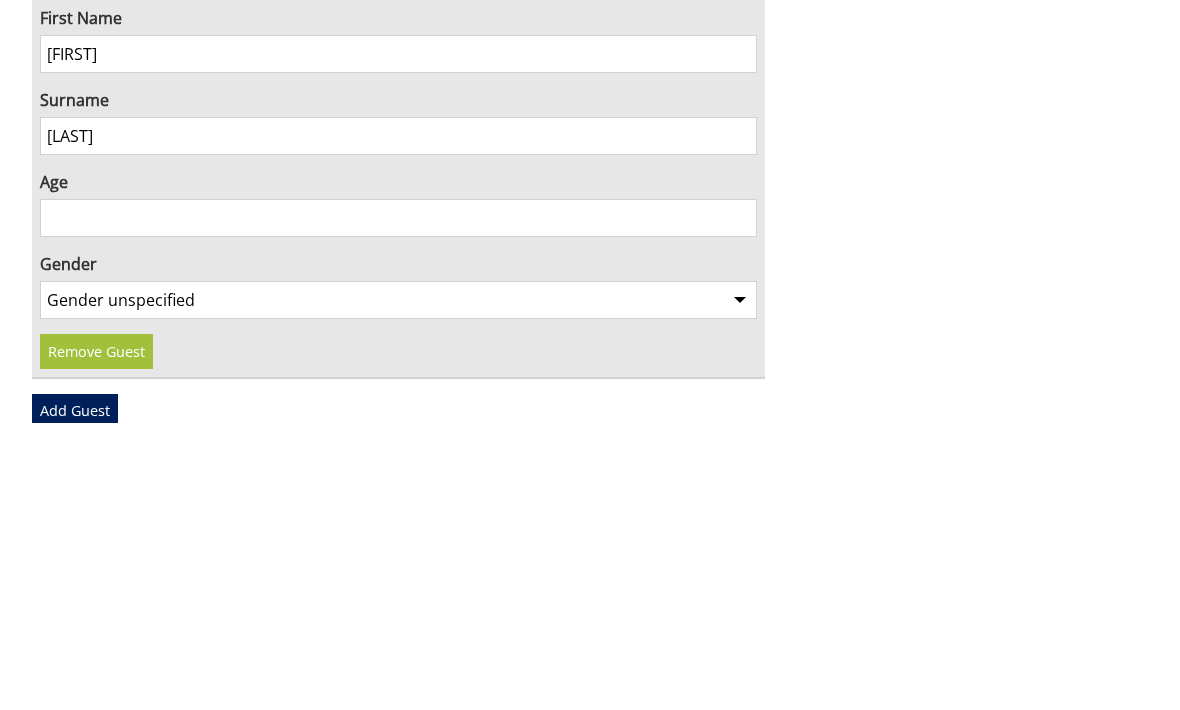 type on "Orridge" 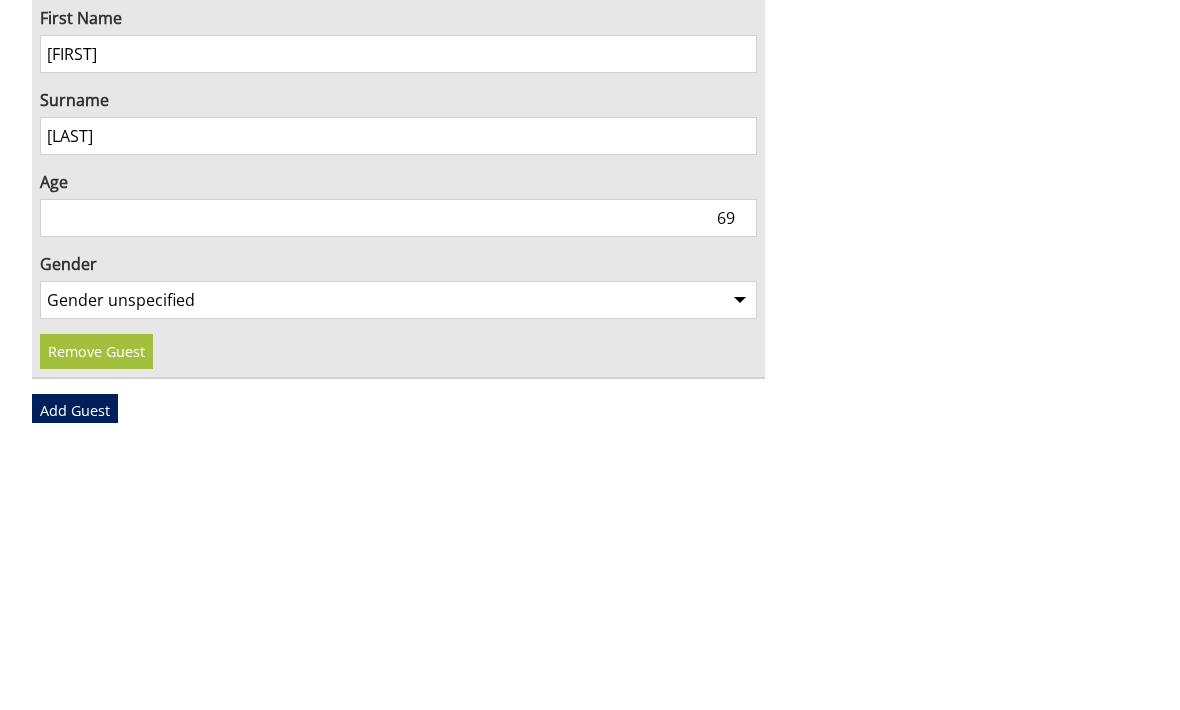 type on "69" 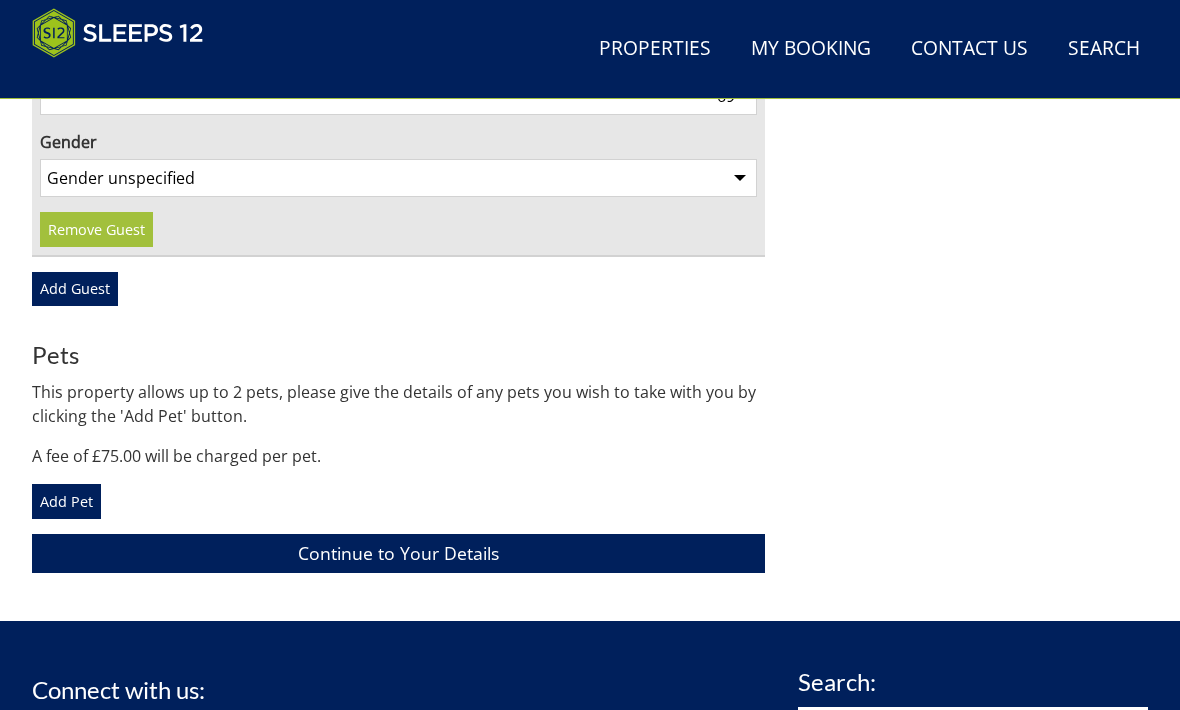 select on "gender_female" 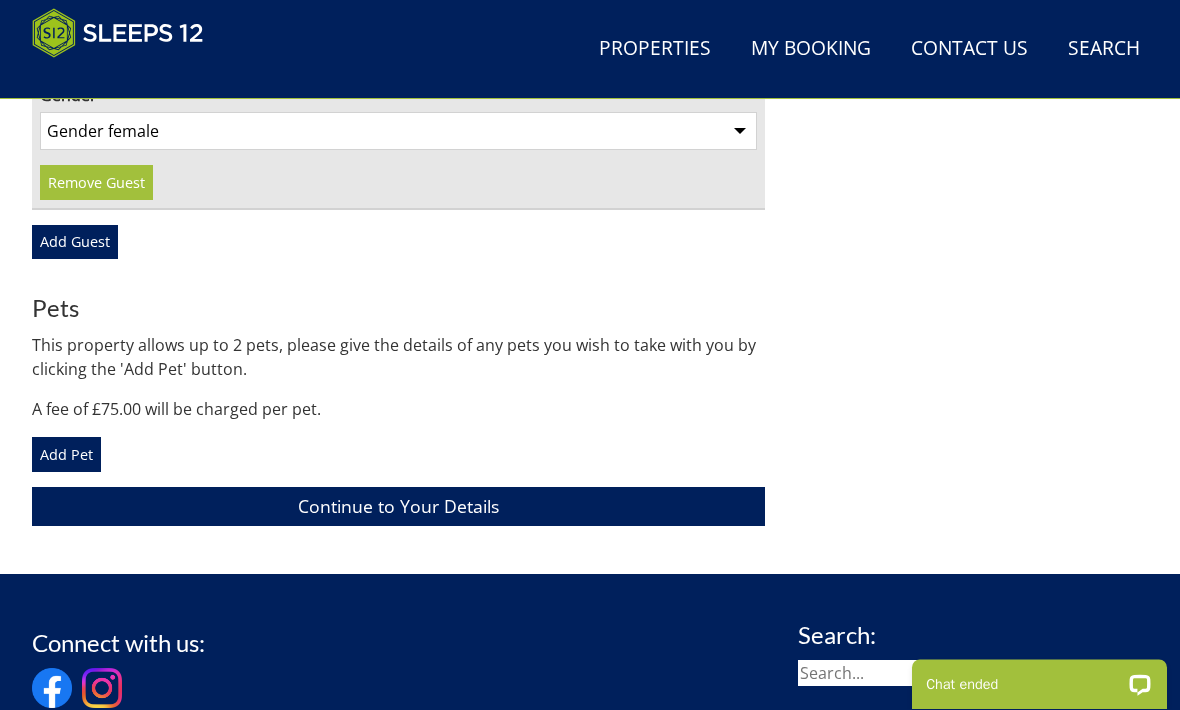 scroll, scrollTop: 2457, scrollLeft: 0, axis: vertical 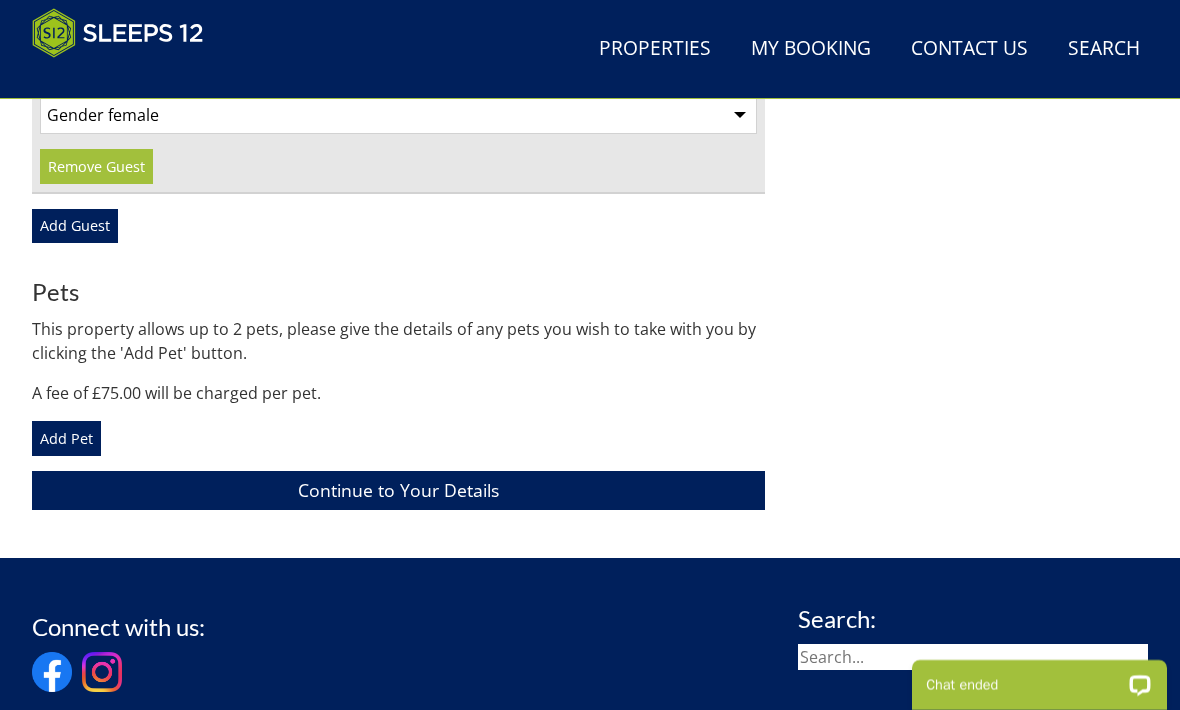 click on "Add Guest" at bounding box center (75, 226) 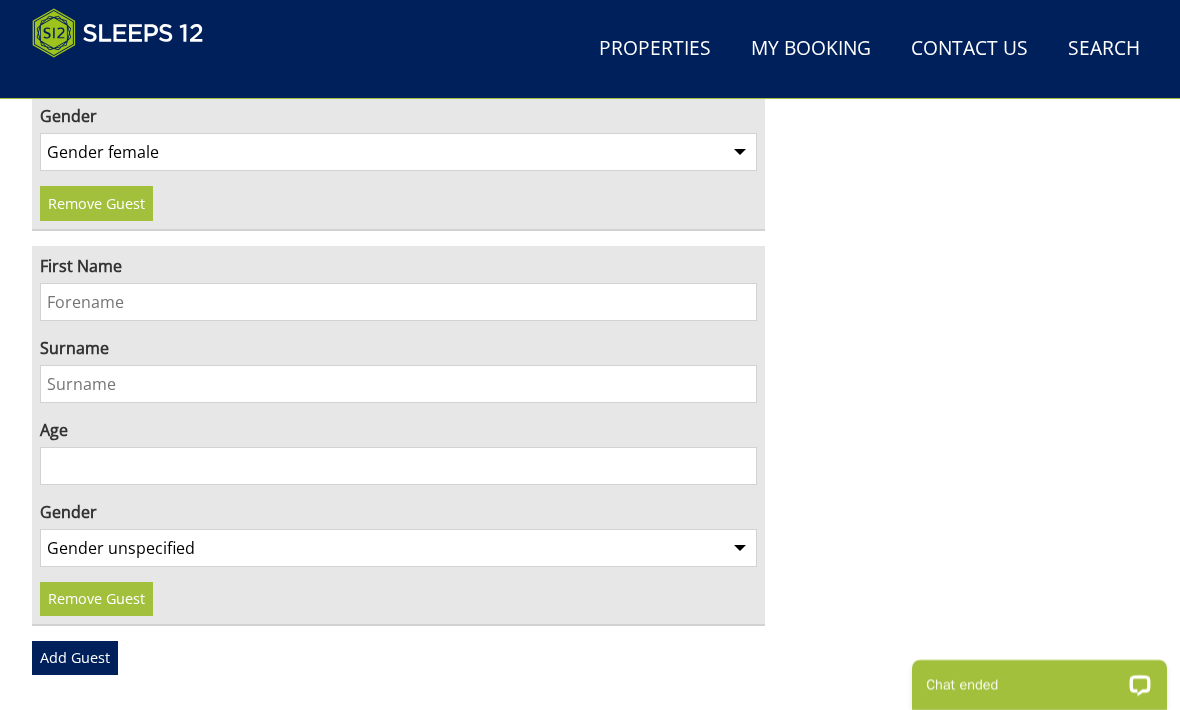scroll, scrollTop: 2419, scrollLeft: 0, axis: vertical 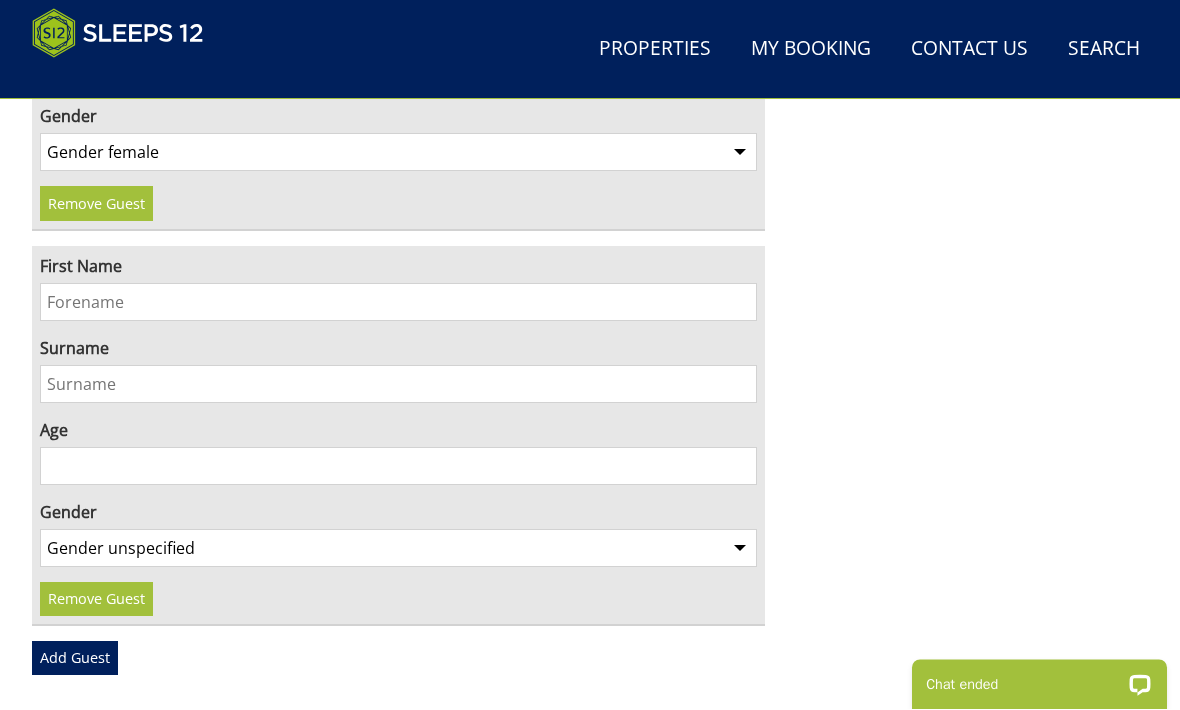 click on "First Name" at bounding box center [398, 303] 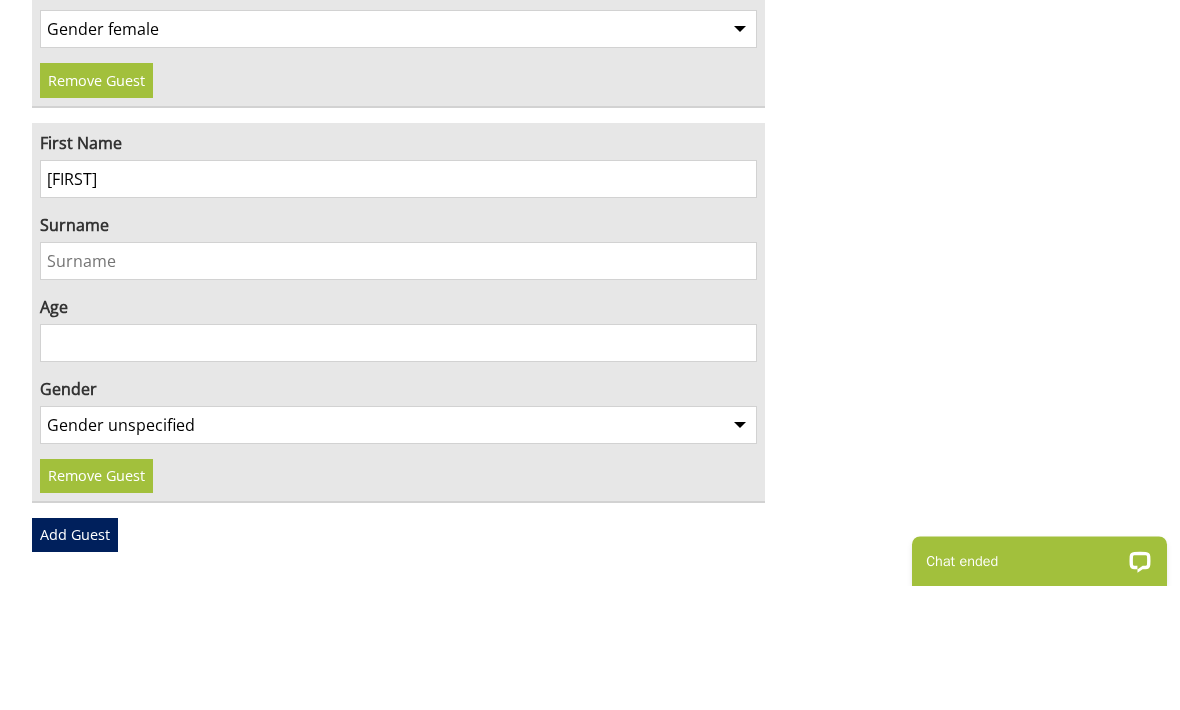 type on "Jill" 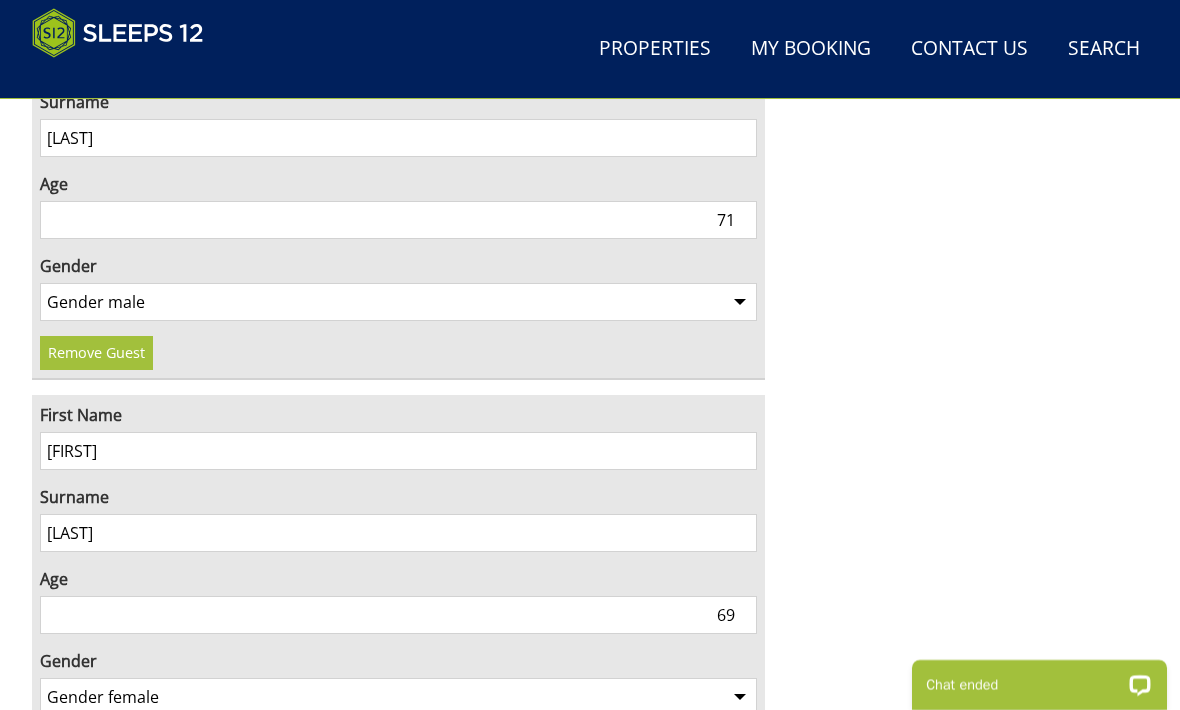 scroll, scrollTop: 1874, scrollLeft: 0, axis: vertical 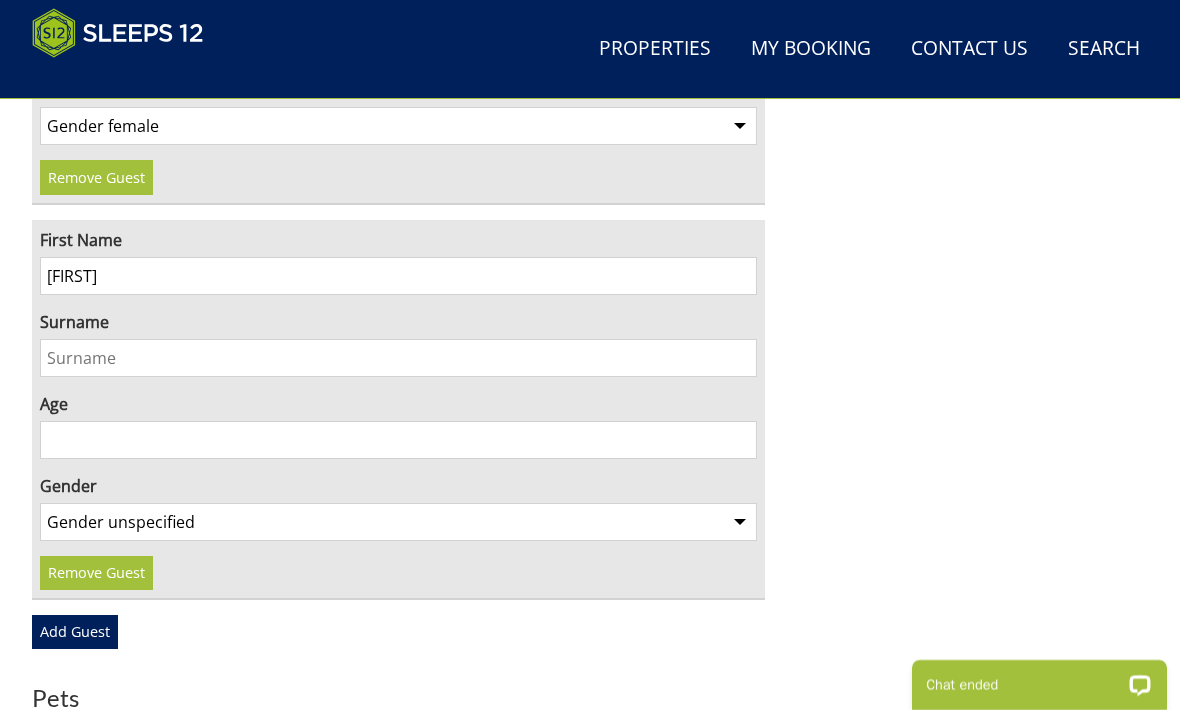 click on "Surname" at bounding box center [398, 358] 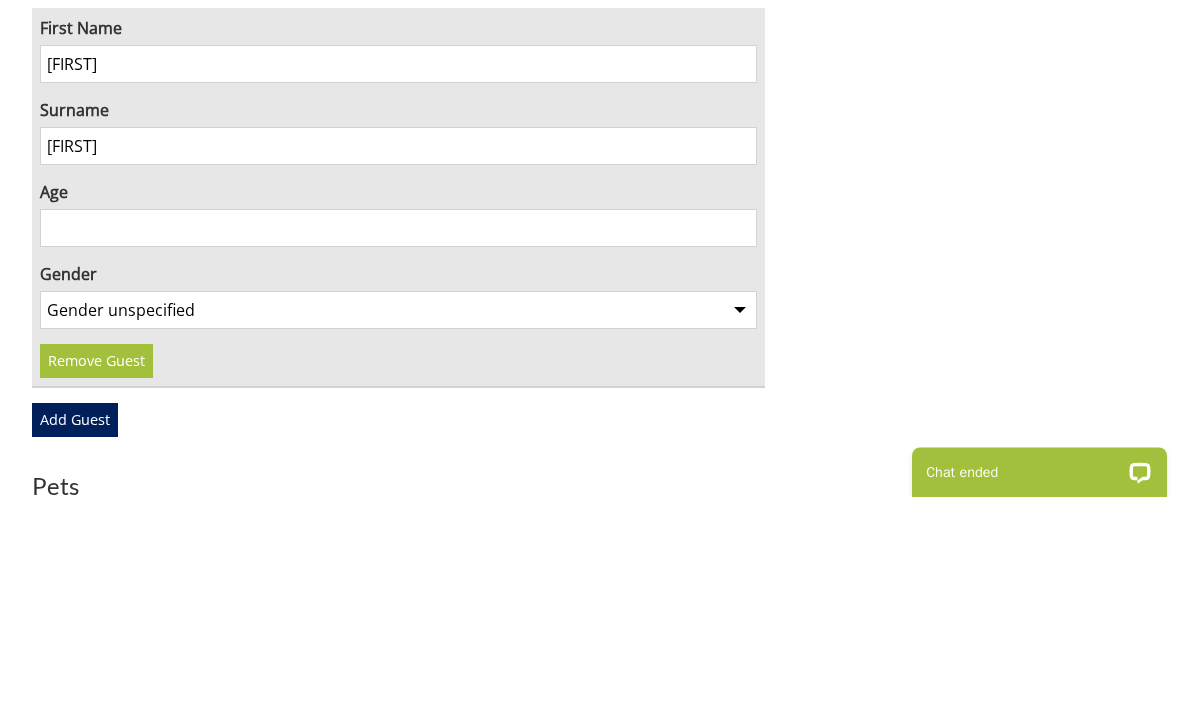 type on "Hanna" 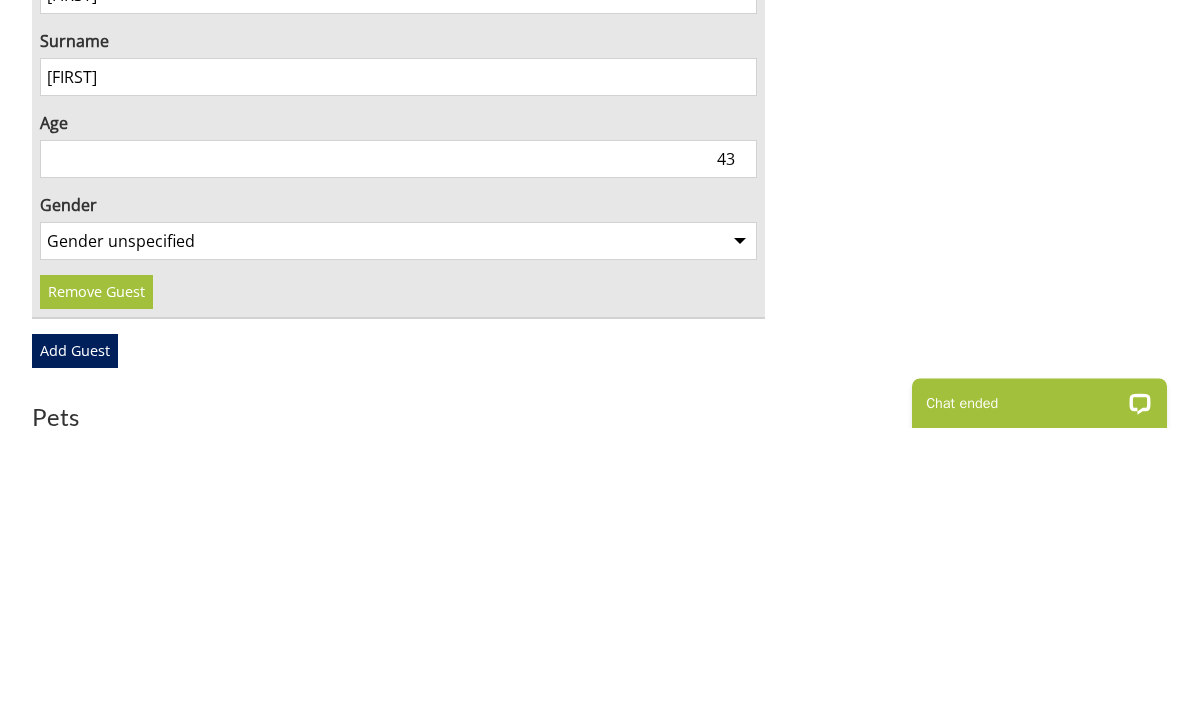 type on "43" 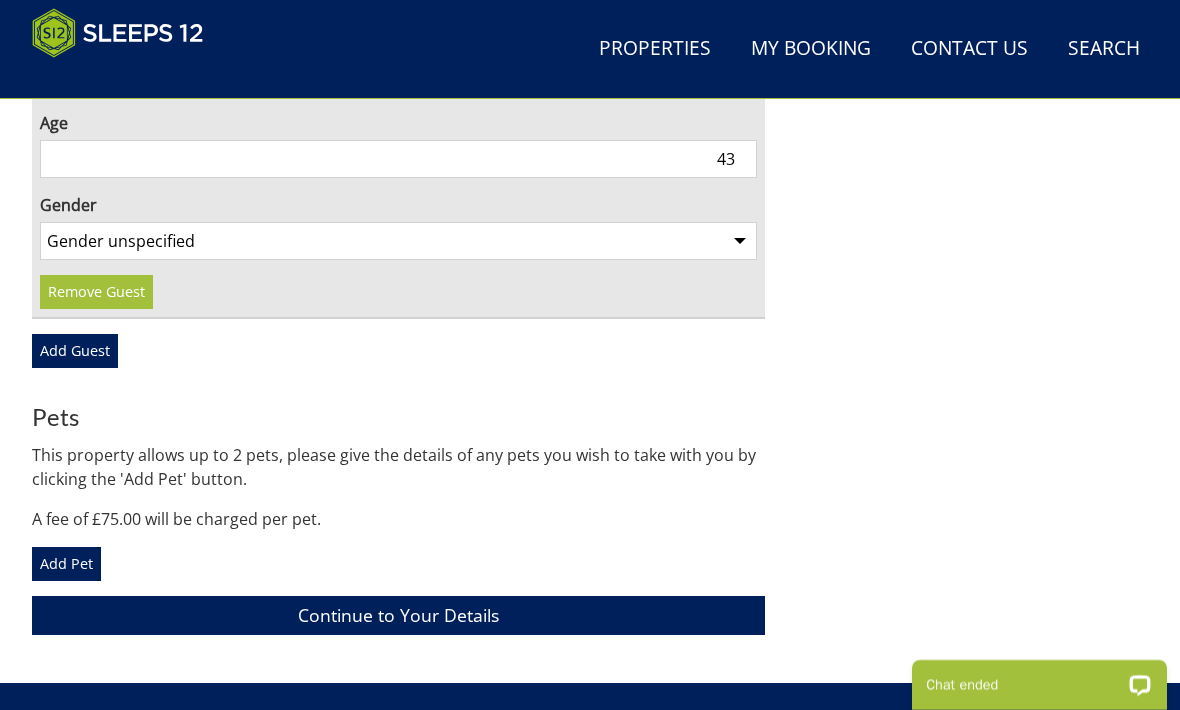 select on "gender_female" 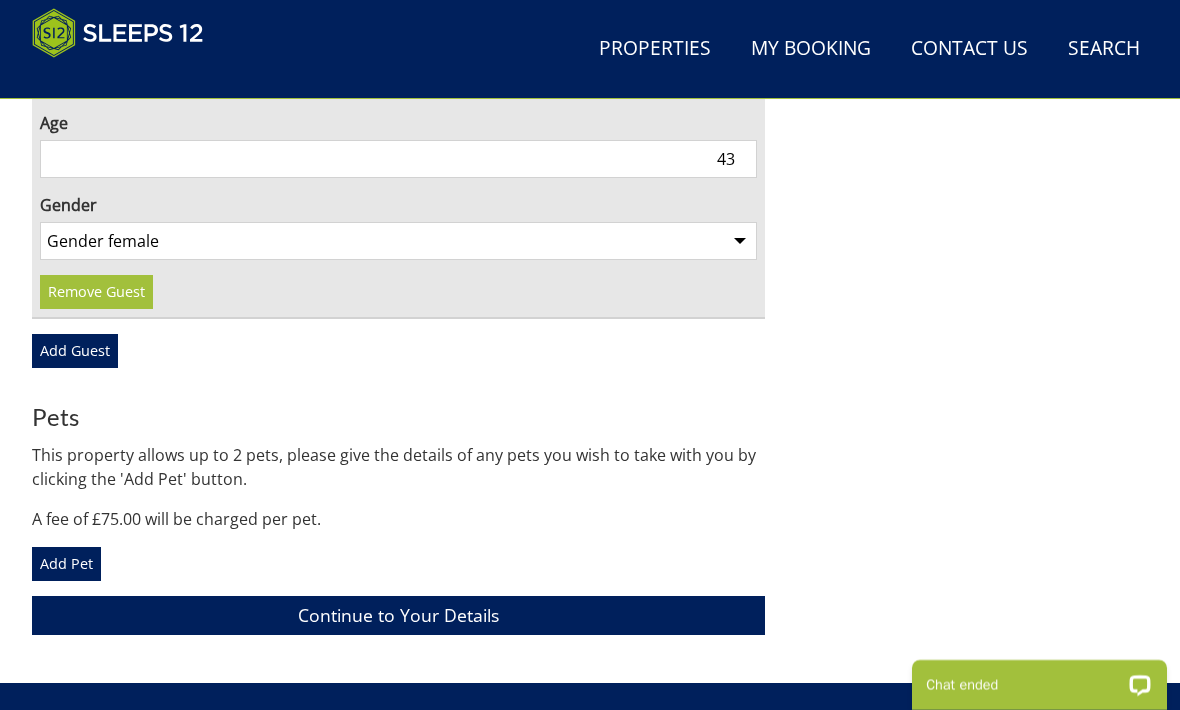 click on "Add Guest" at bounding box center (75, 351) 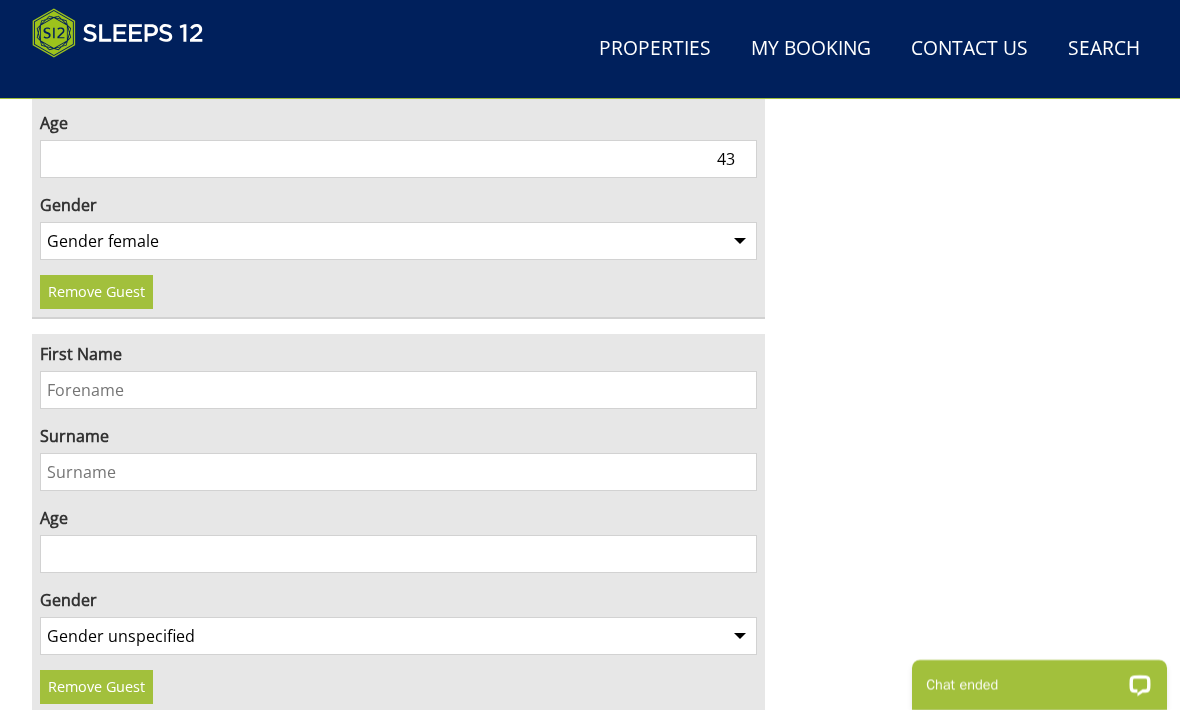 click on "First Name" at bounding box center [398, 390] 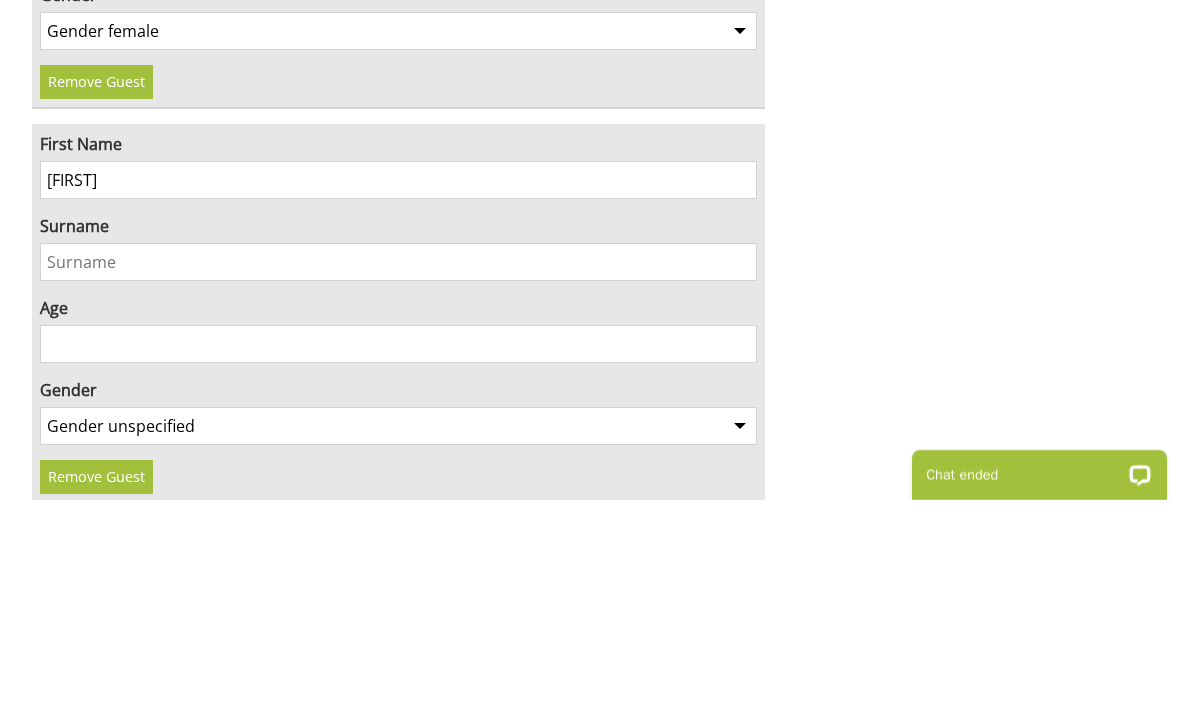 type on "Simon" 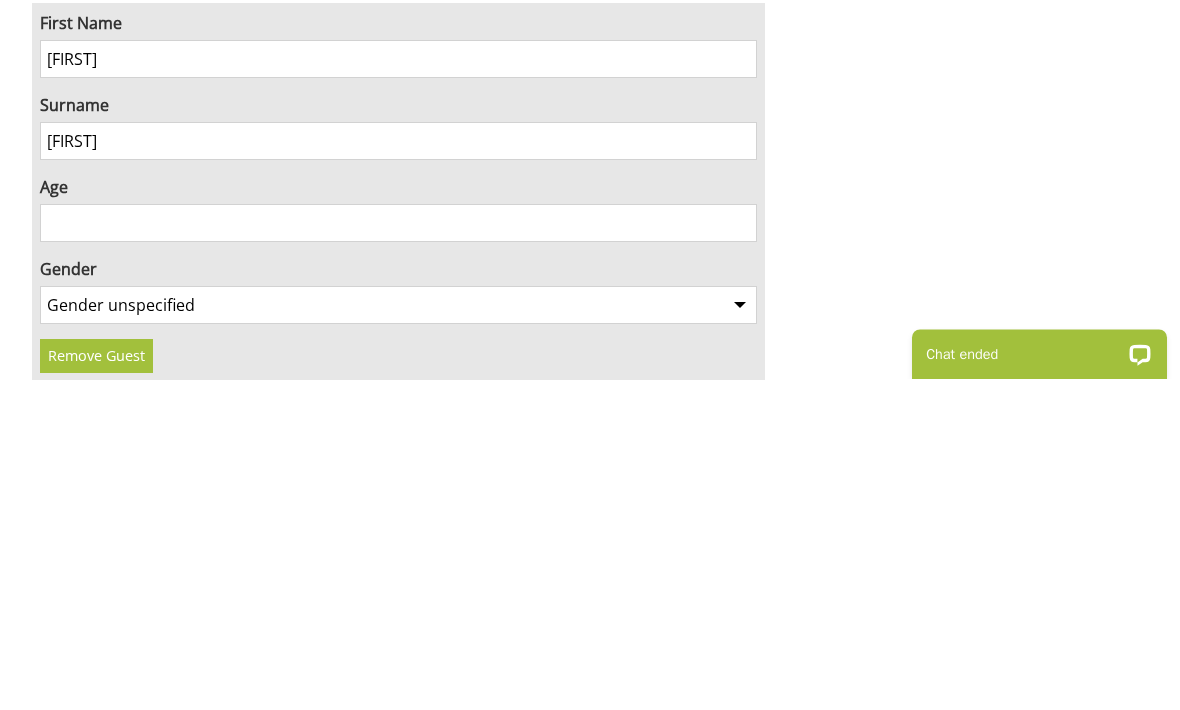 type on "Hanna" 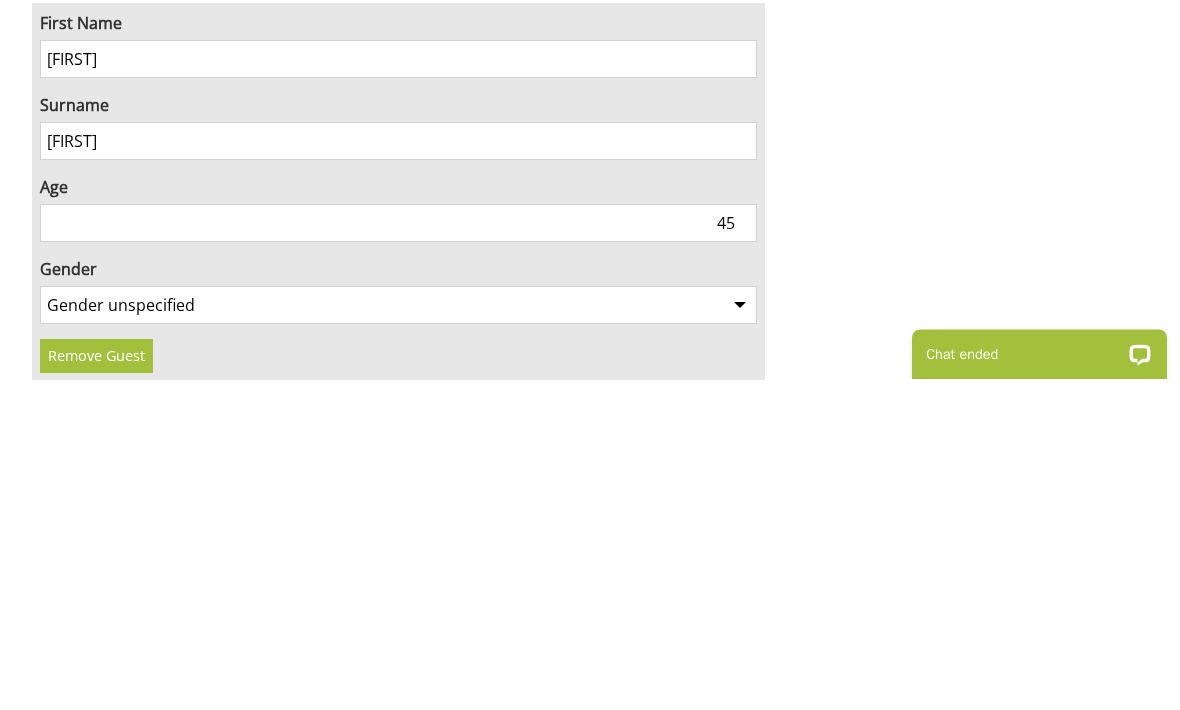 type on "45" 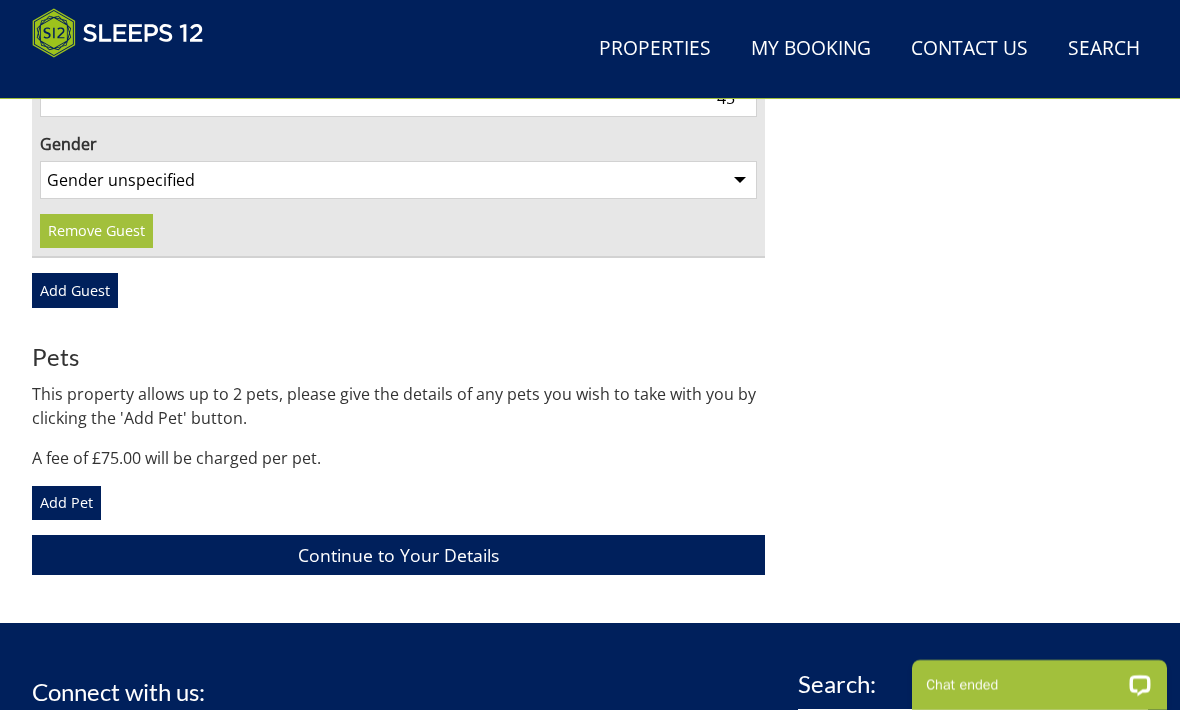 select on "gender_male" 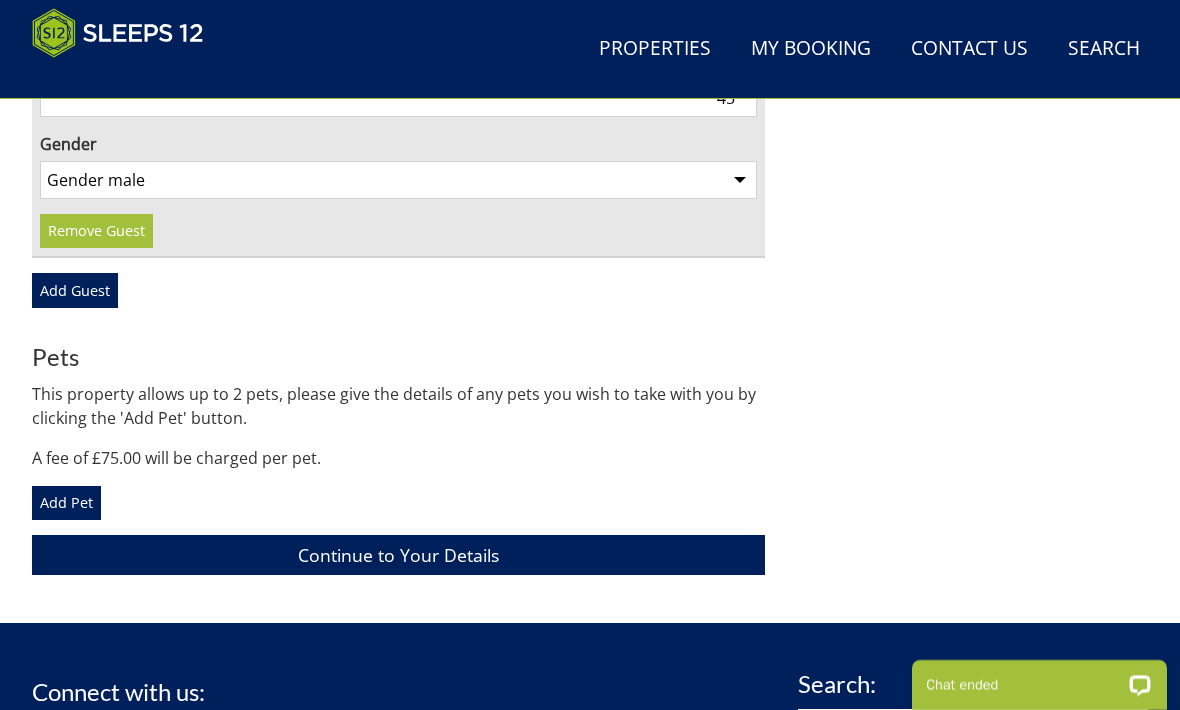 click on "Add Guest" at bounding box center [75, 290] 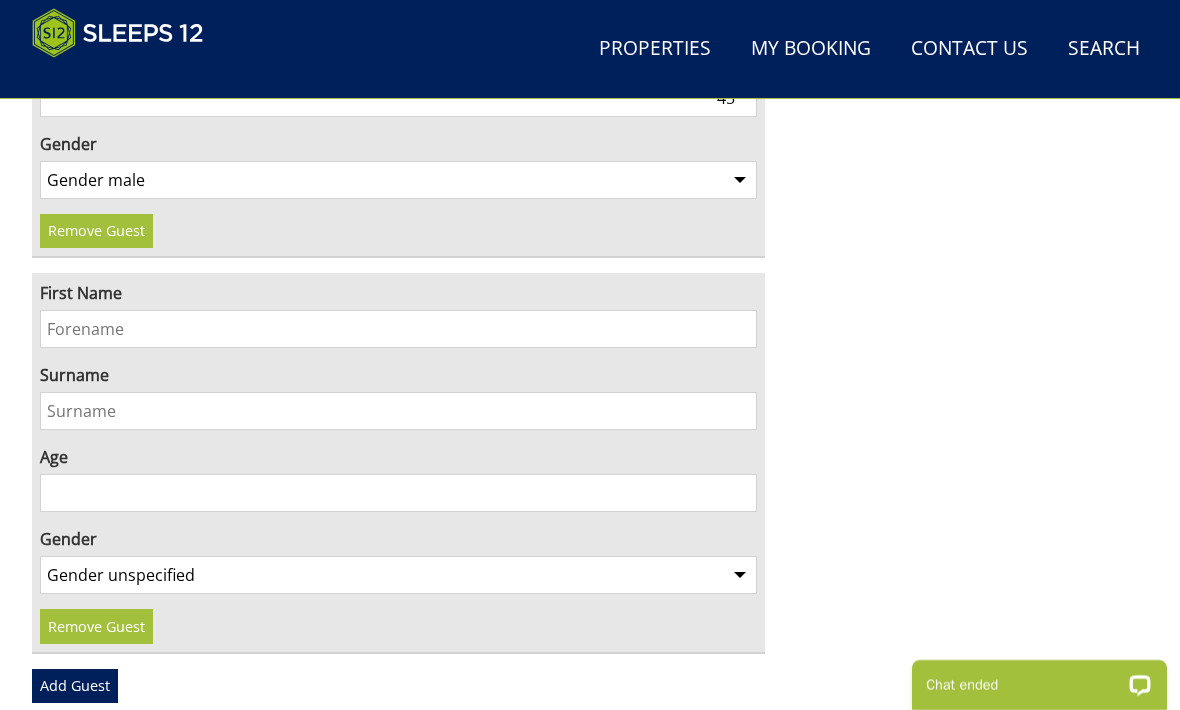click on "First Name" at bounding box center (398, 329) 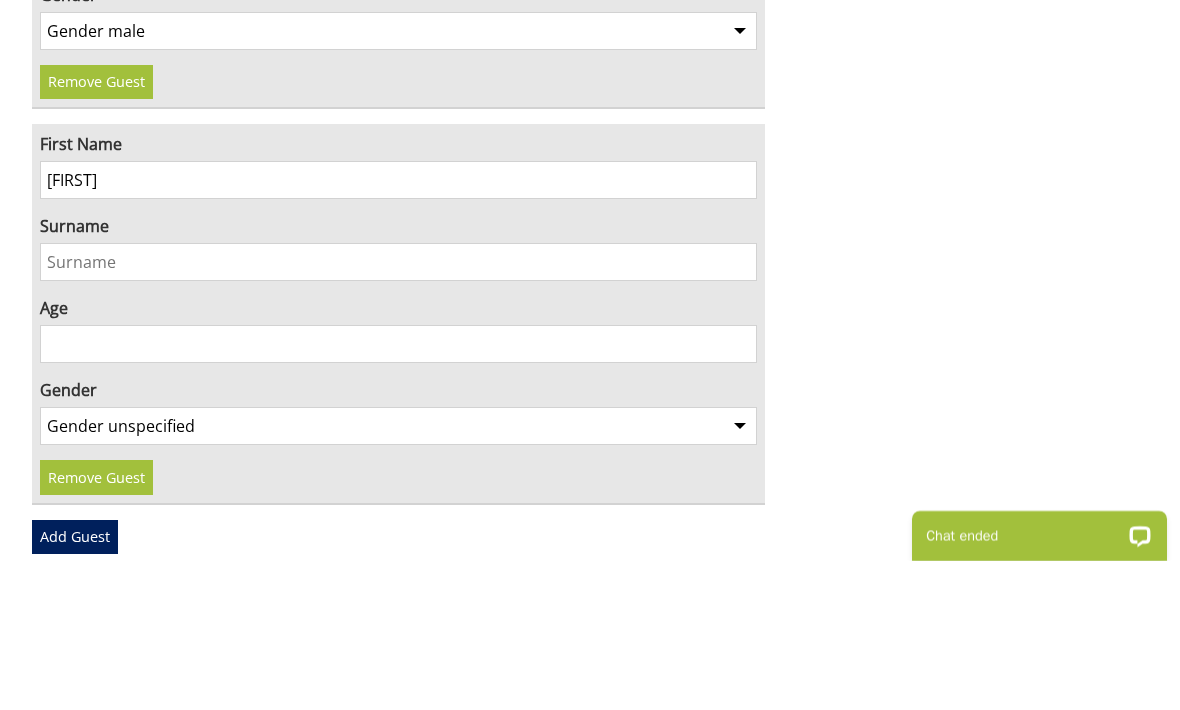type on "Madeleine" 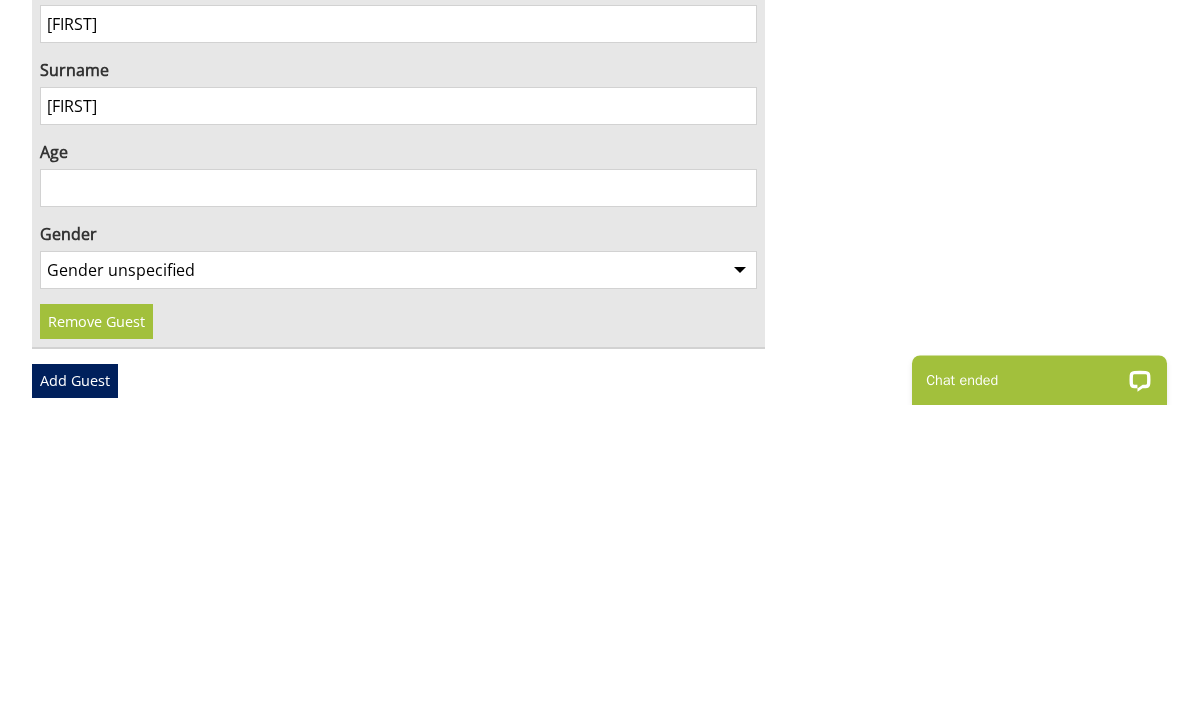 type on "Hanna" 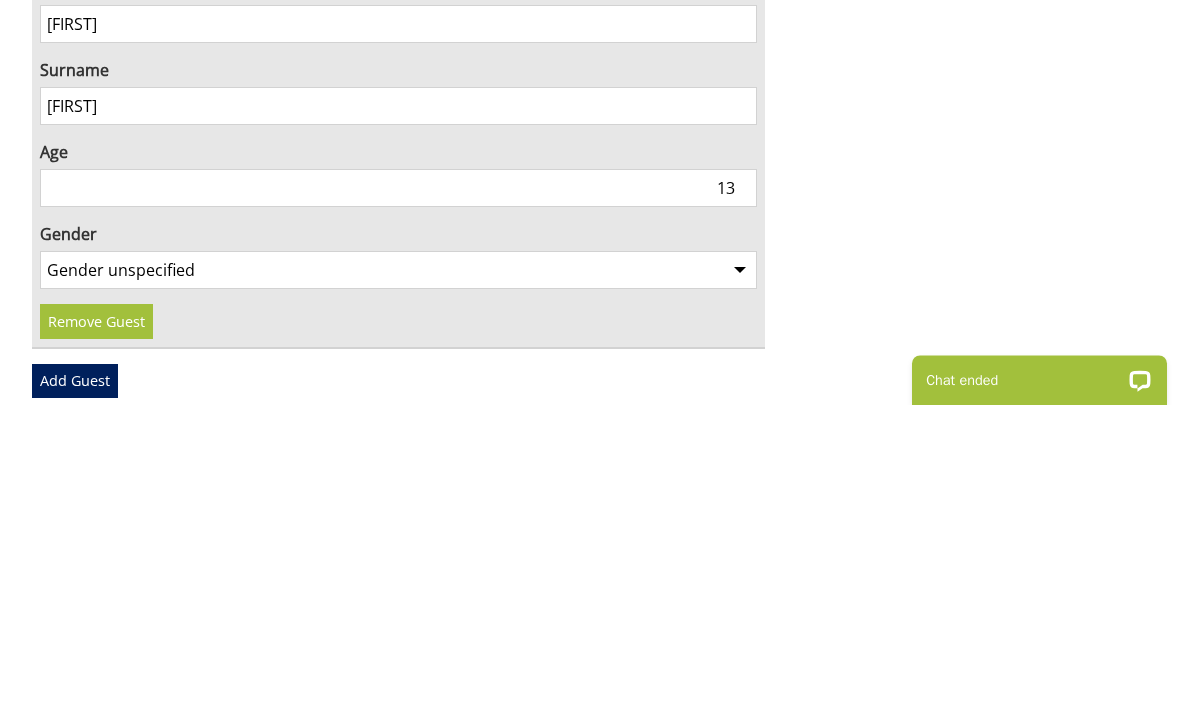 type on "13" 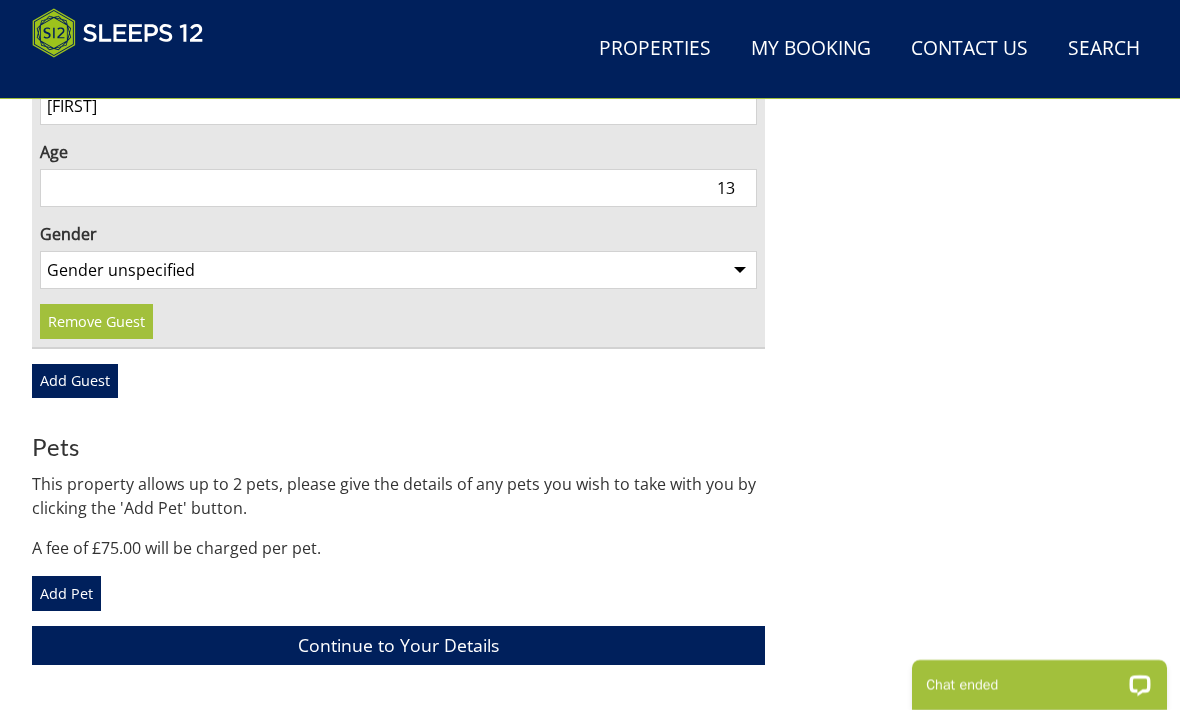 select on "gender_female" 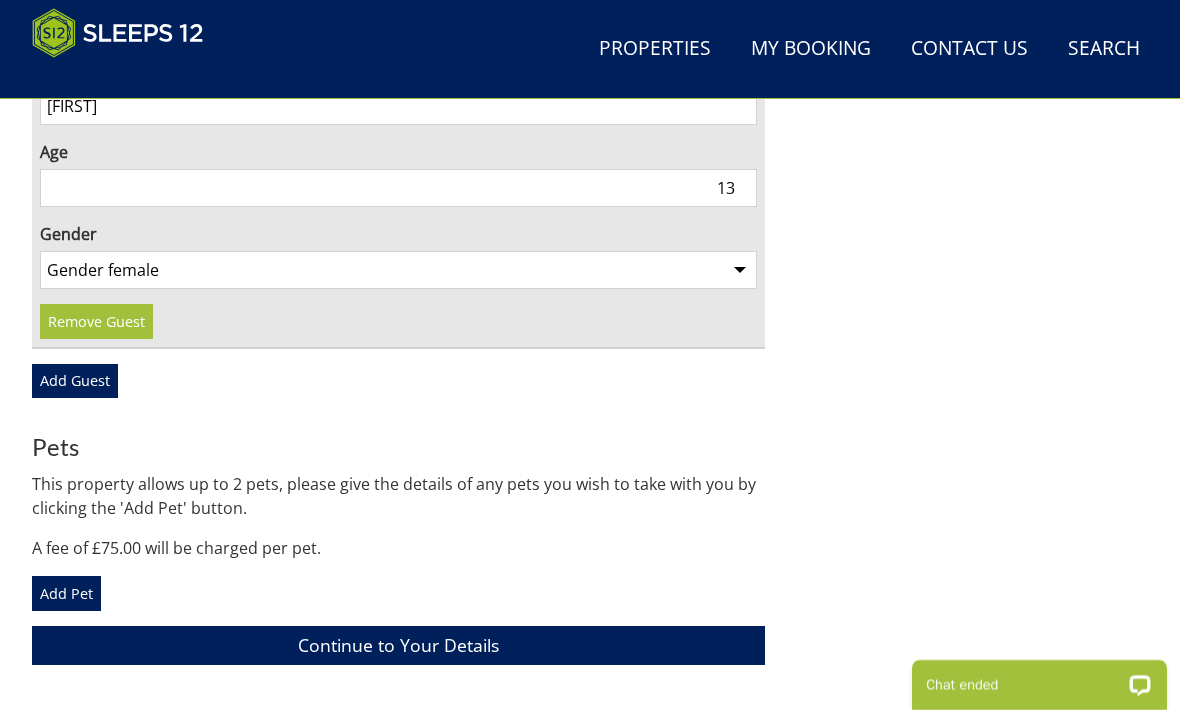 click on "Add Guest" at bounding box center [75, 381] 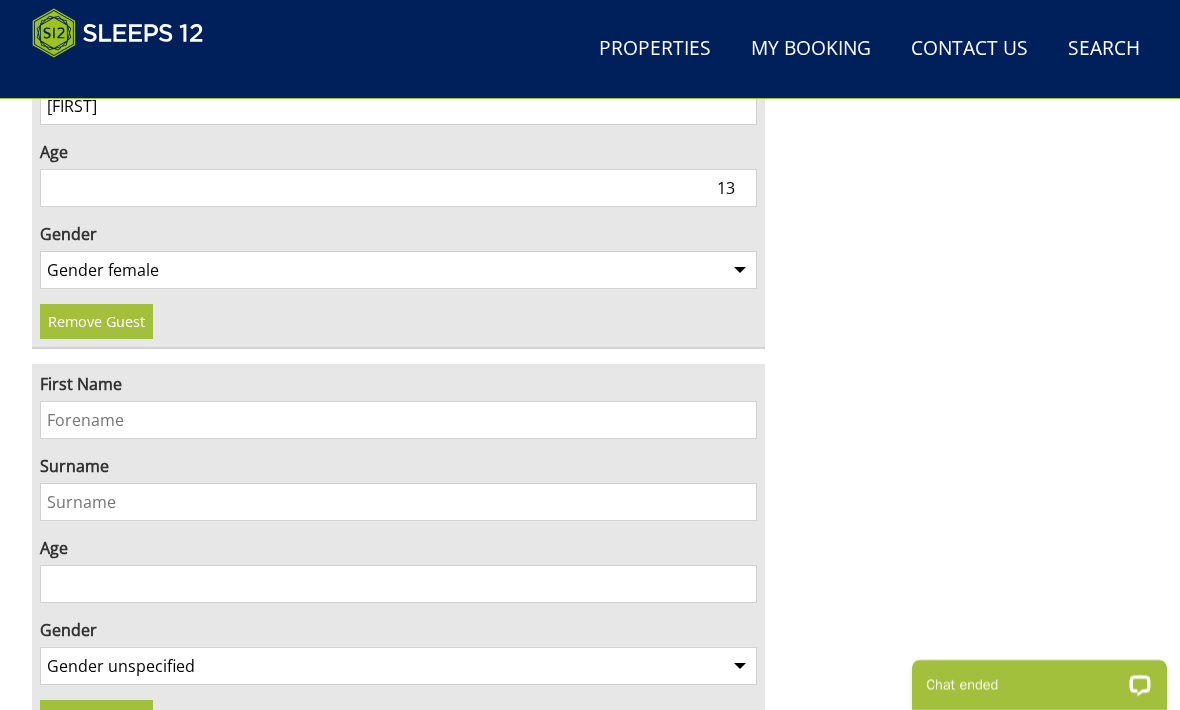 click on "First Name" at bounding box center (398, 420) 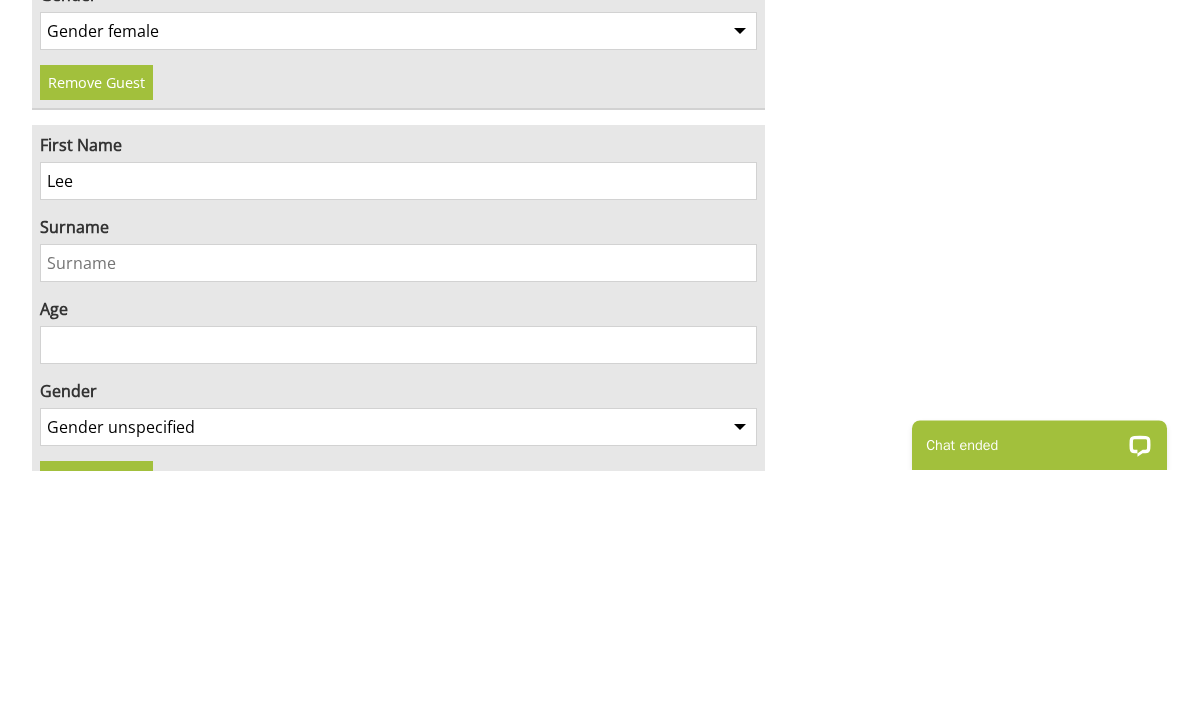 type on "Lee" 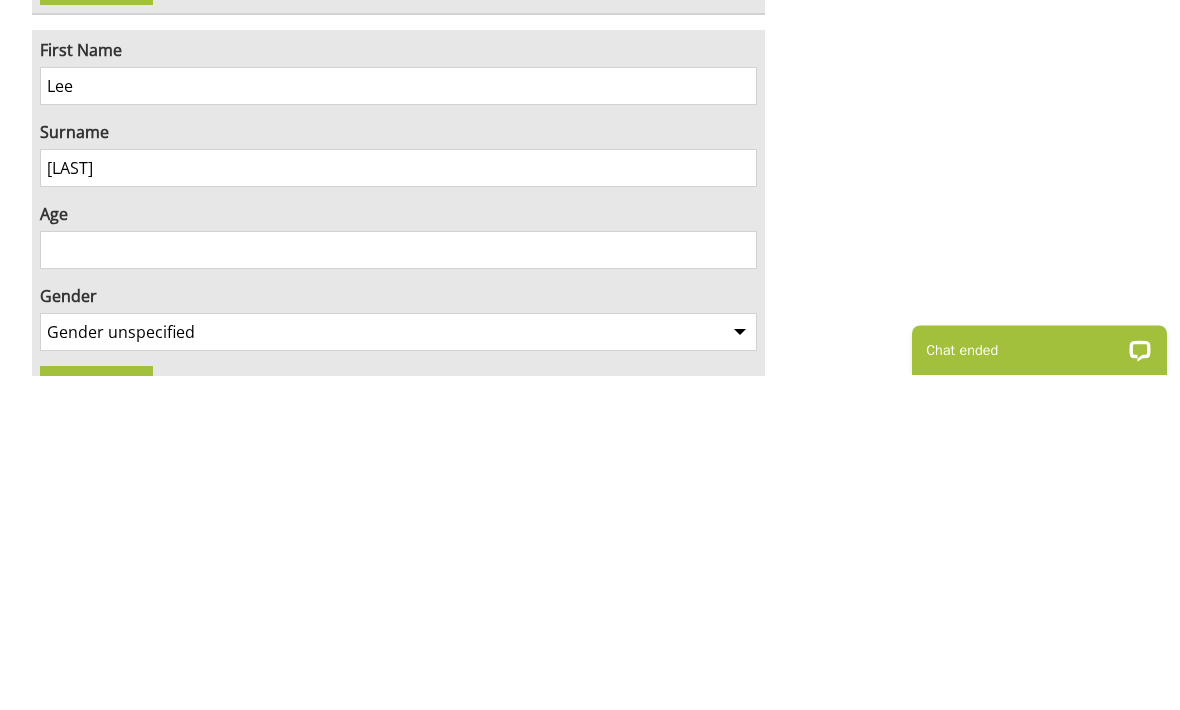 type on "Orridge" 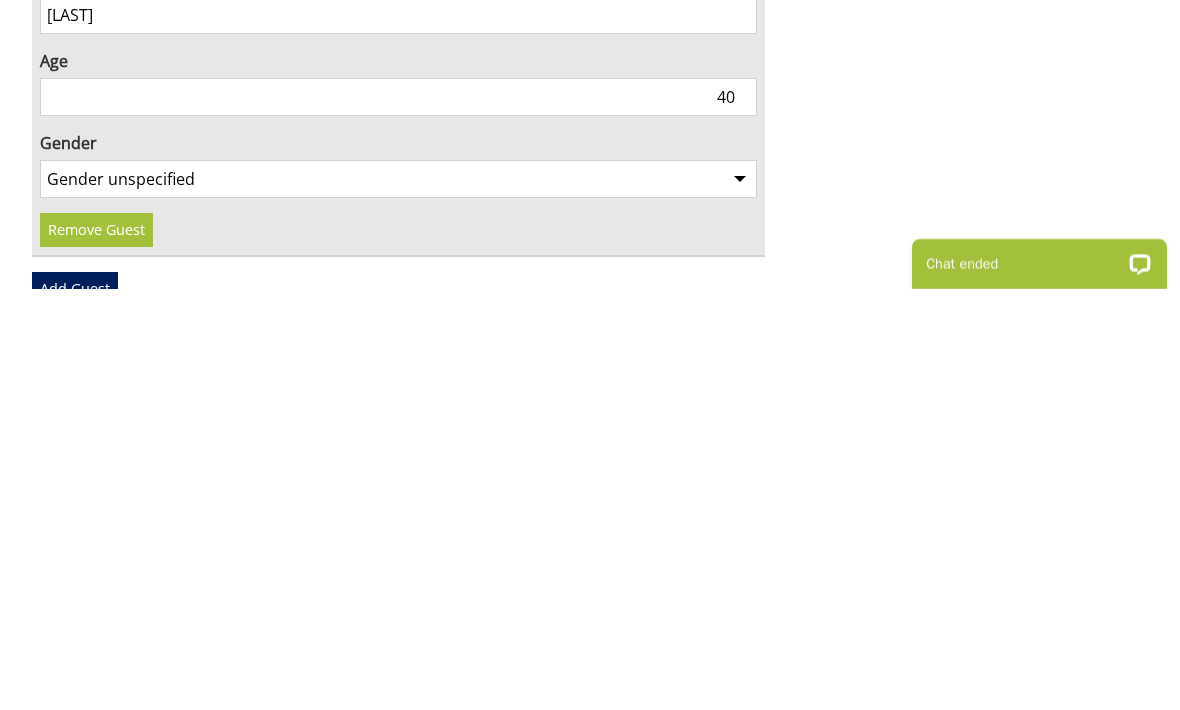type on "40" 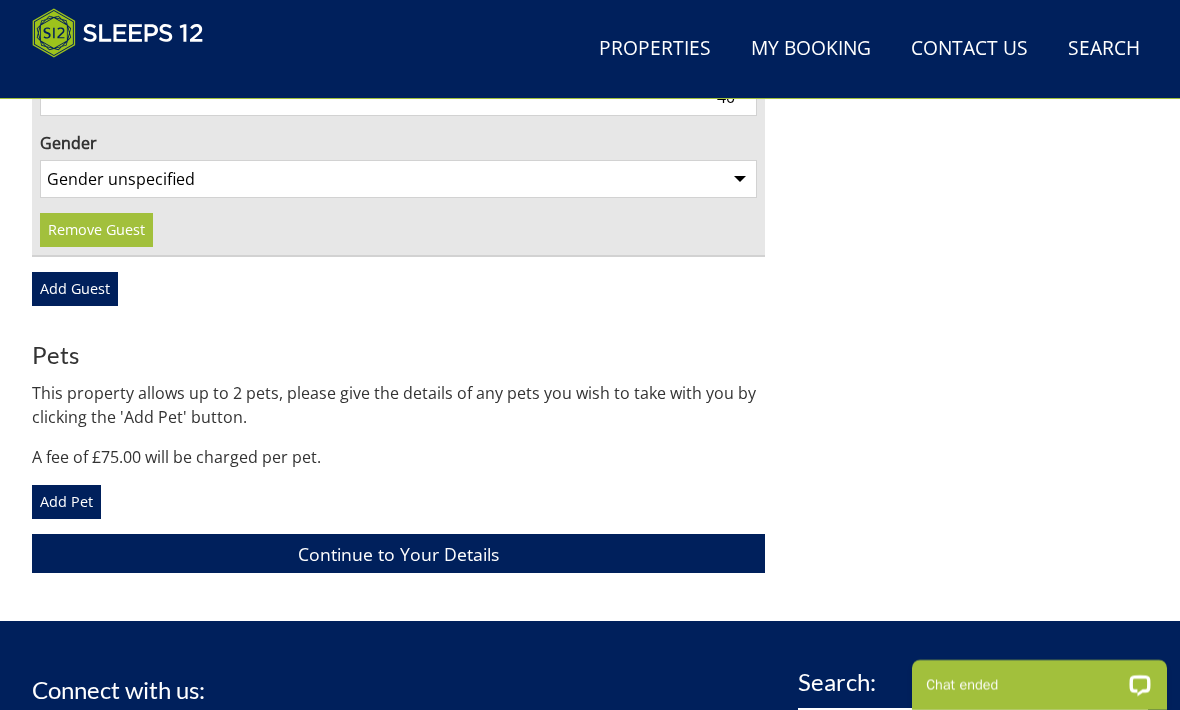 select on "gender_male" 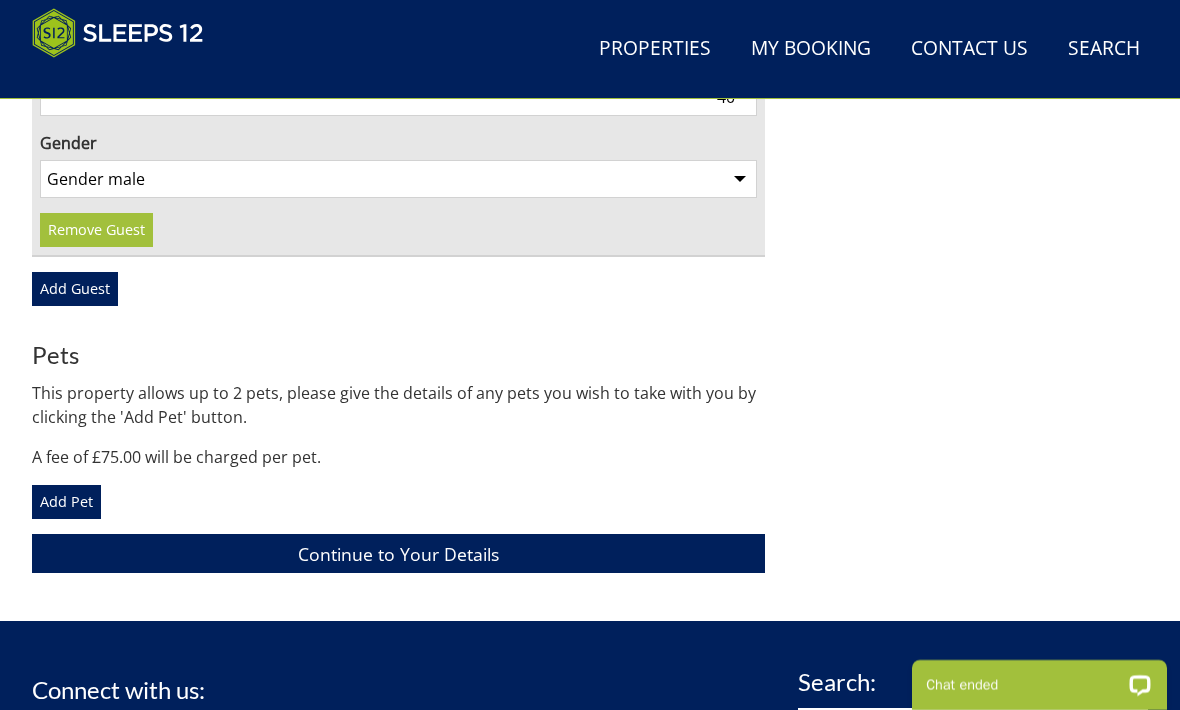 click on "Add Guest" at bounding box center (75, 289) 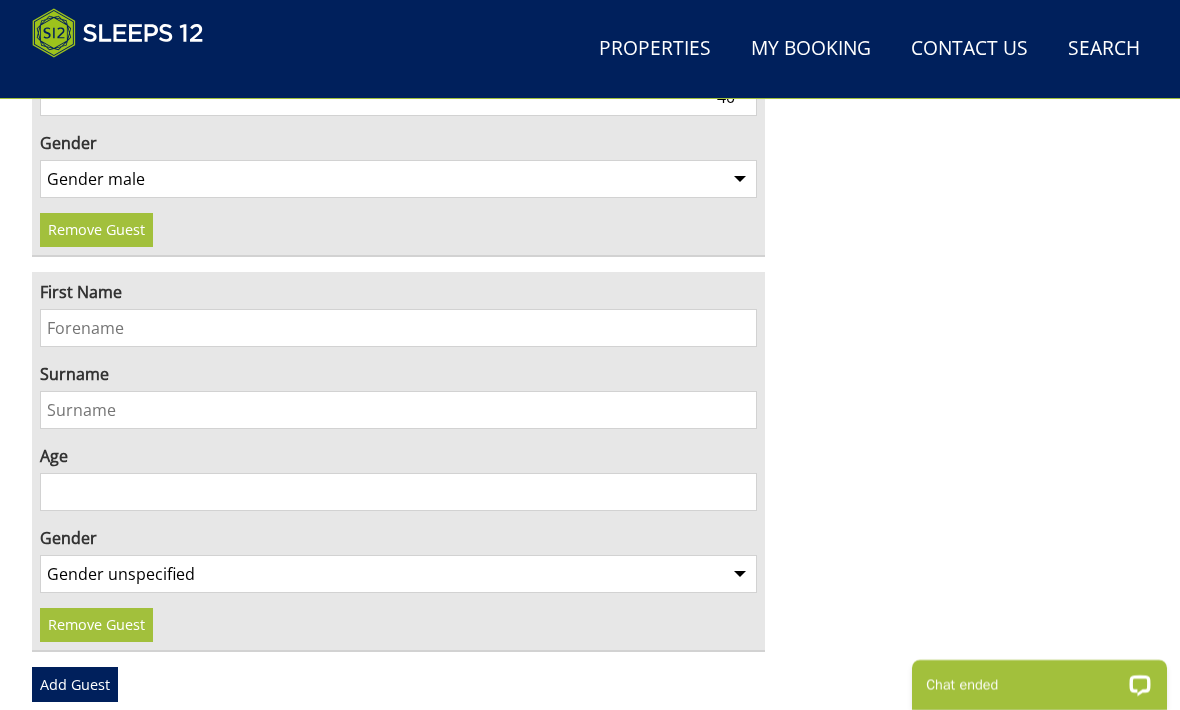click on "First Name" at bounding box center (398, 328) 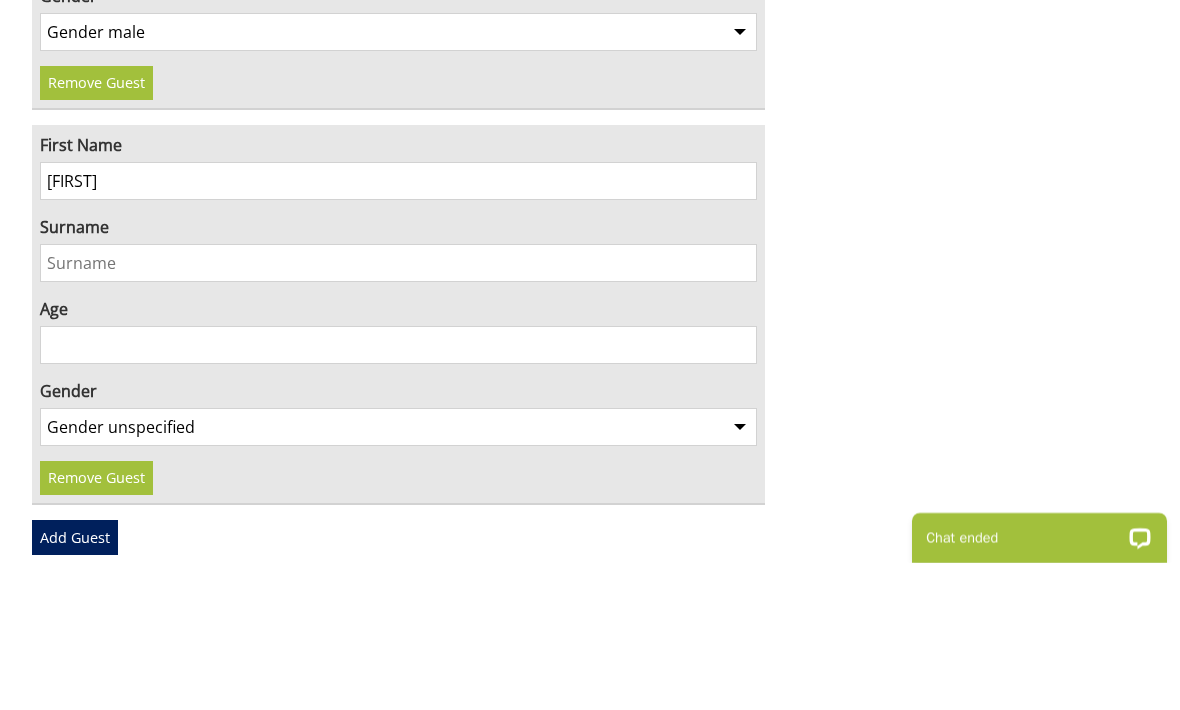 type on "Erin" 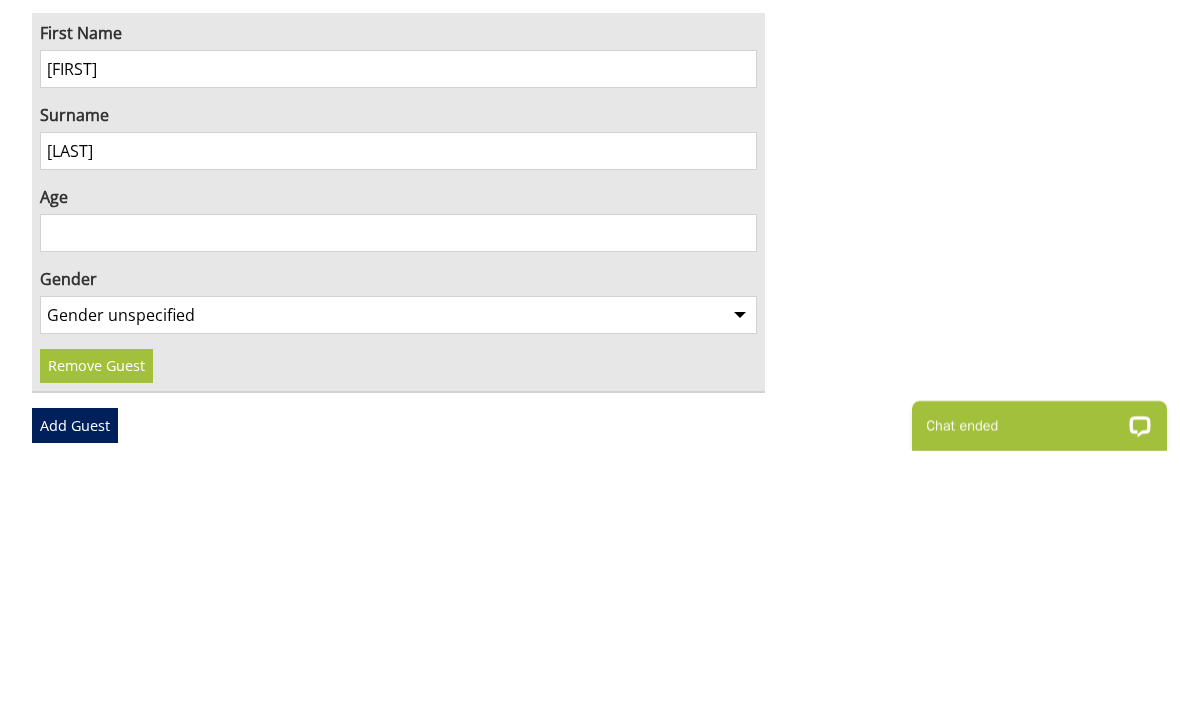 type on "Potts" 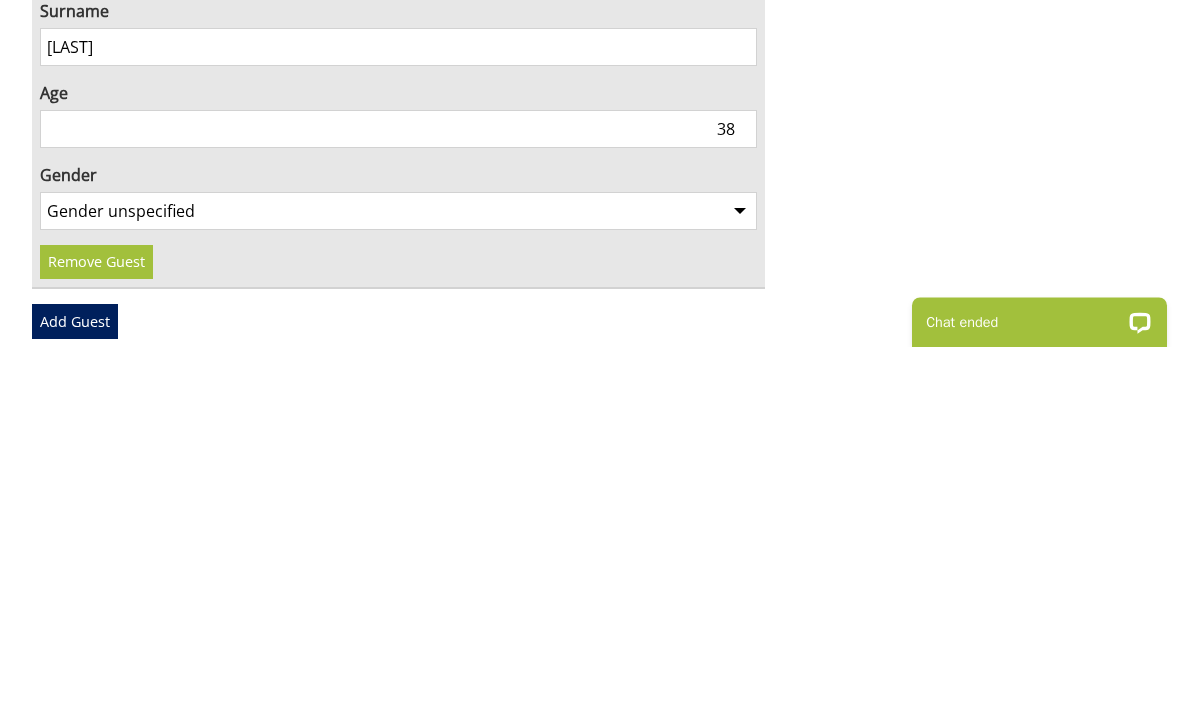 type on "38" 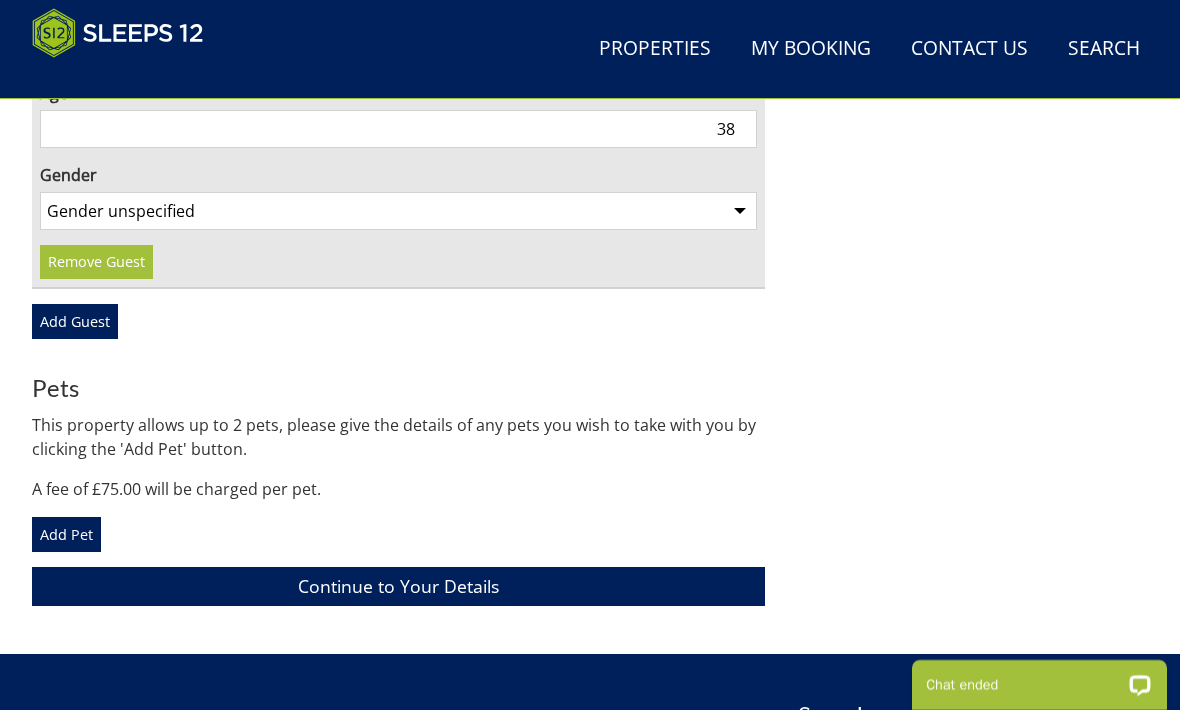 select on "gender_female" 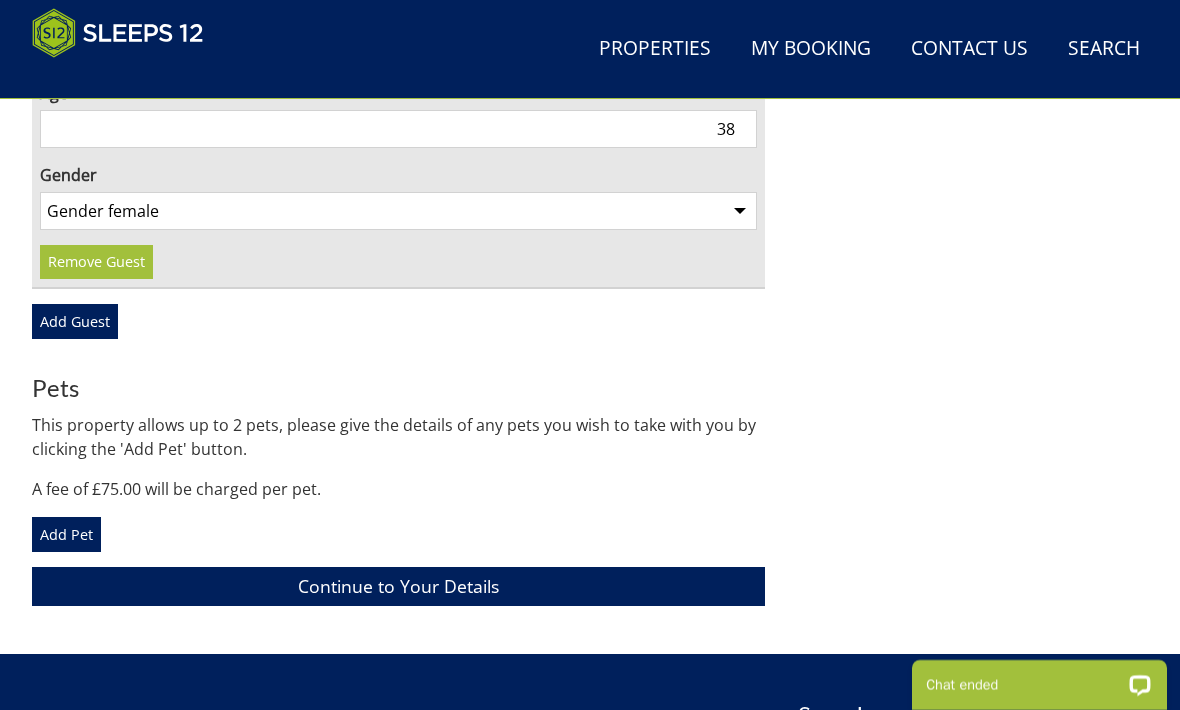 click on "Add Guest" at bounding box center [75, 321] 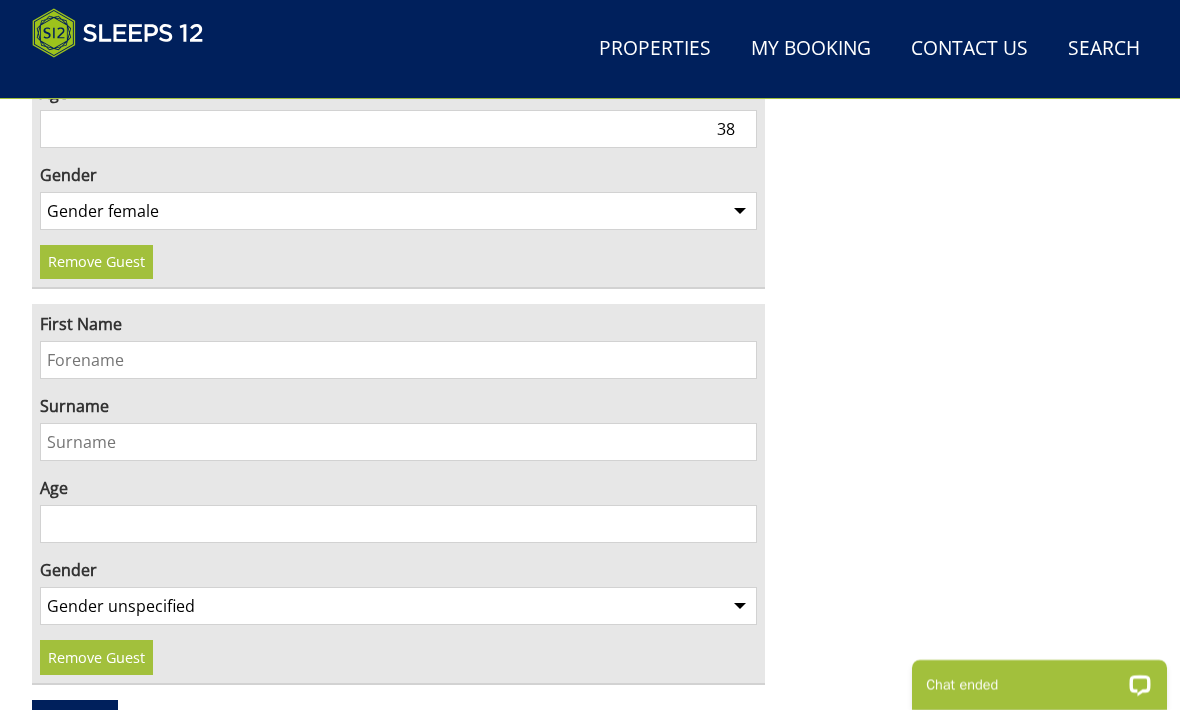 click on "First Name" at bounding box center (398, 360) 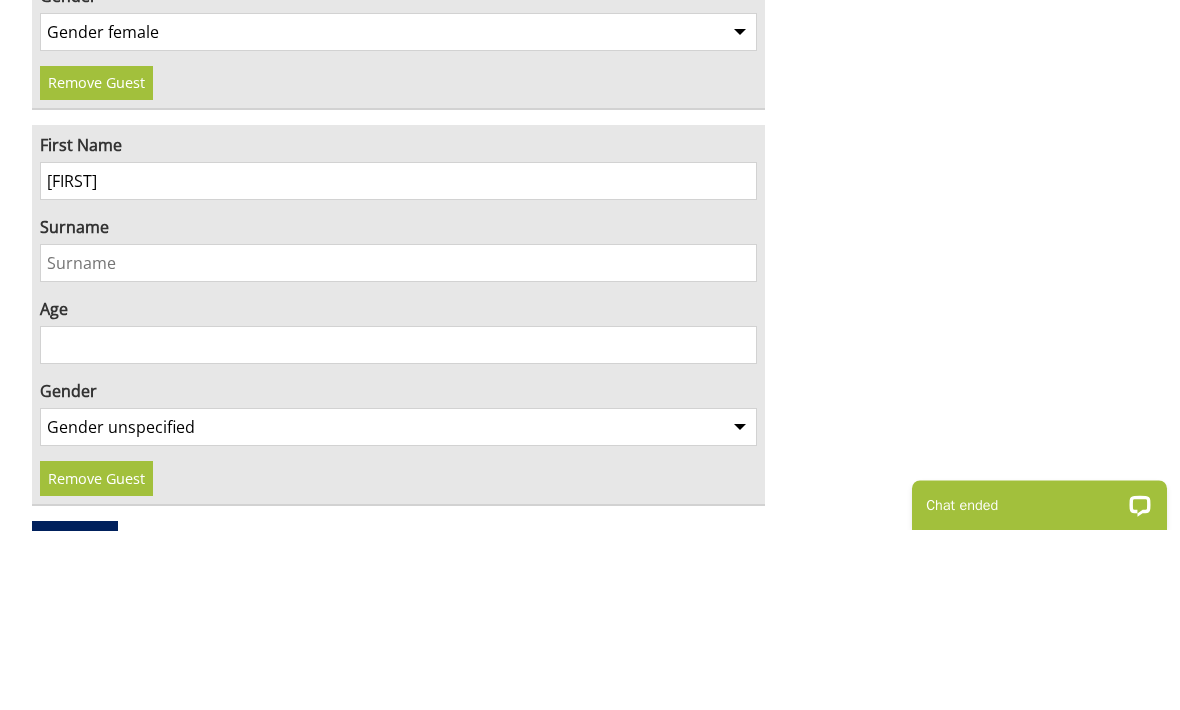 type on "Lillie" 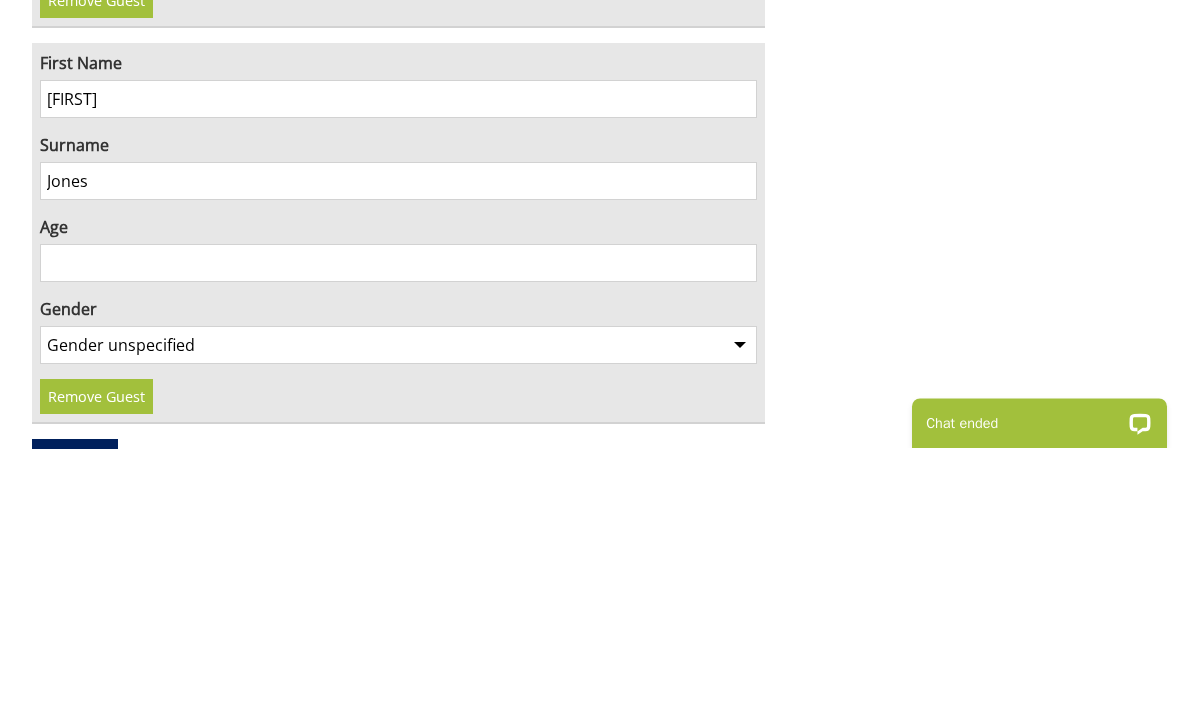 type on "Jones" 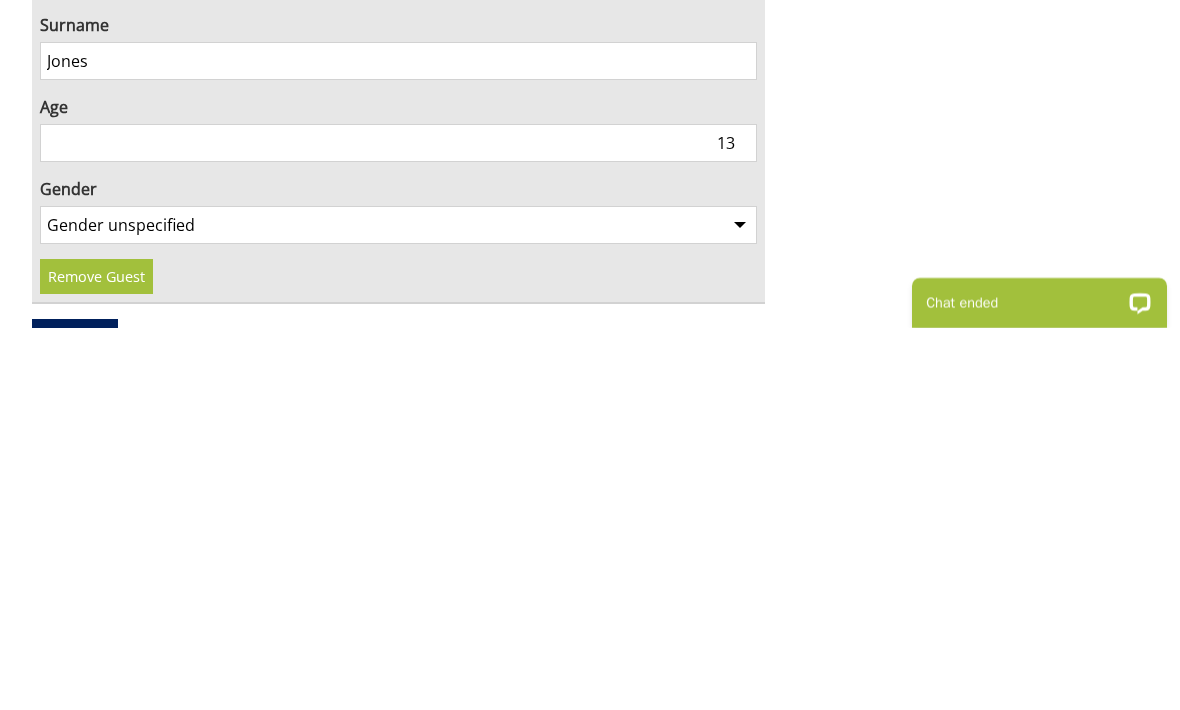 type on "13" 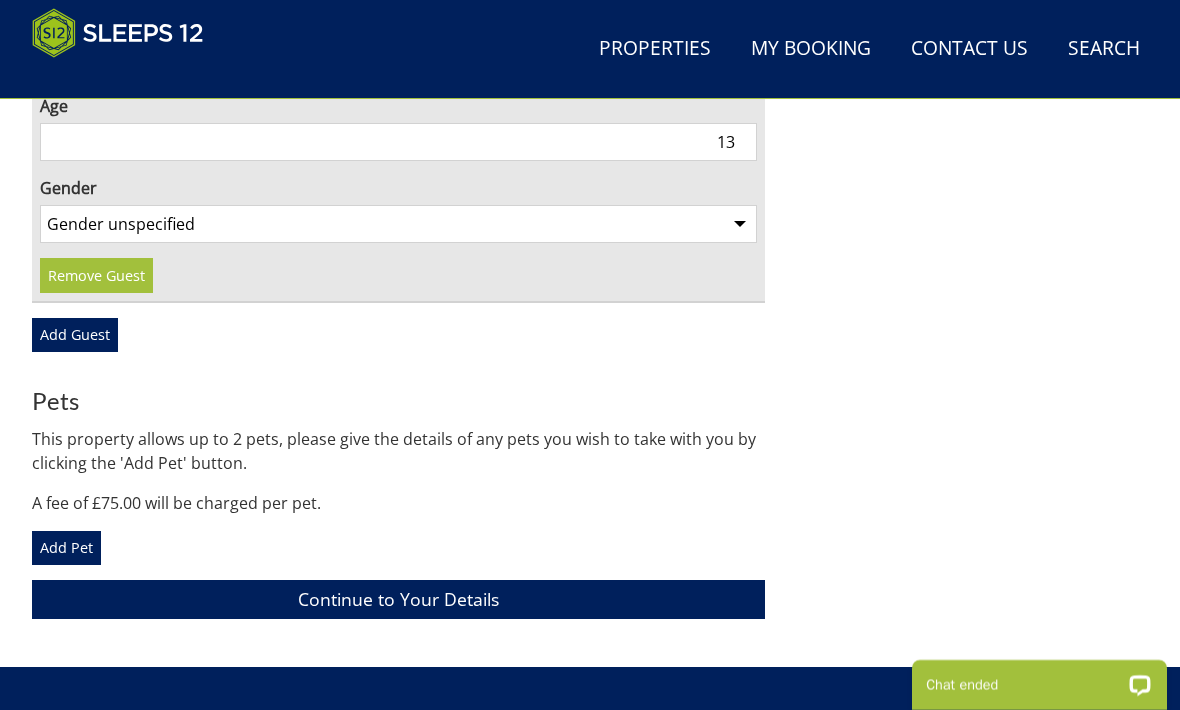 select on "gender_female" 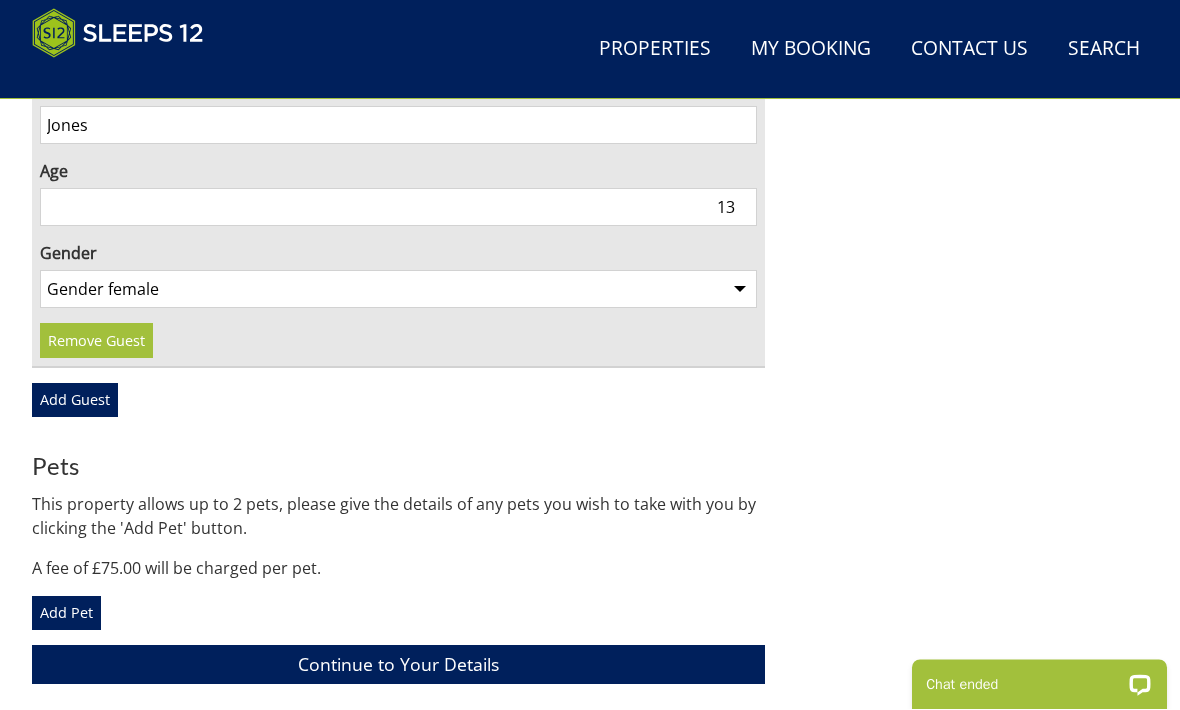 scroll, scrollTop: 4655, scrollLeft: 0, axis: vertical 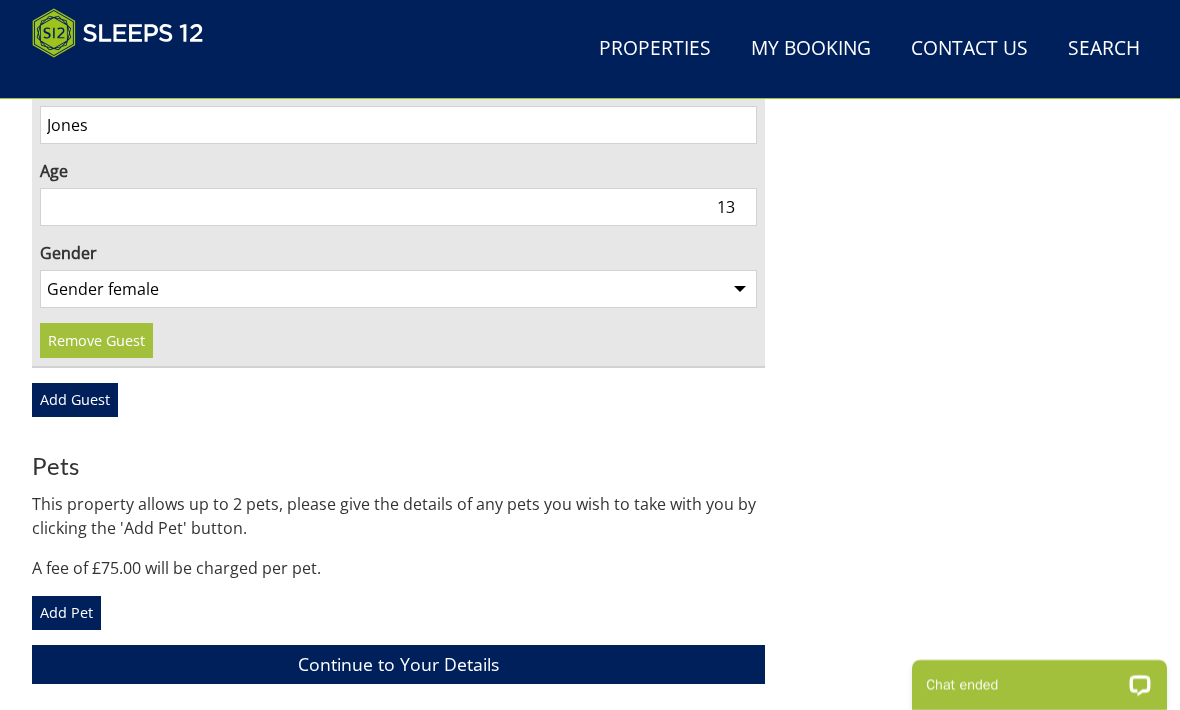 click on "Add Guest" at bounding box center [75, 400] 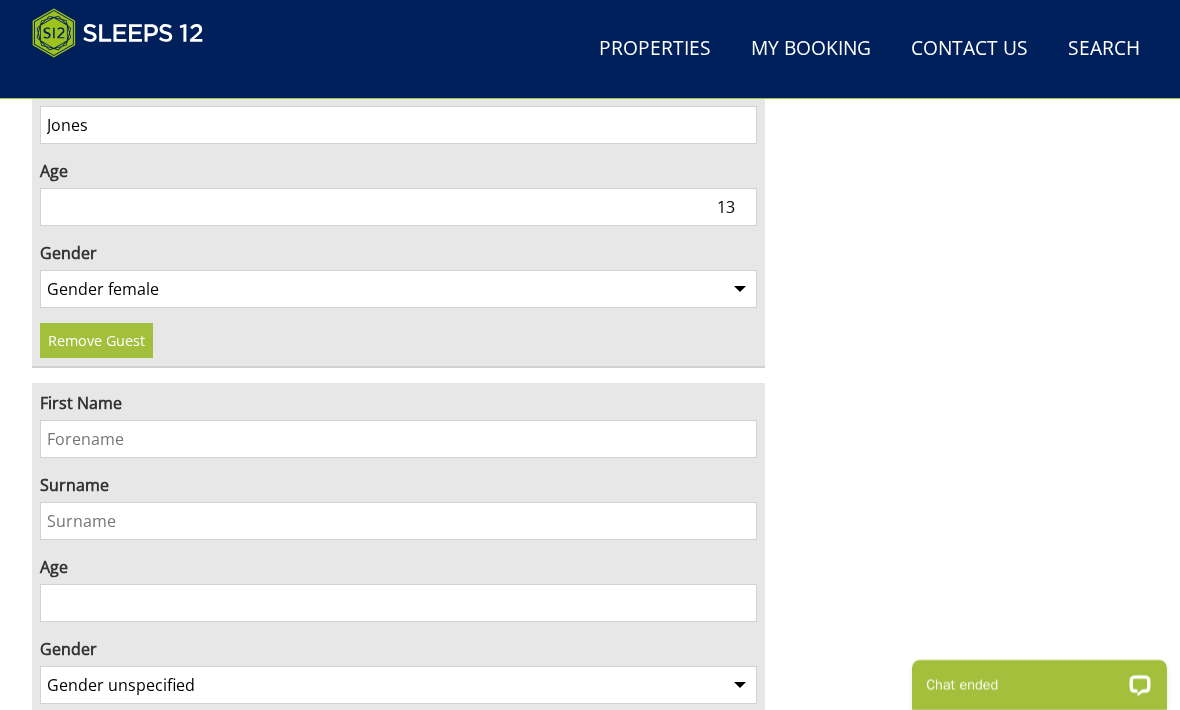 click on "First Name" at bounding box center (398, 439) 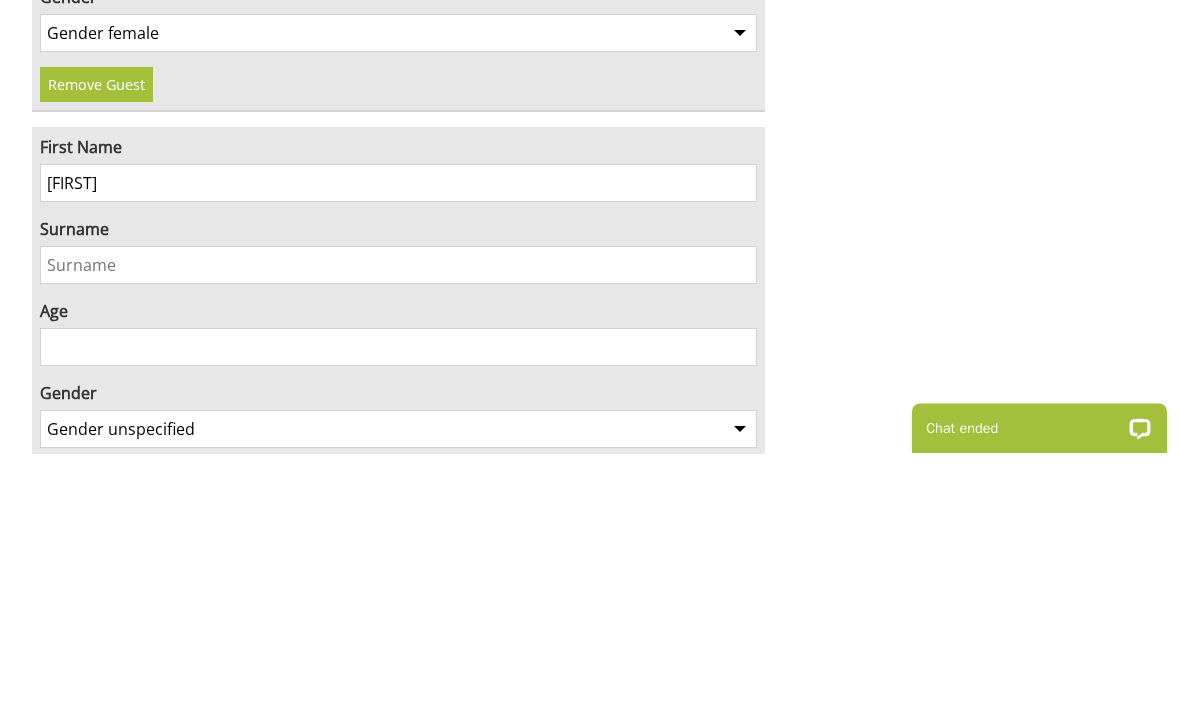 type on "Olivia" 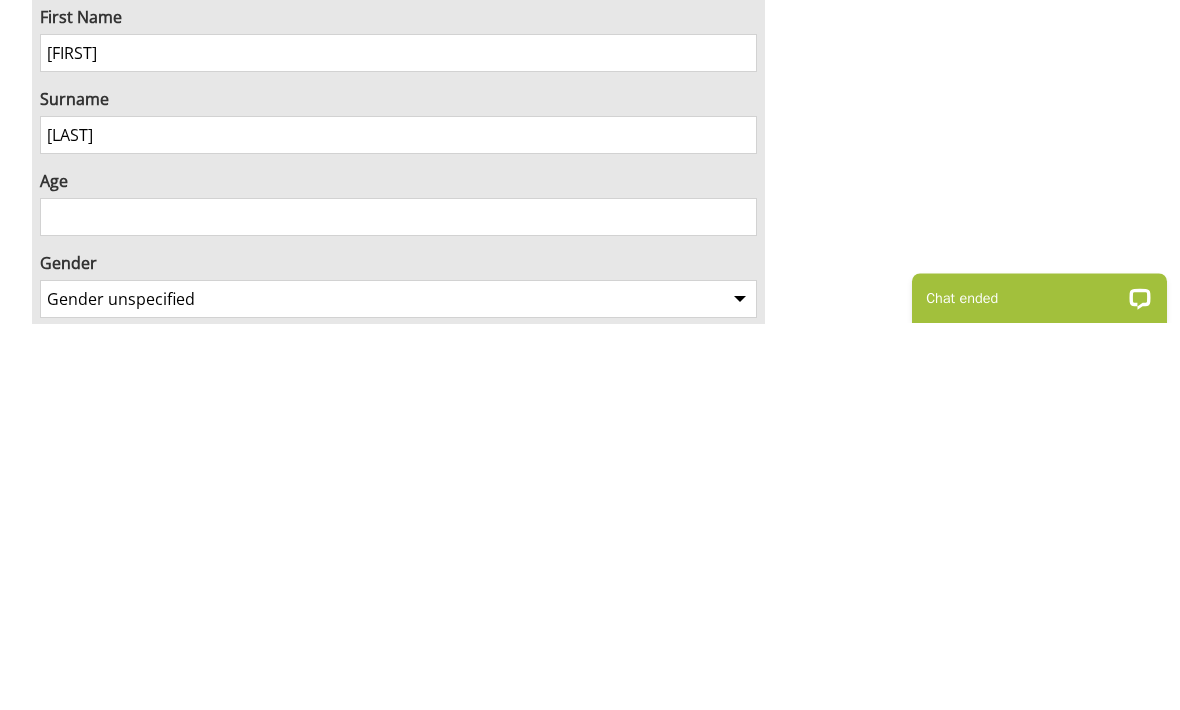 type on "Orridge" 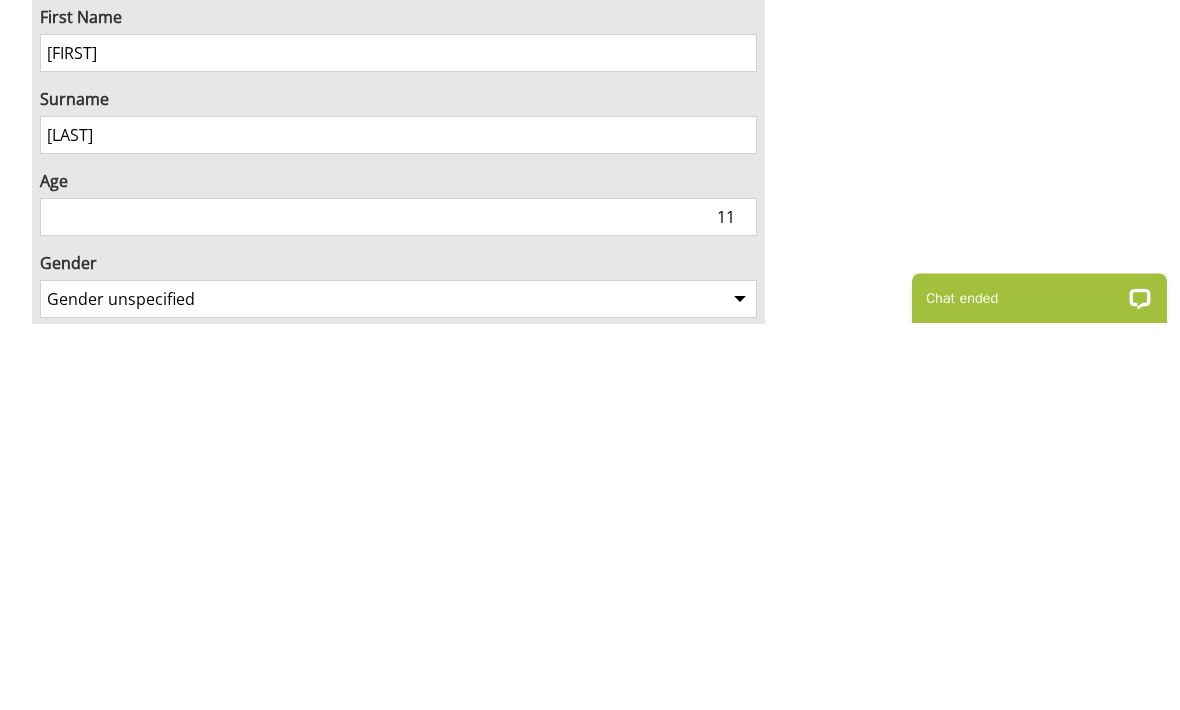 type on "11" 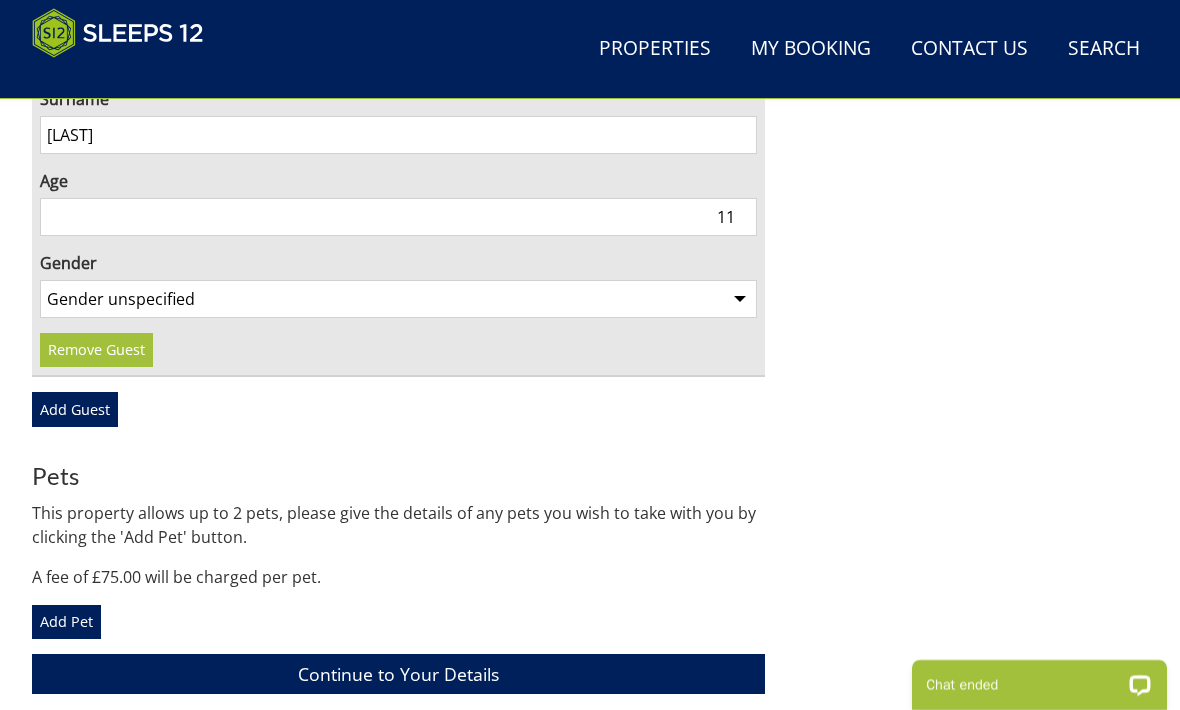 select on "gender_female" 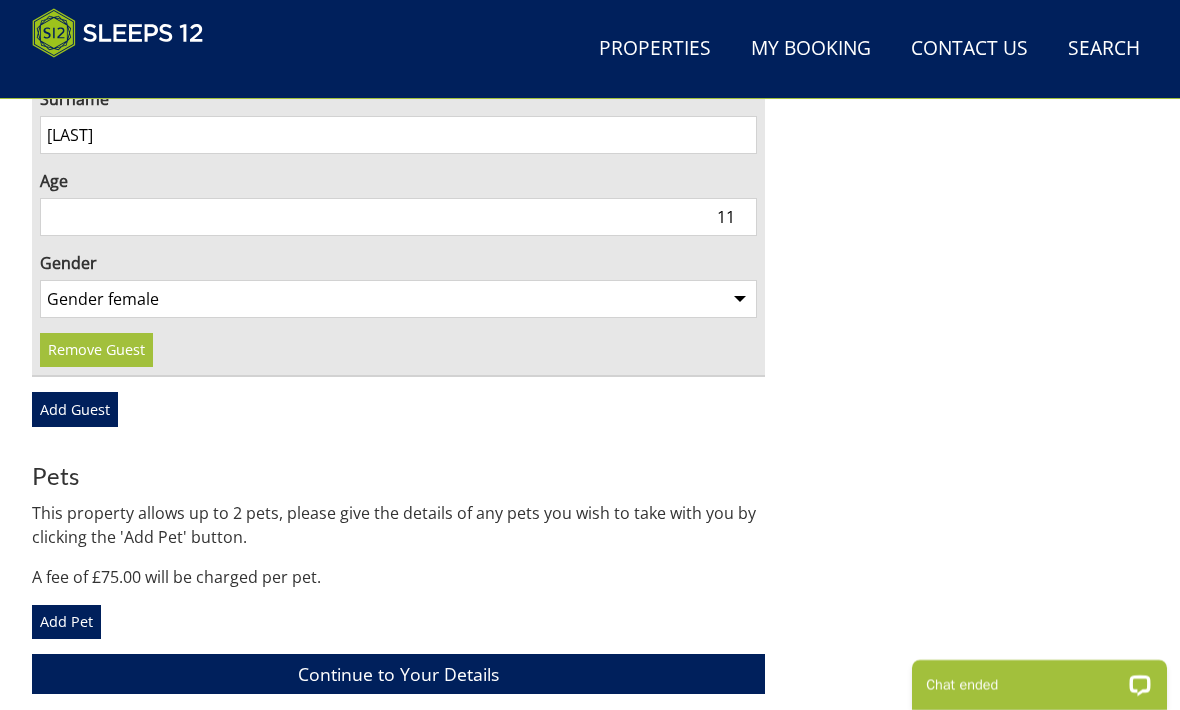 click on "Add Guest" at bounding box center [75, 409] 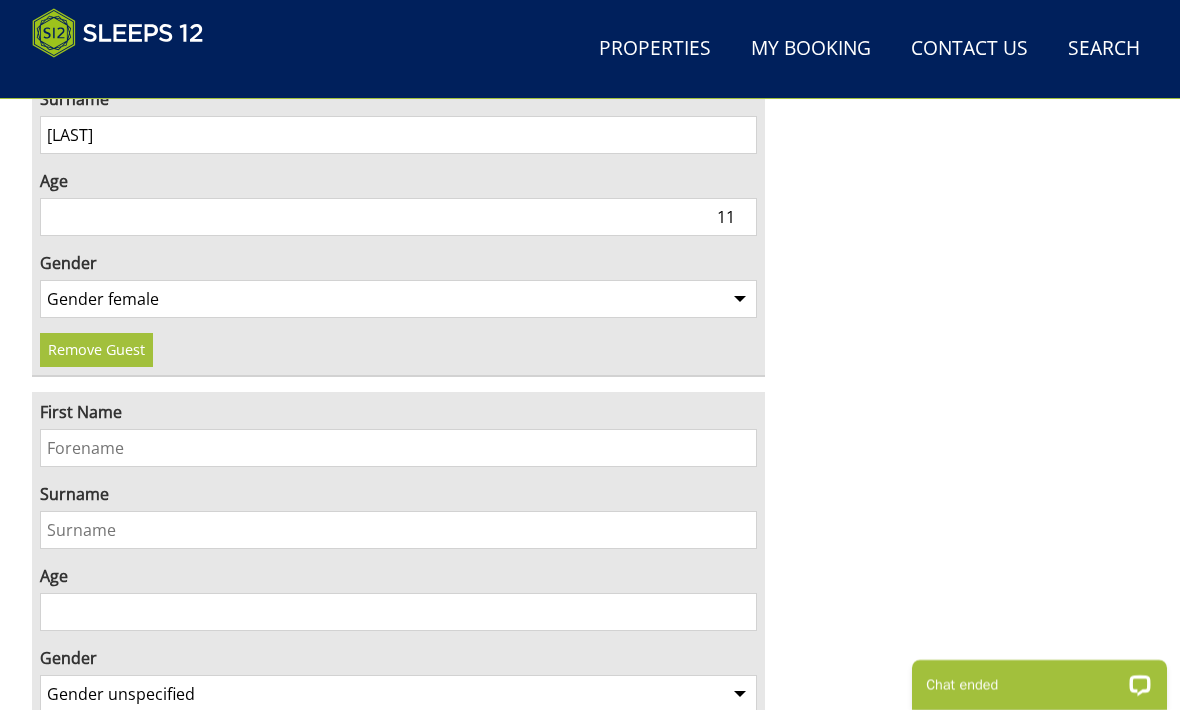 click on "First Name" at bounding box center (398, 448) 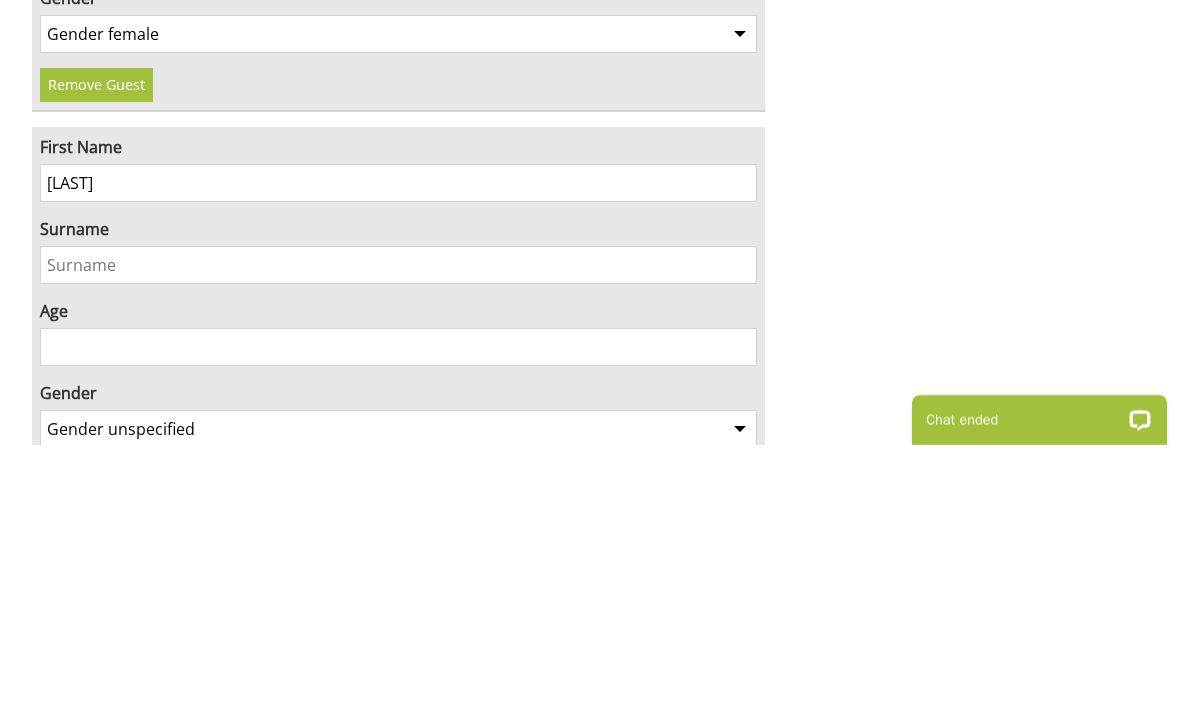 type on "Lola" 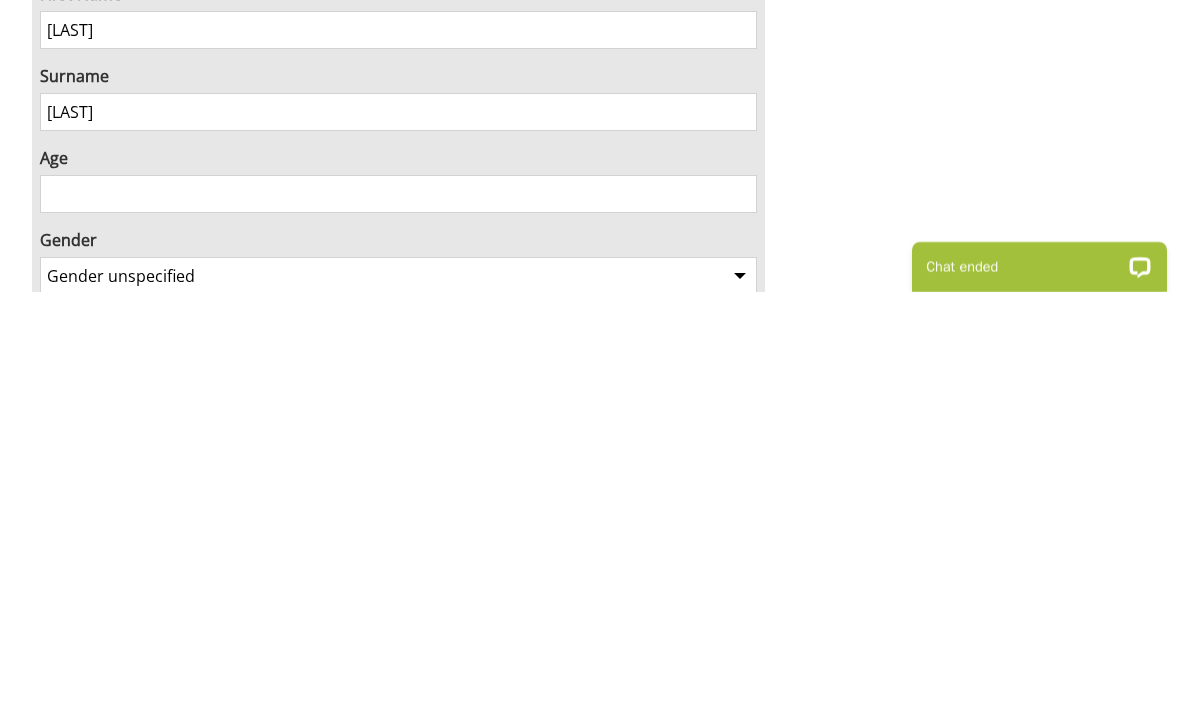 type on "Potts" 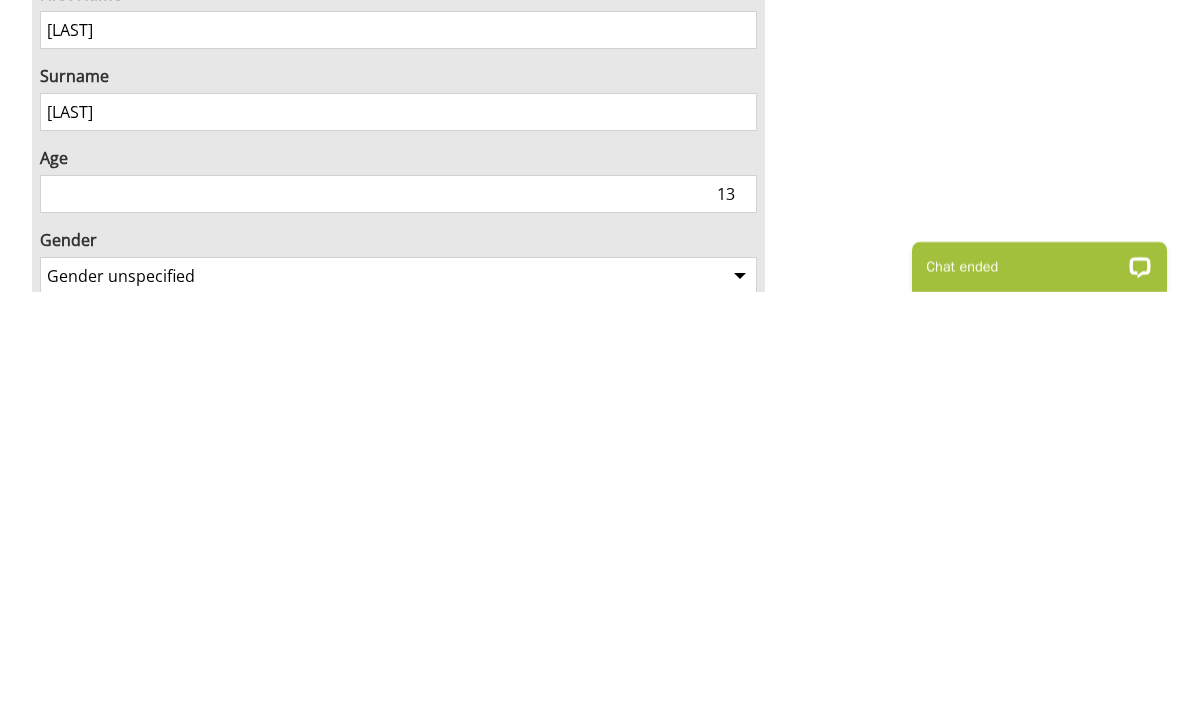 type on "13" 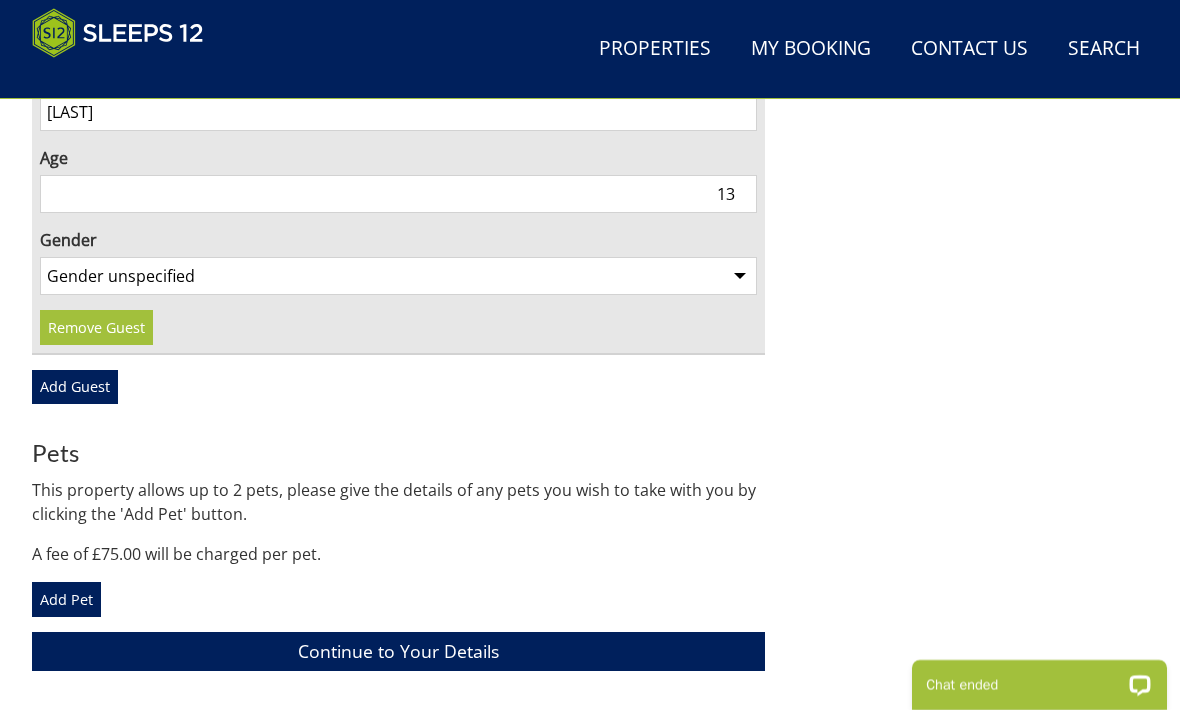 select on "gender_female" 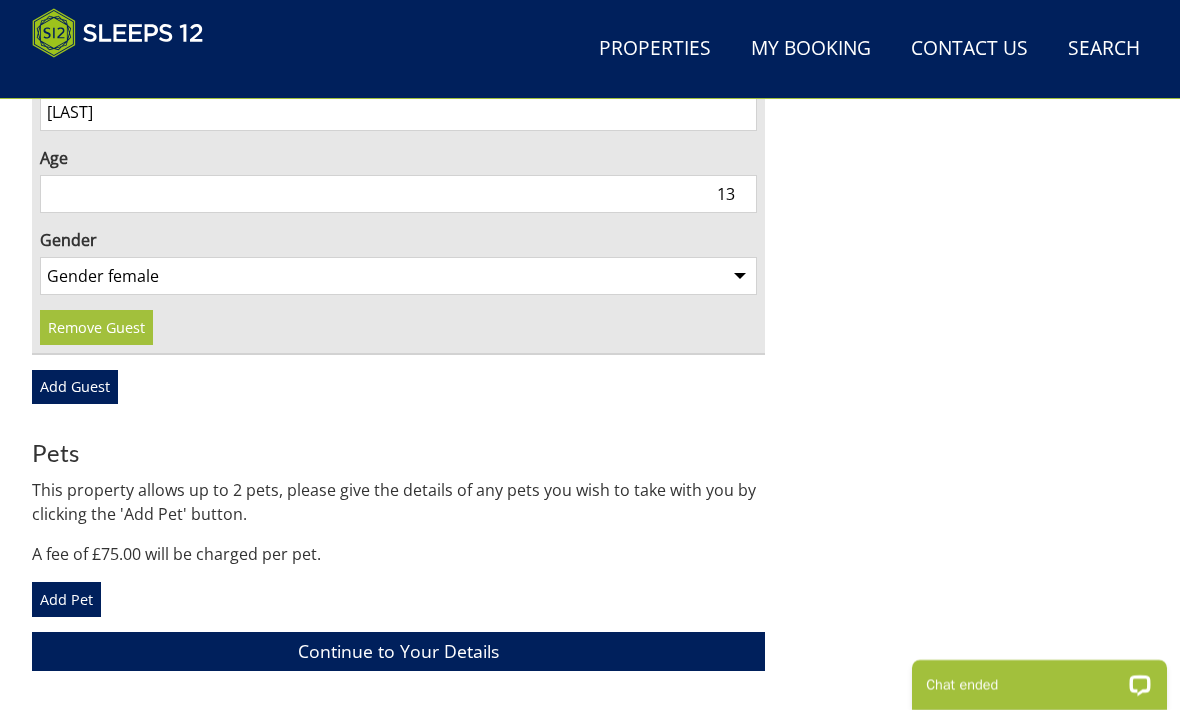 click on "Add Guest" at bounding box center (75, 387) 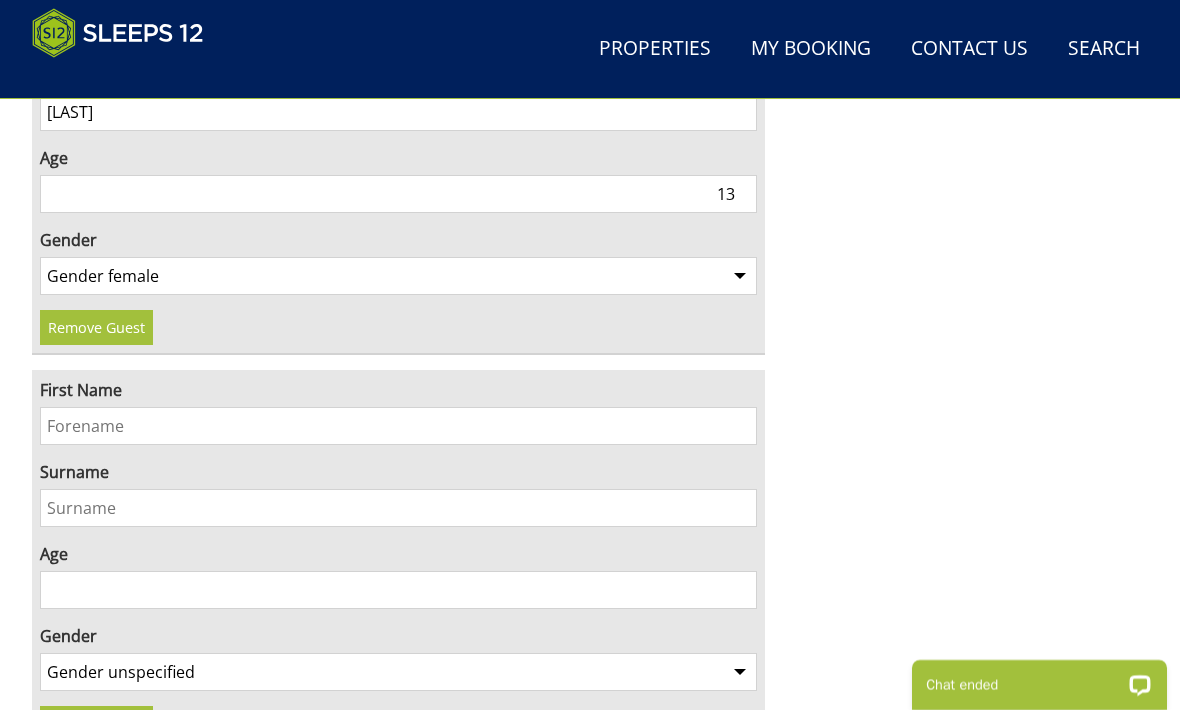 click on "First Name" at bounding box center (398, 426) 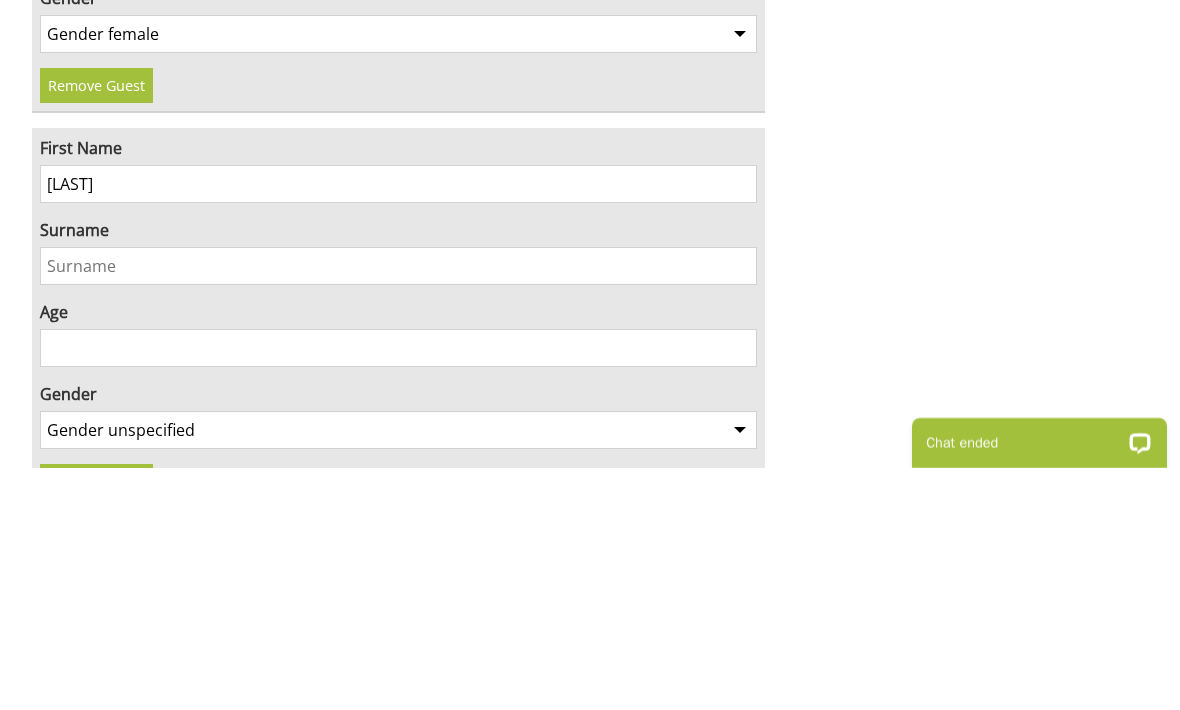type on "Lottie" 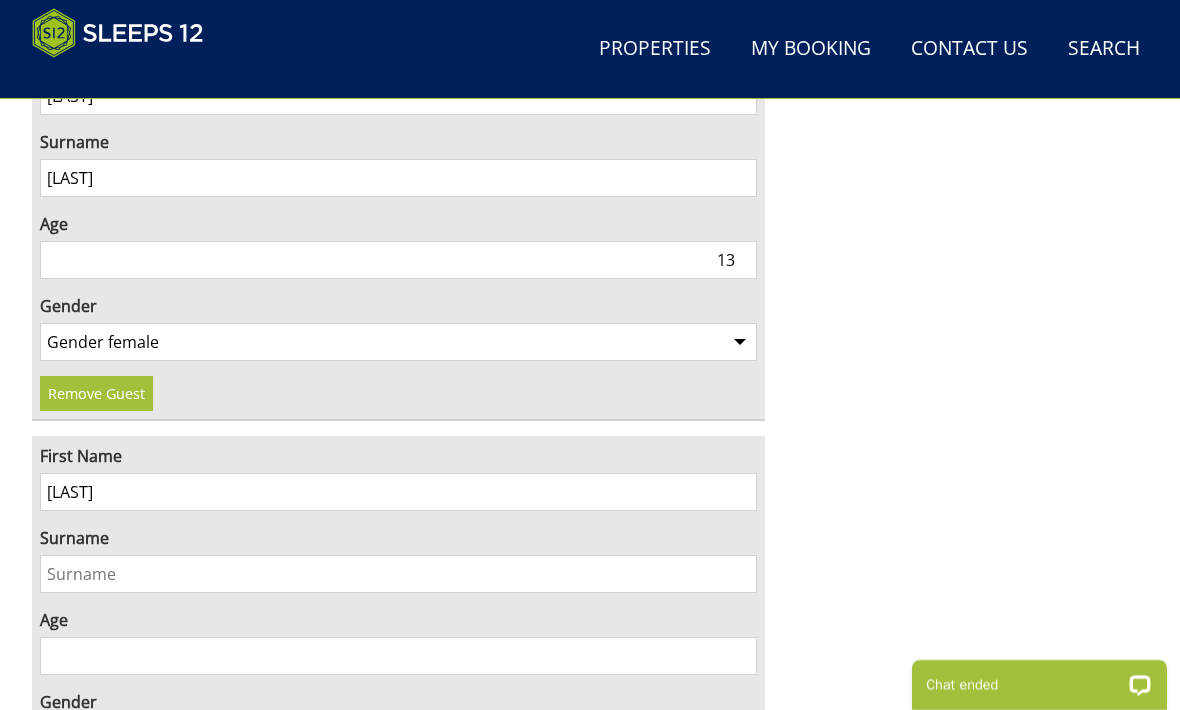 scroll, scrollTop: 5386, scrollLeft: 0, axis: vertical 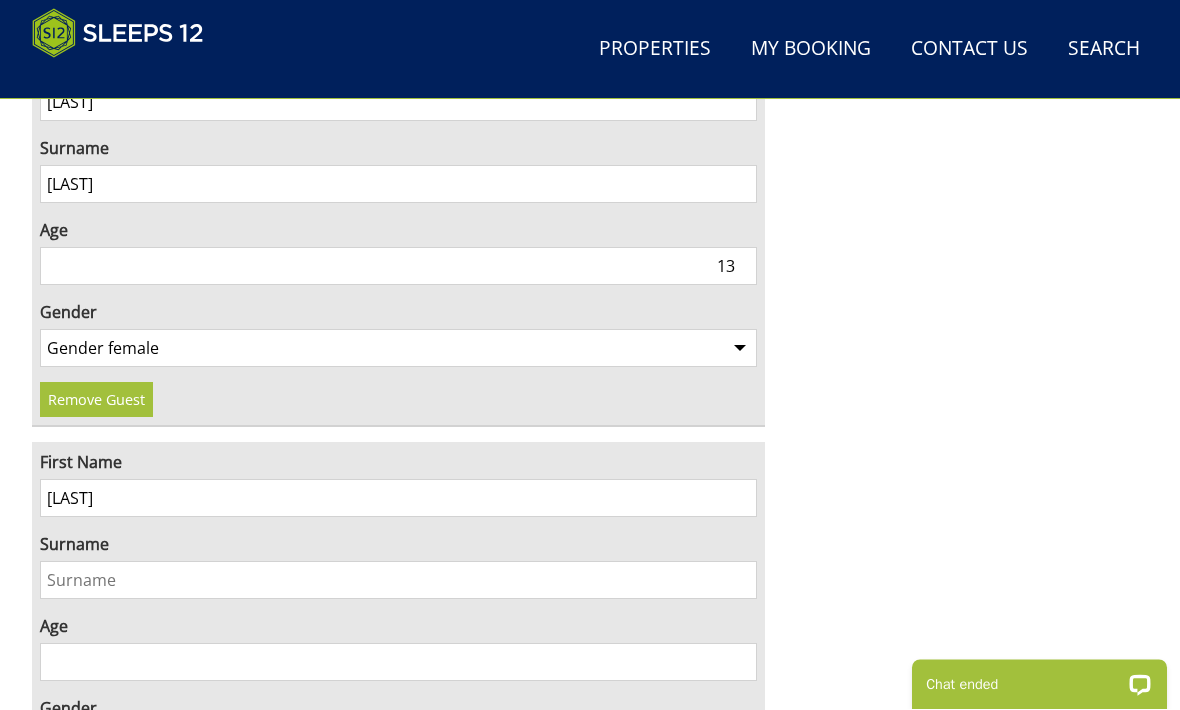 click on "Potts" at bounding box center [398, 185] 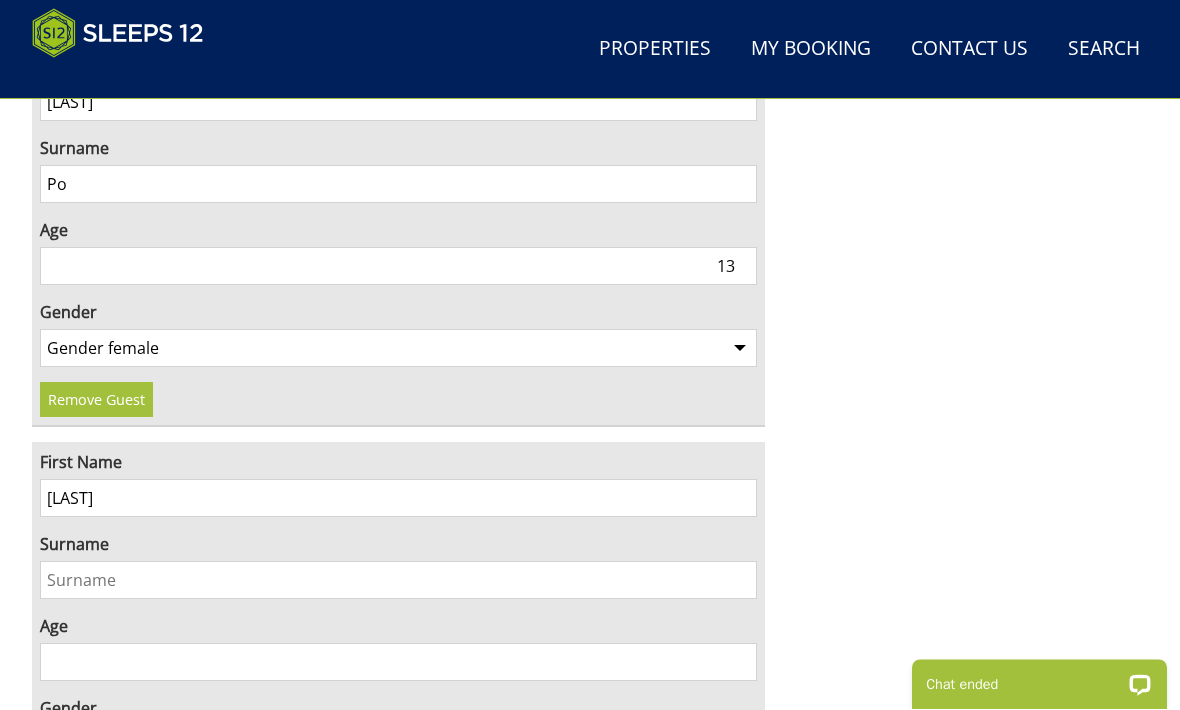 type on "P" 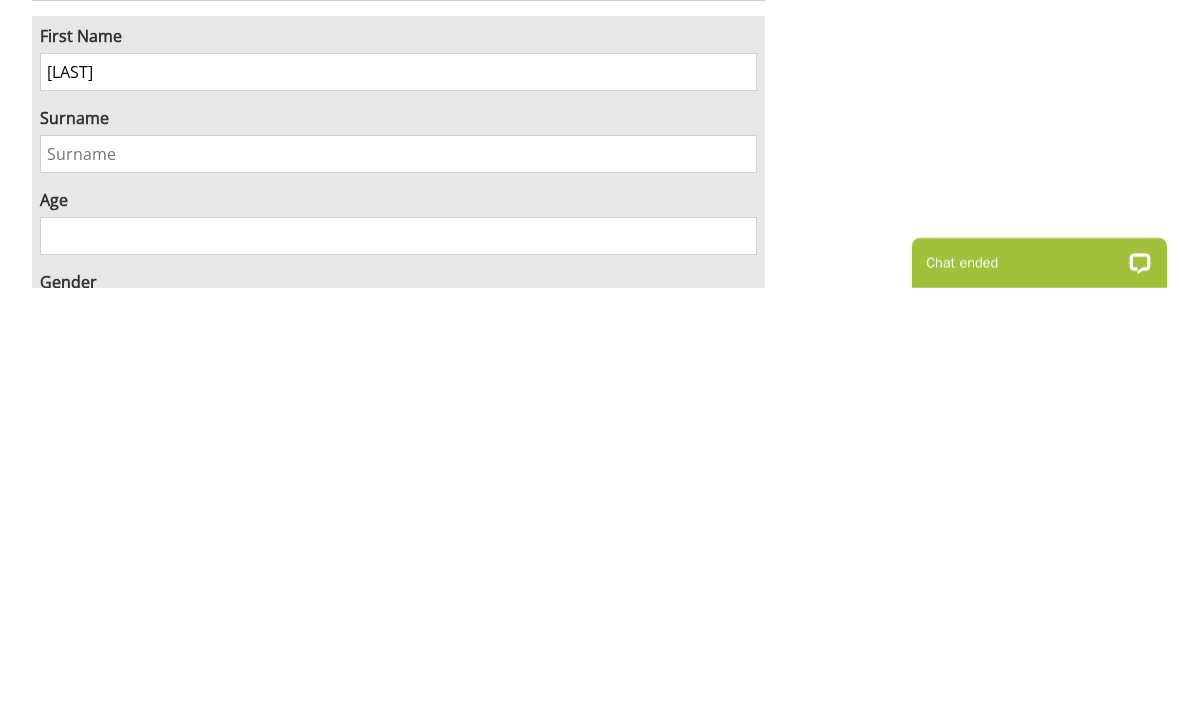 scroll, scrollTop: 5392, scrollLeft: 0, axis: vertical 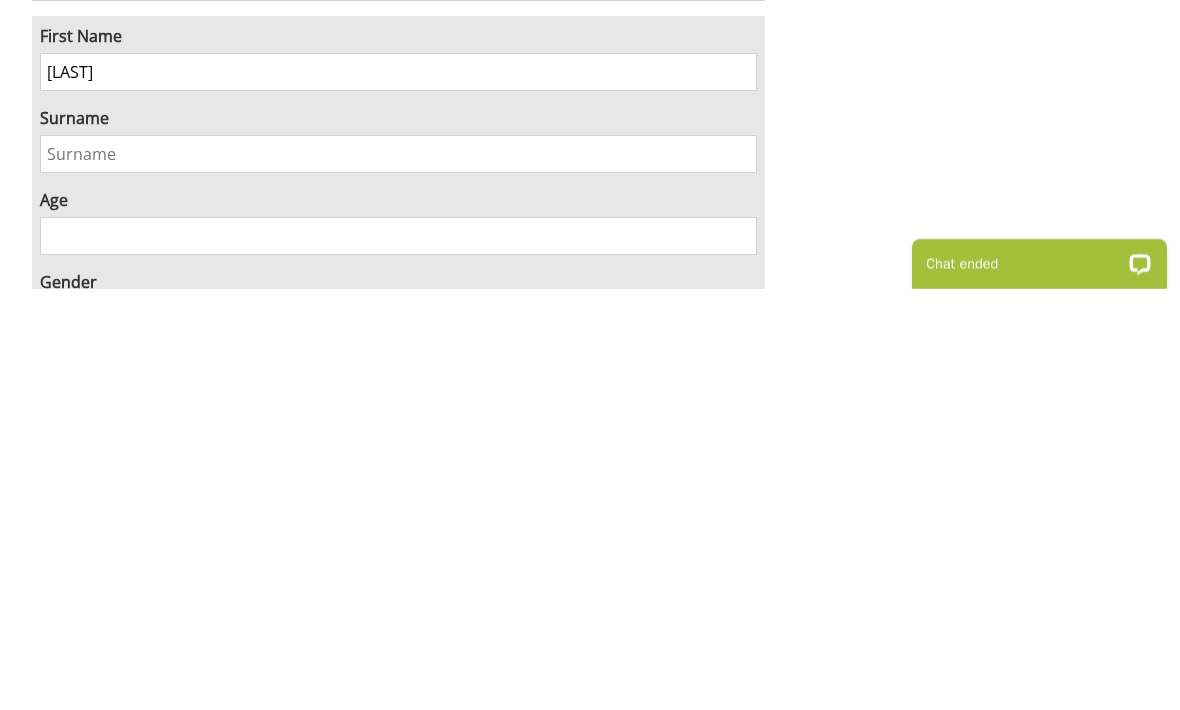 type on "Jones" 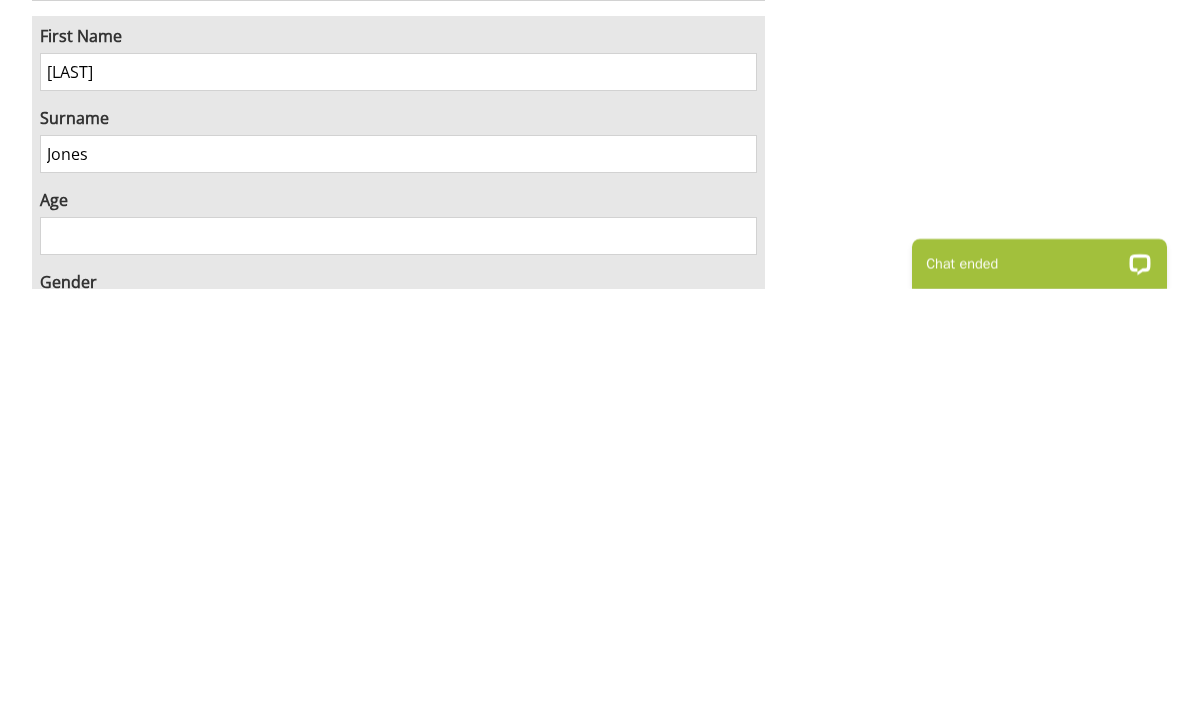 type on "Jones" 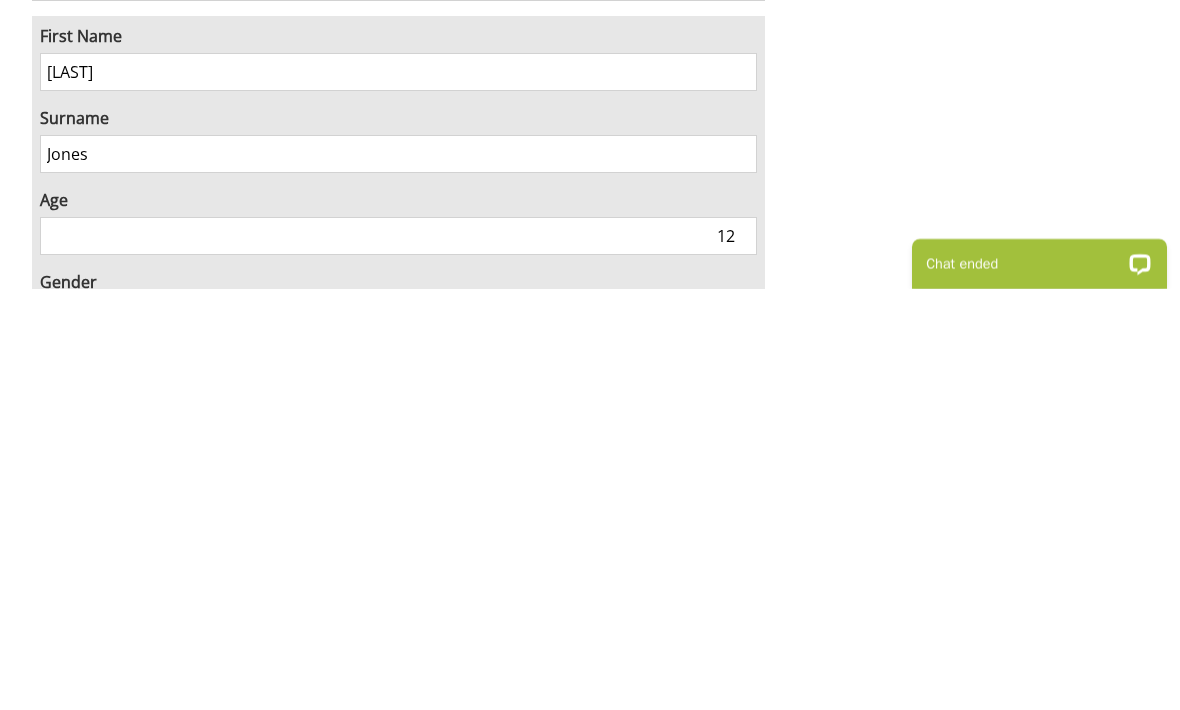 type on "12" 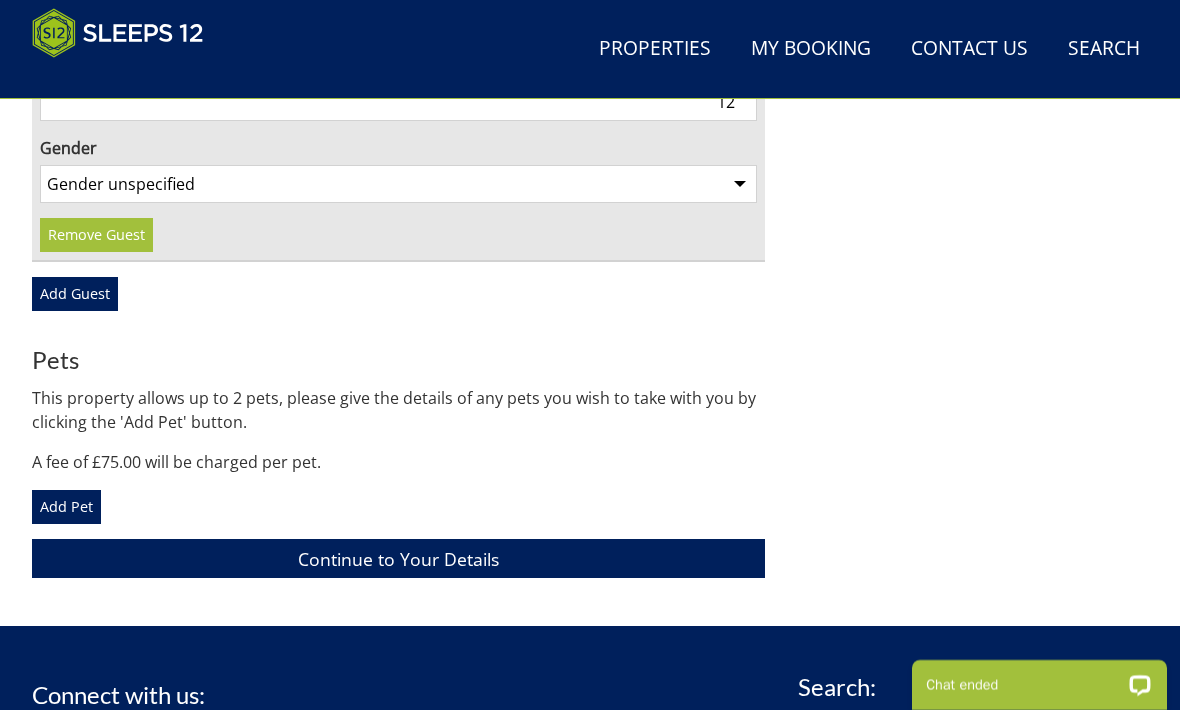 select on "gender_female" 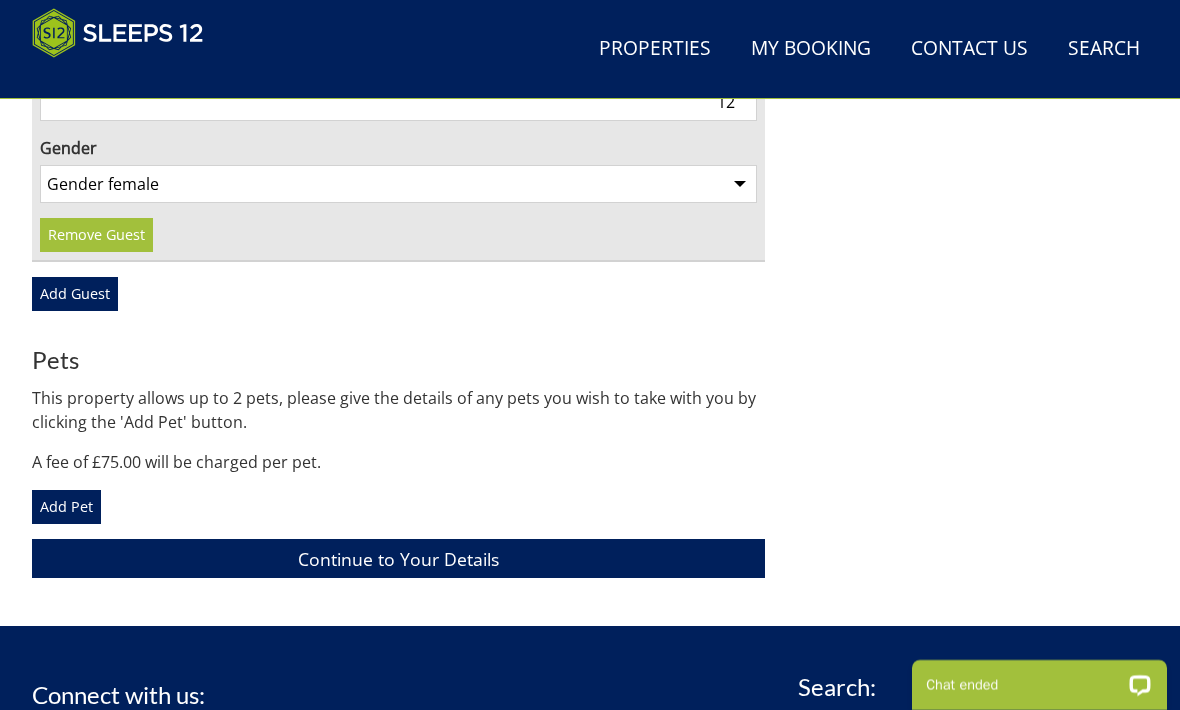 click on "Add Pet" at bounding box center (66, 507) 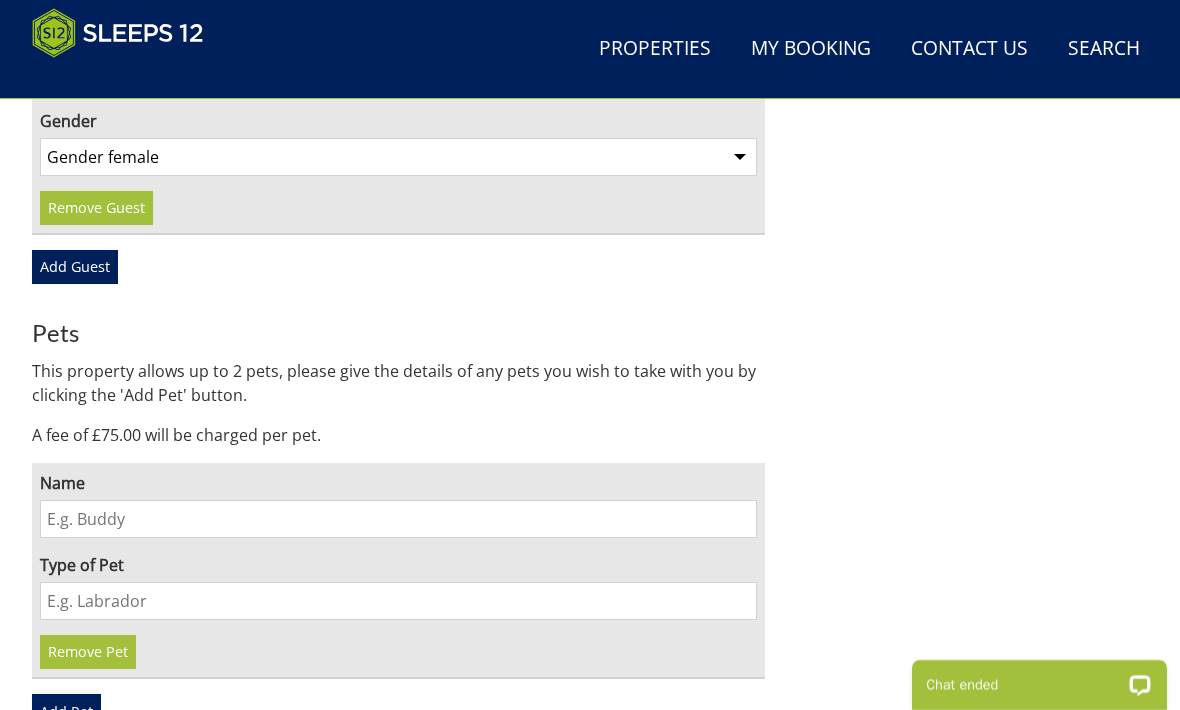 scroll, scrollTop: 6076, scrollLeft: 0, axis: vertical 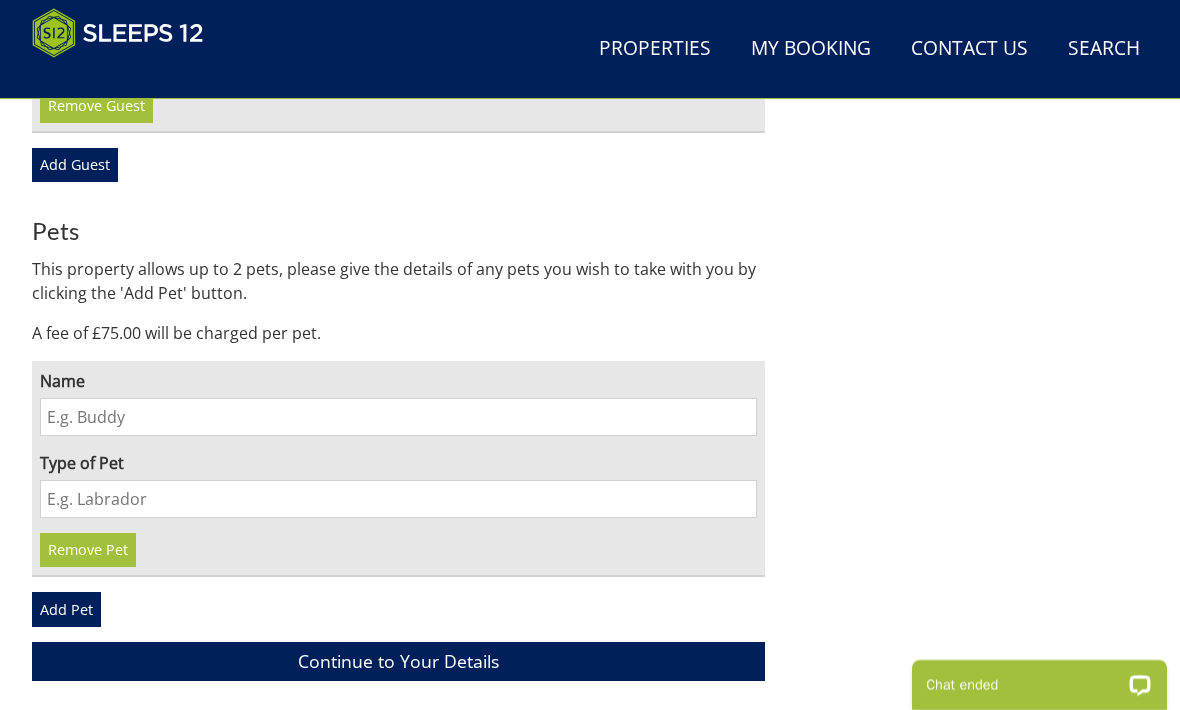 click on "Name" at bounding box center [398, 417] 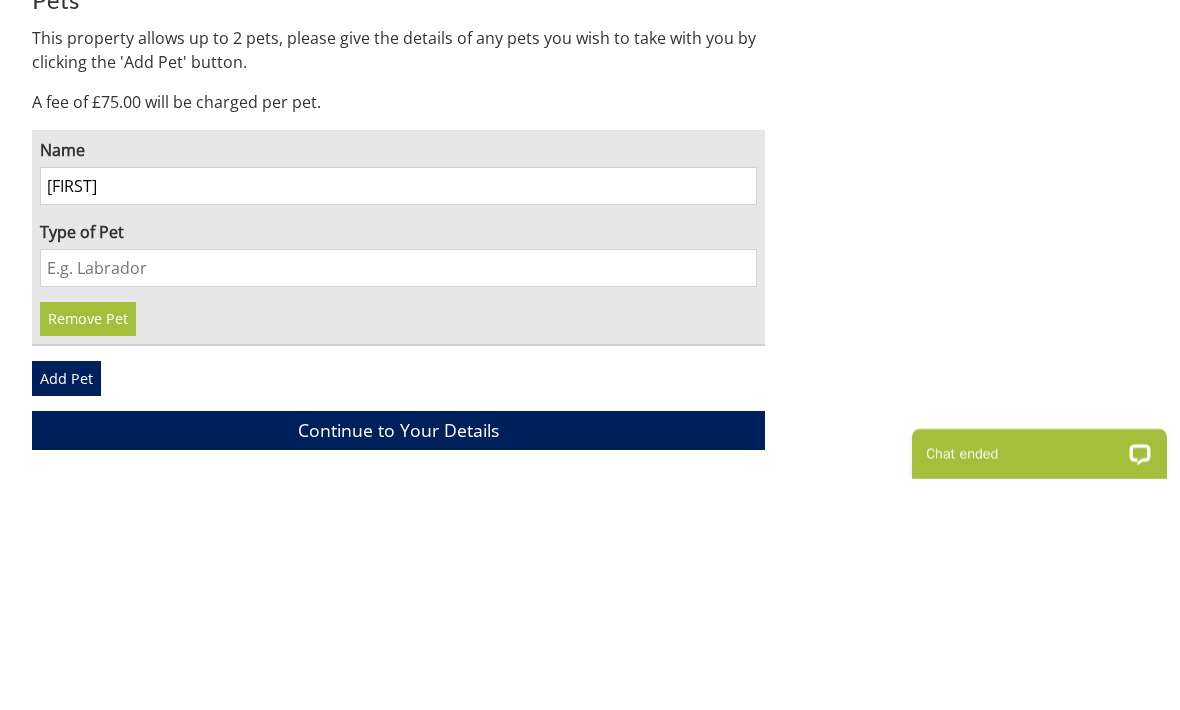 type on "Arthur" 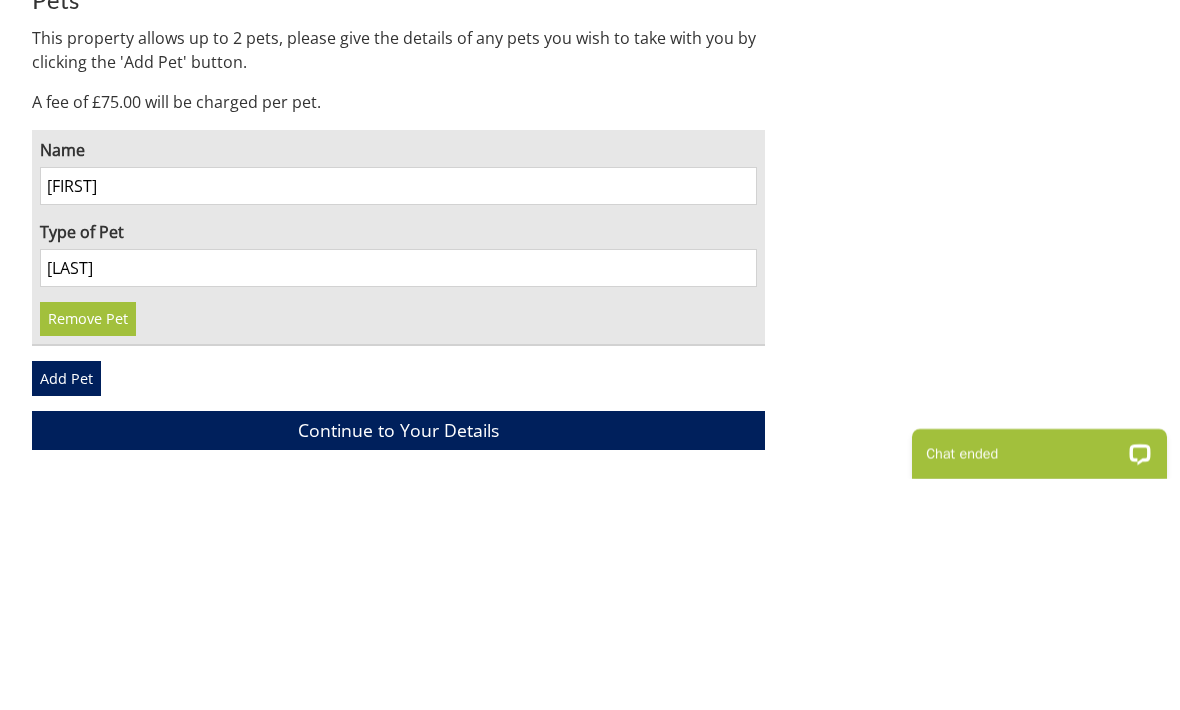 type on "Spaniel" 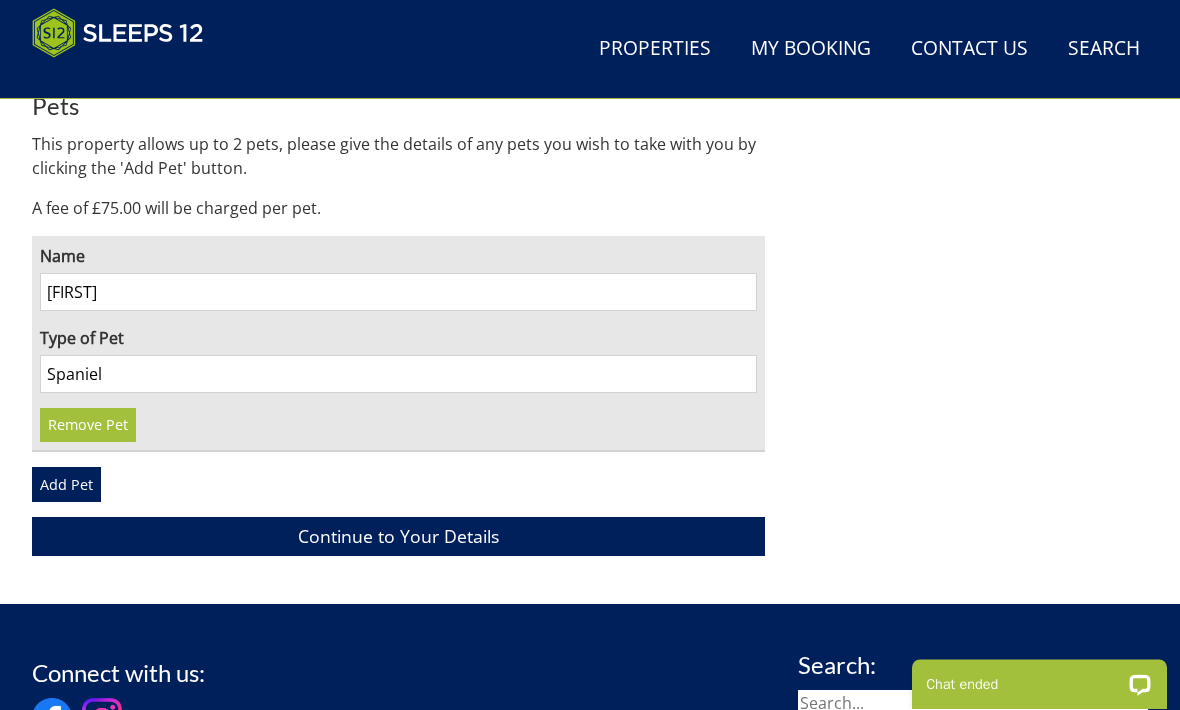 scroll, scrollTop: 6206, scrollLeft: 0, axis: vertical 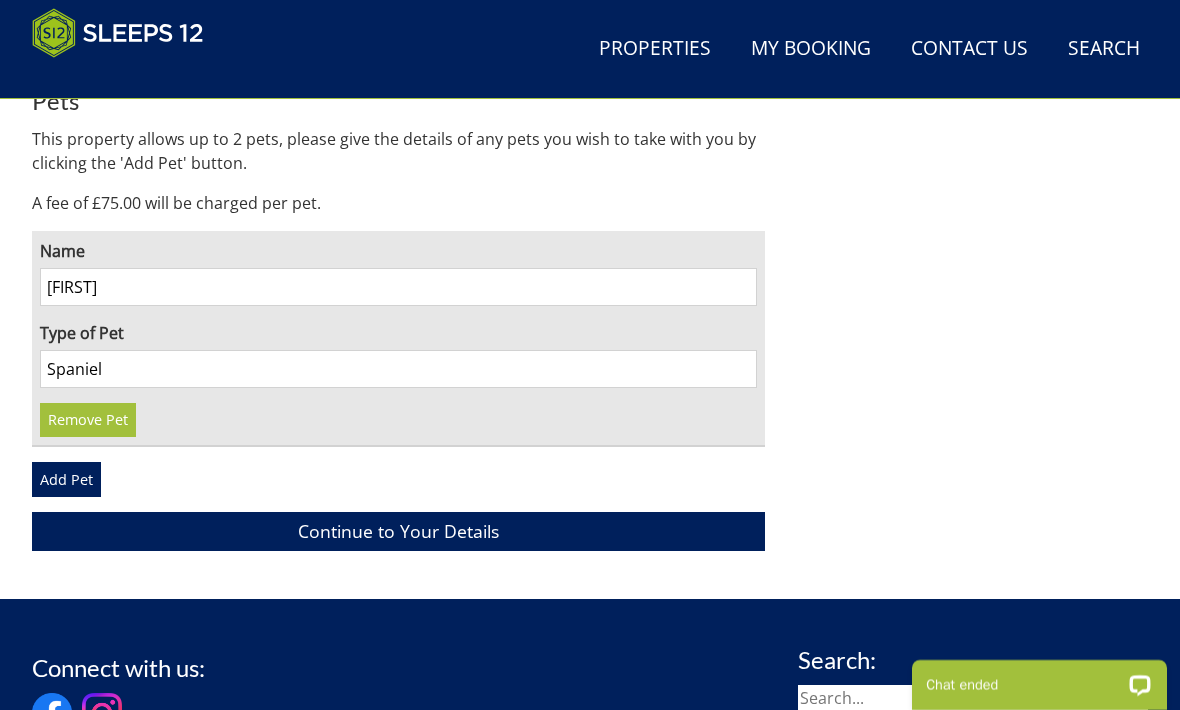 click on "Continue to Your Details" at bounding box center [398, 531] 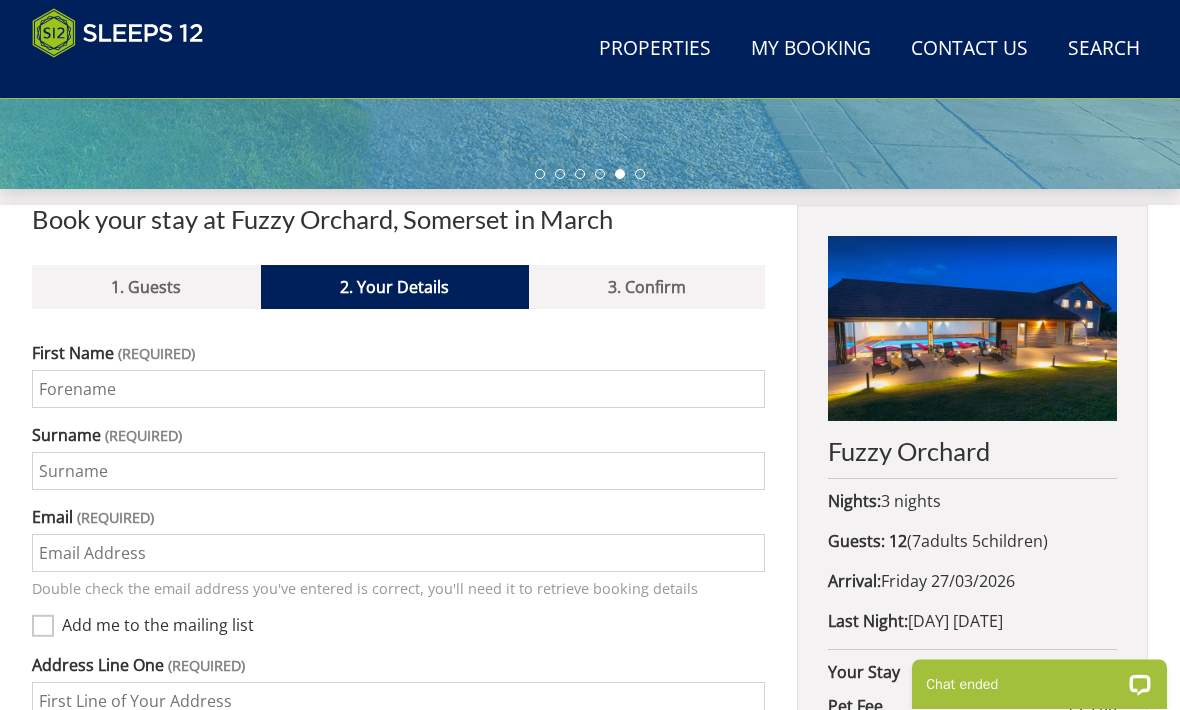scroll, scrollTop: 631, scrollLeft: 0, axis: vertical 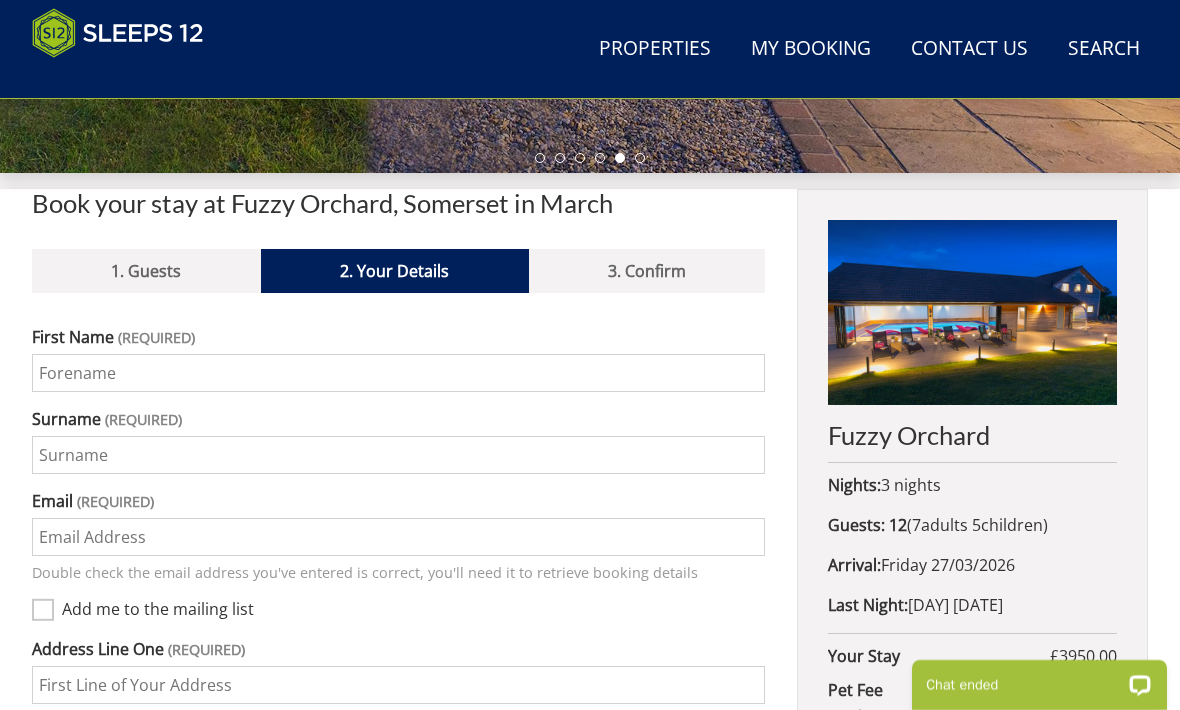 click on "First Name" at bounding box center [398, 373] 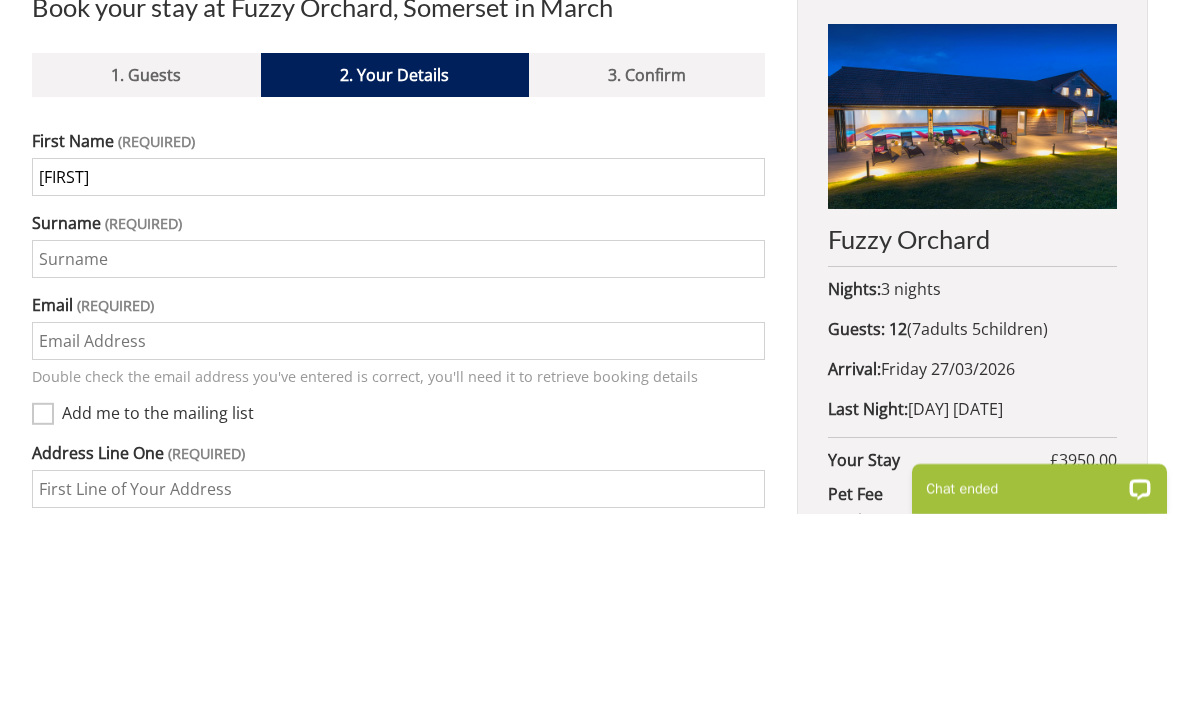 type on "Glen" 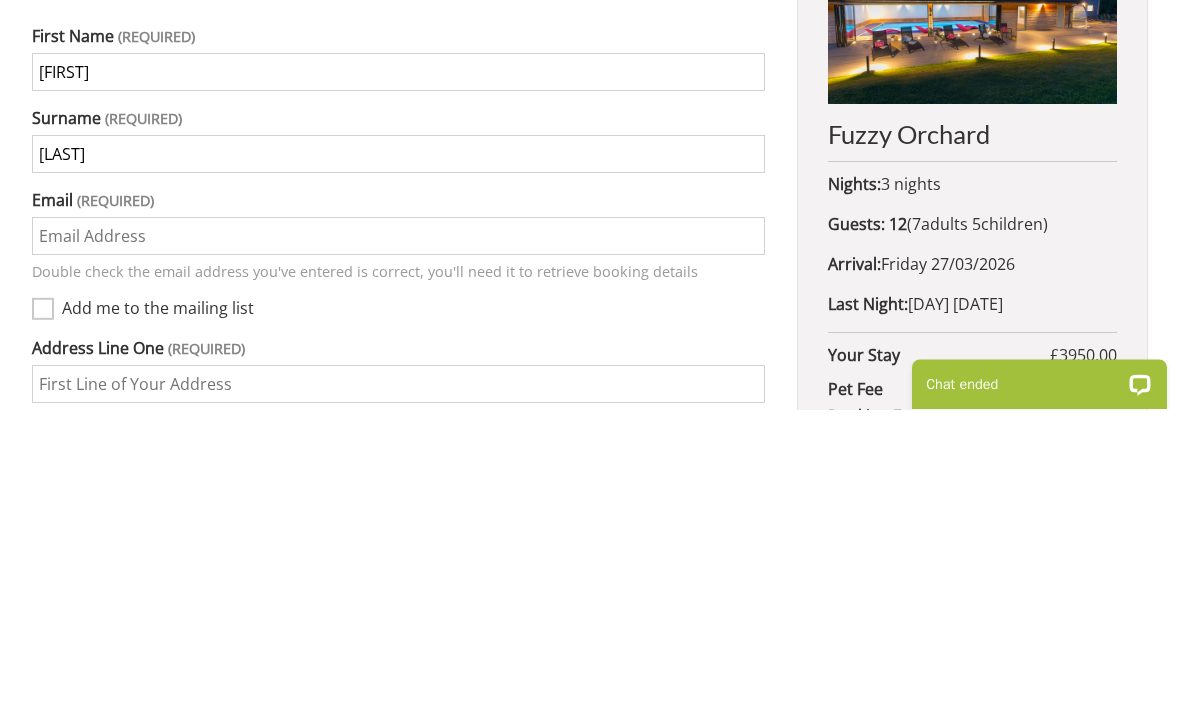 type on "Orridge" 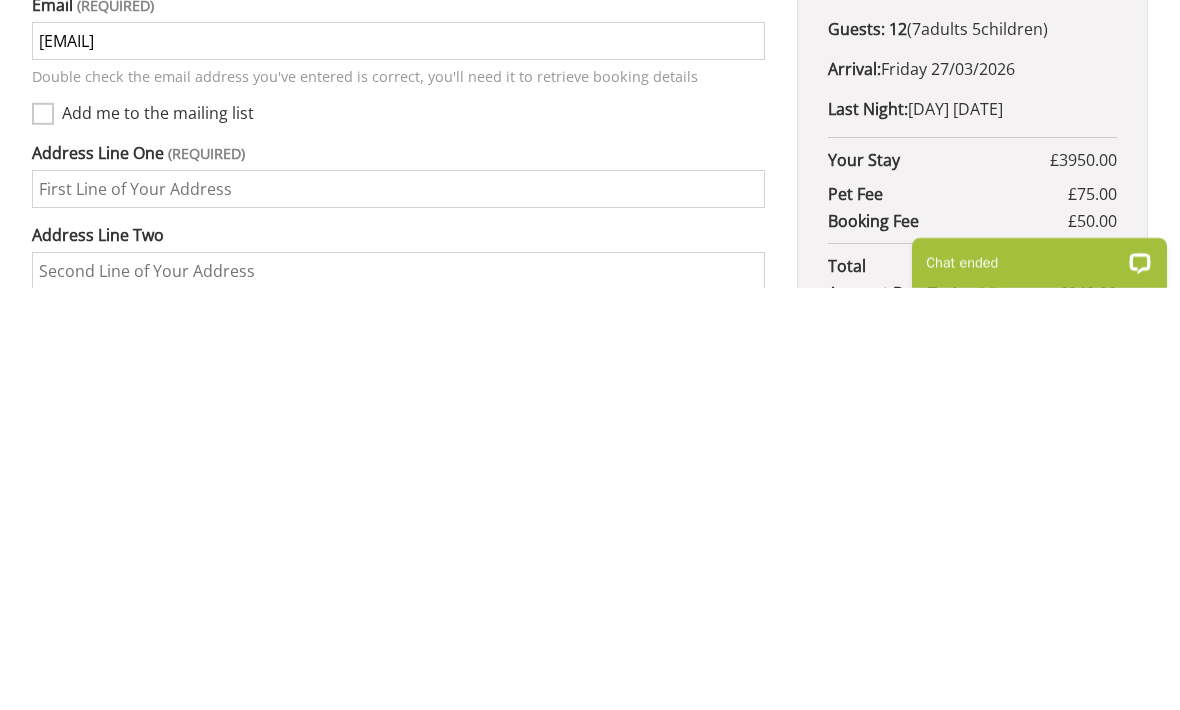 scroll, scrollTop: 714, scrollLeft: 0, axis: vertical 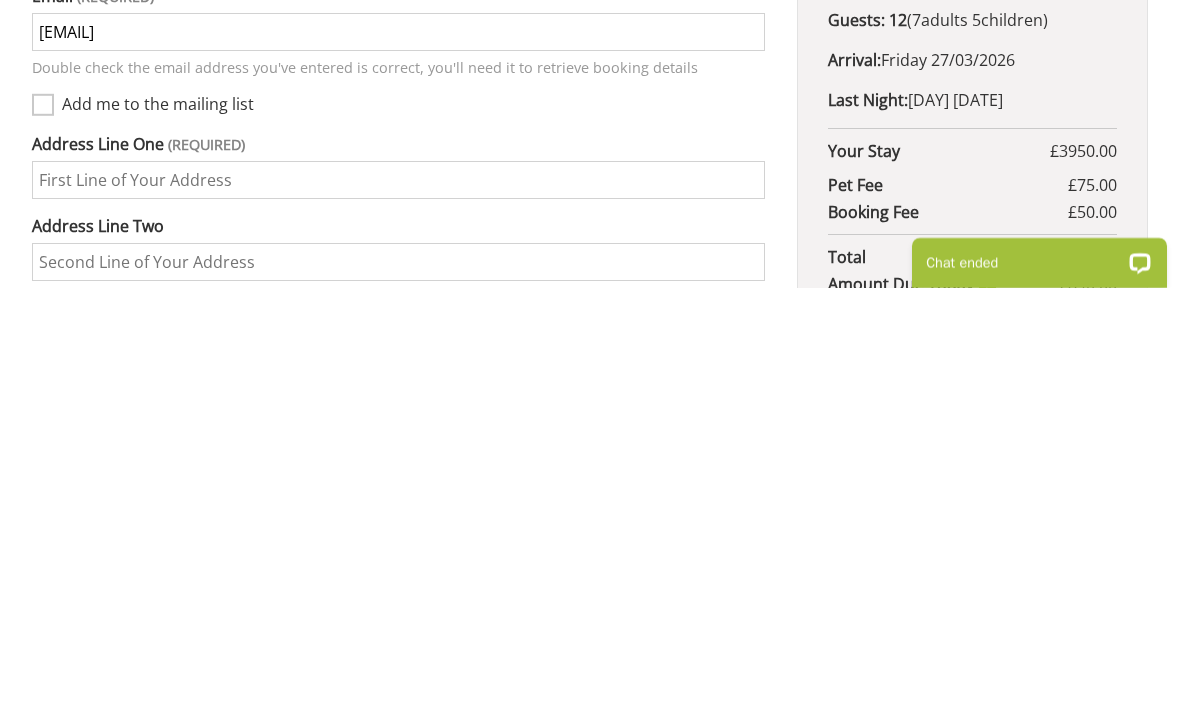 type on "glen.orridge1@gmail.com" 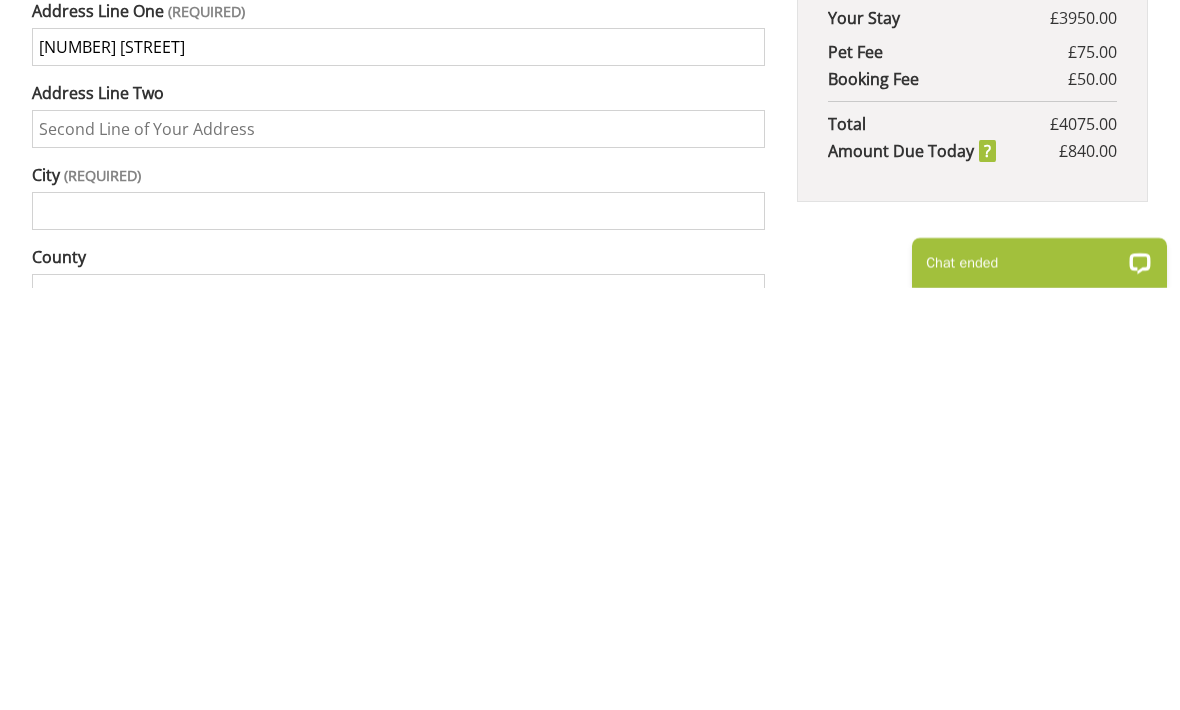 scroll, scrollTop: 872, scrollLeft: 0, axis: vertical 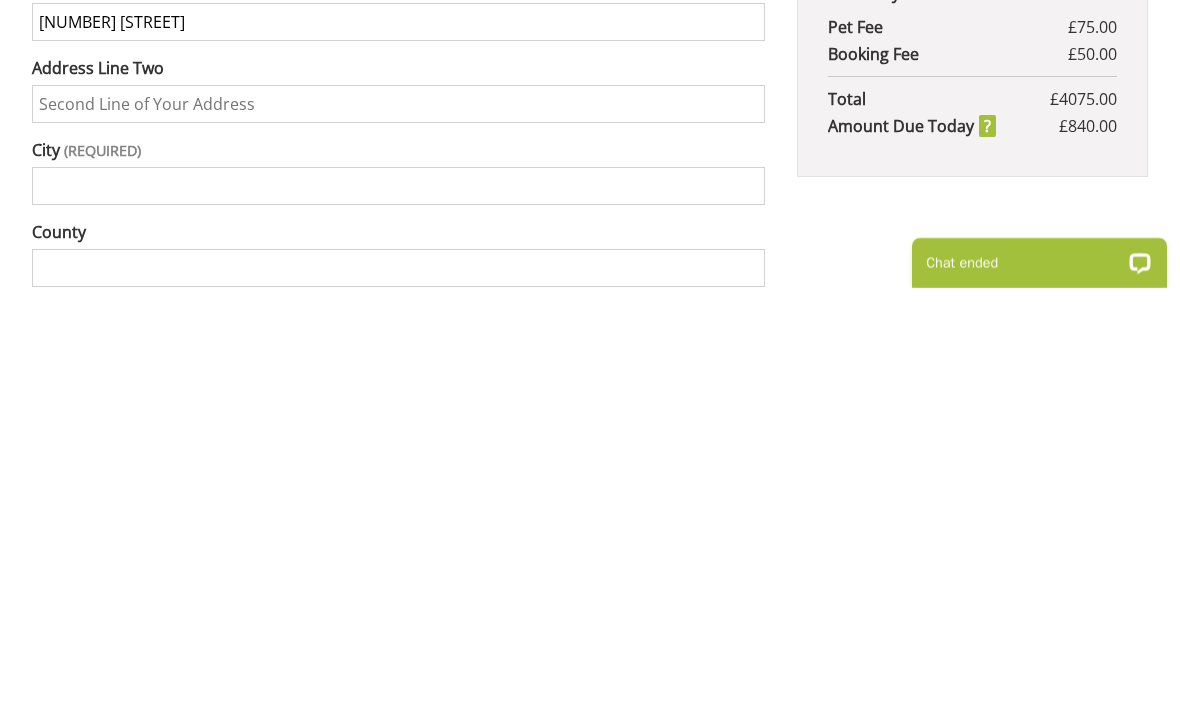 type on "325 Dorchester Road" 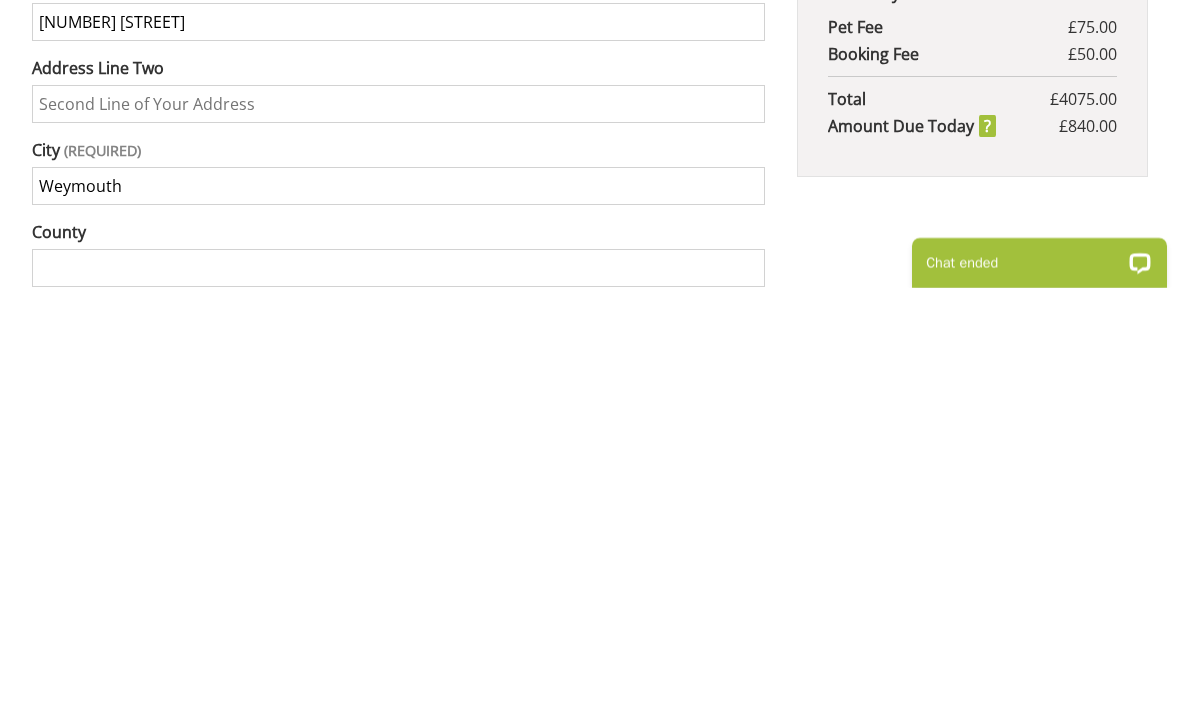 type on "Weymouth" 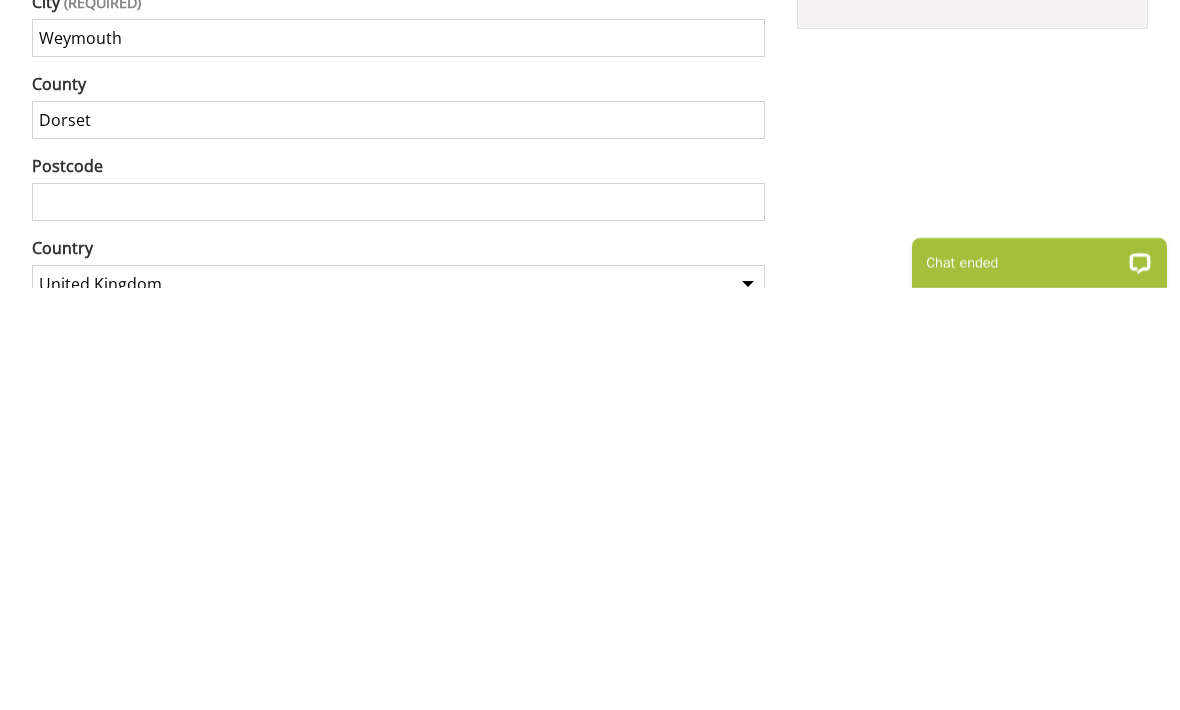 scroll, scrollTop: 1023, scrollLeft: 0, axis: vertical 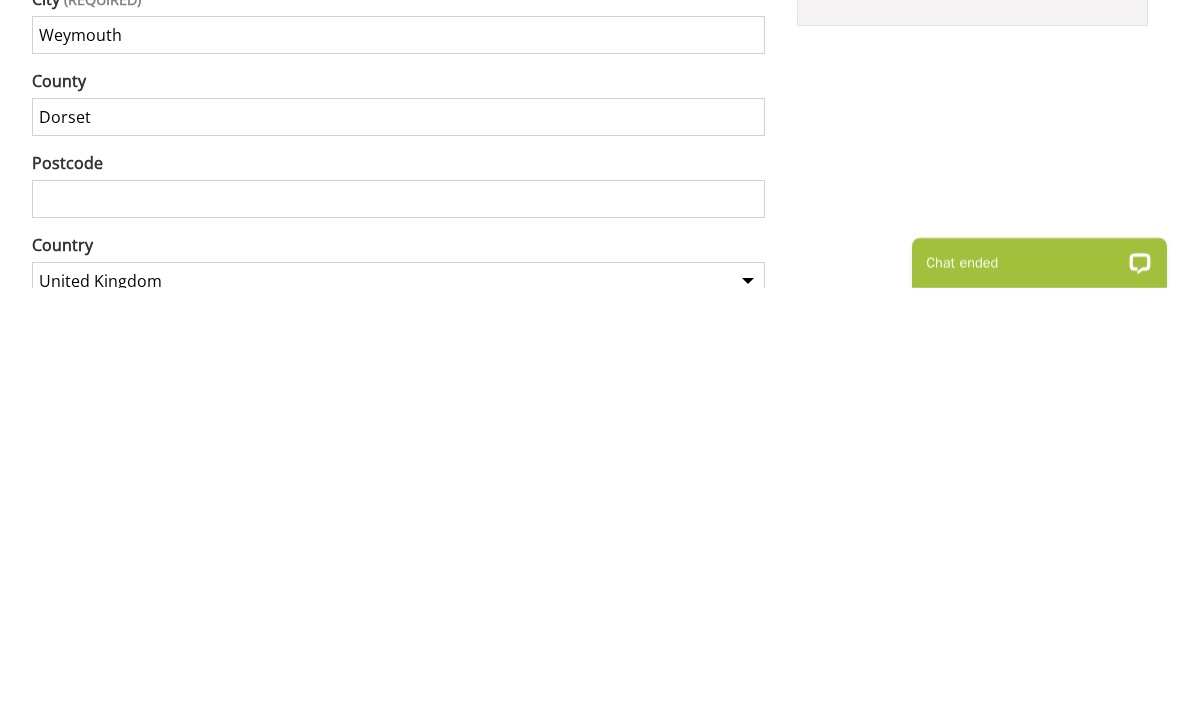 type on "Dorset" 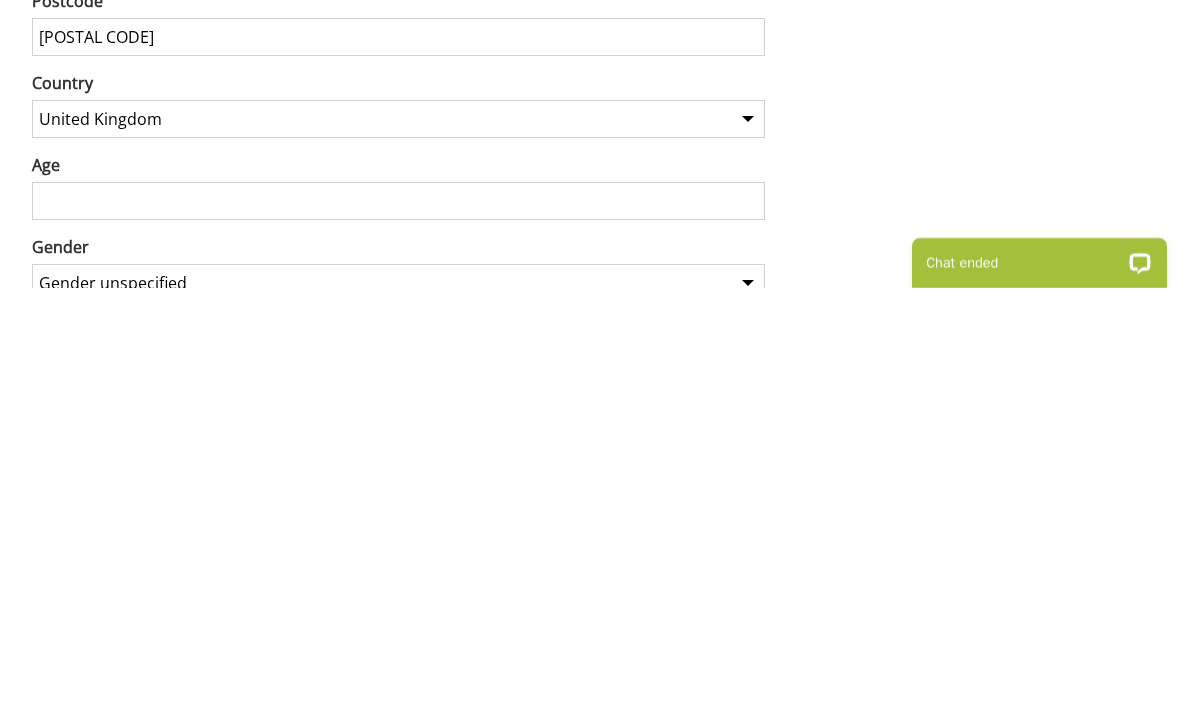 scroll, scrollTop: 1187, scrollLeft: 0, axis: vertical 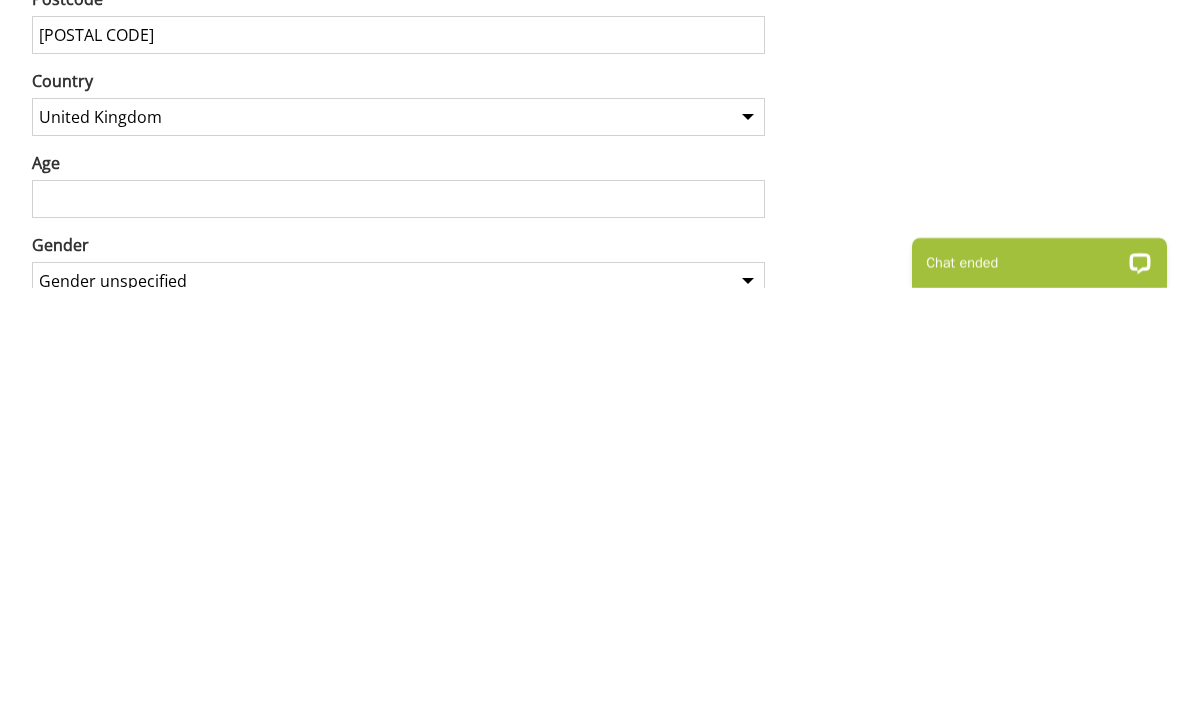 type on "DT3 5AT" 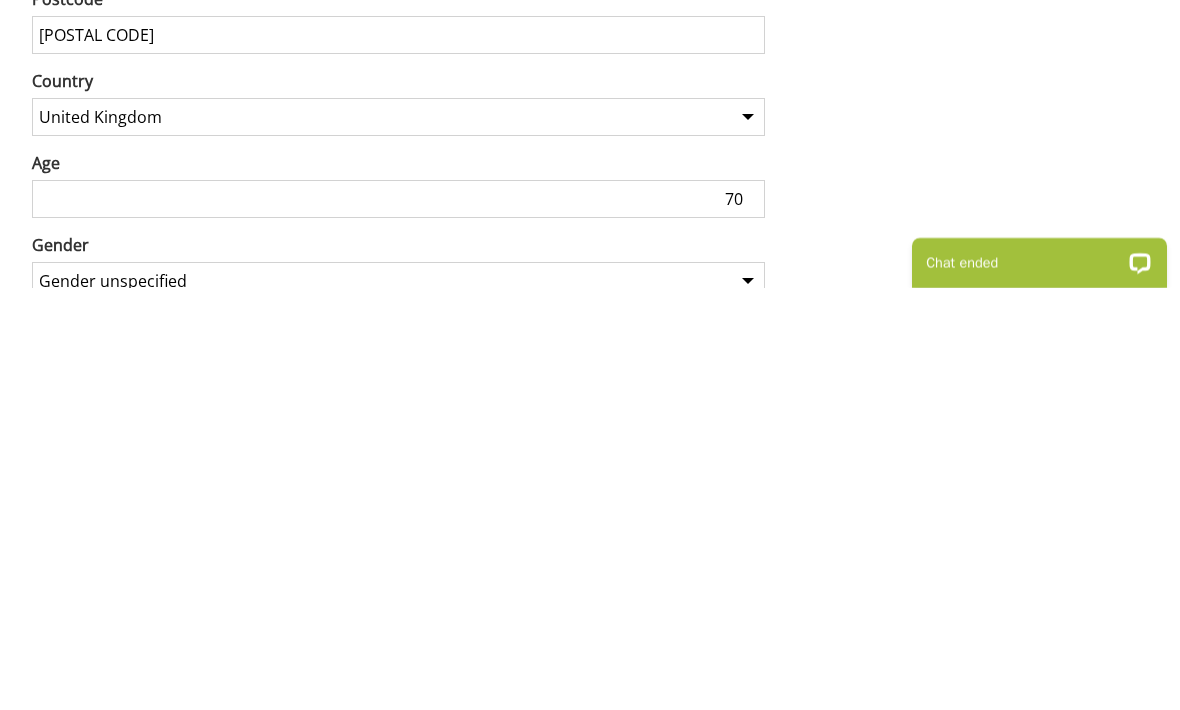 type on "7" 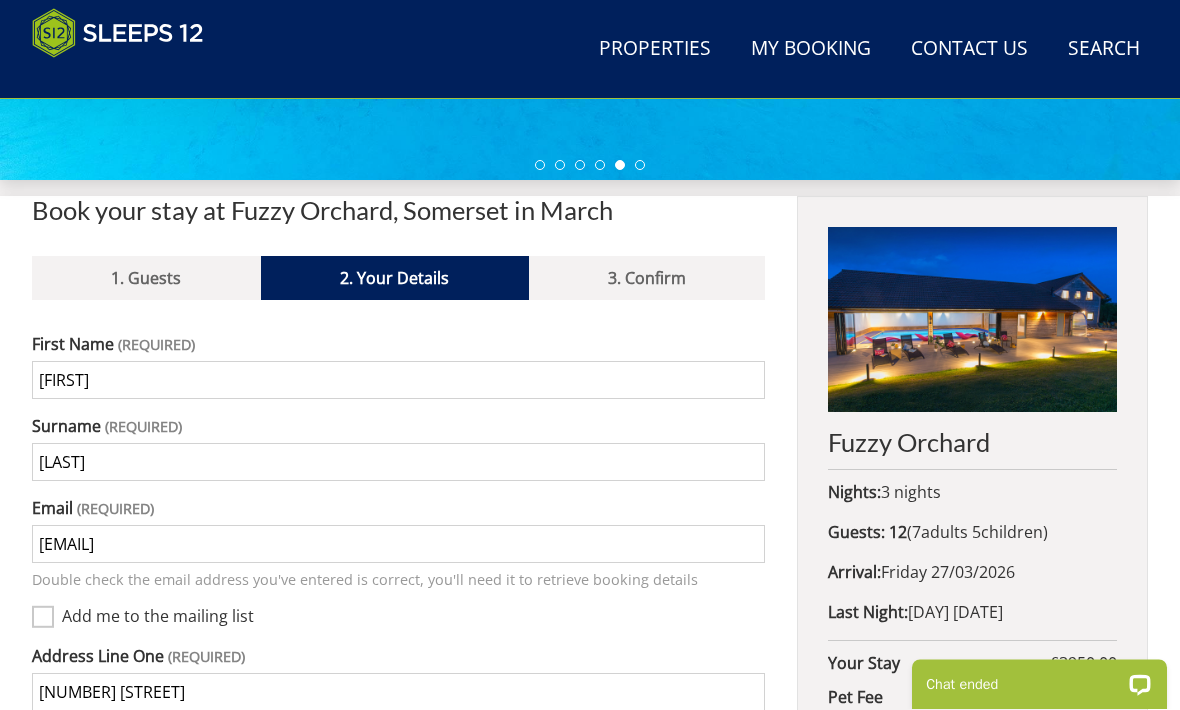 scroll, scrollTop: 624, scrollLeft: 0, axis: vertical 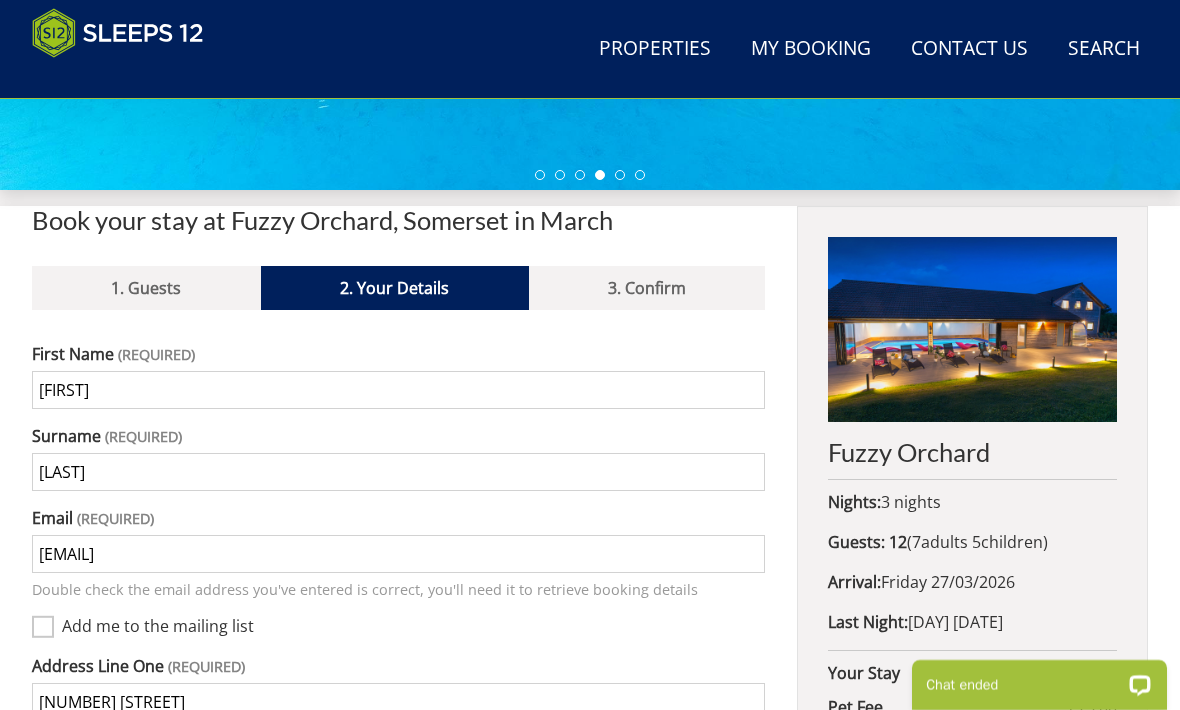 type on "69" 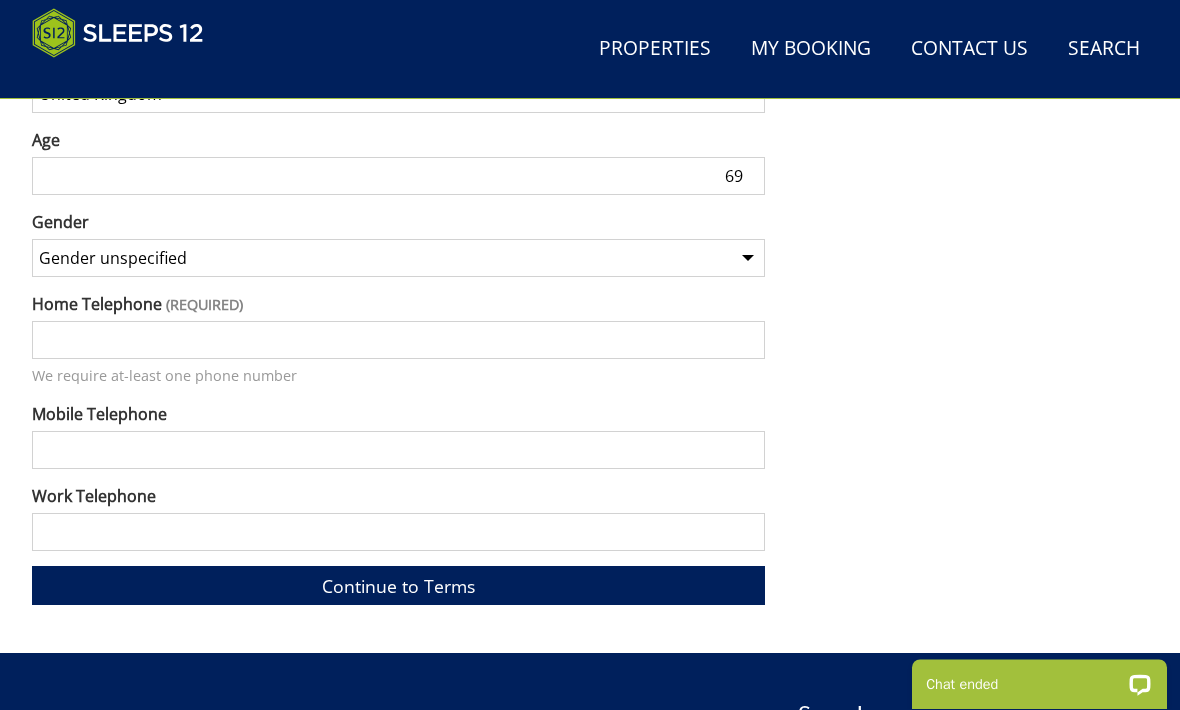 scroll, scrollTop: 1632, scrollLeft: 0, axis: vertical 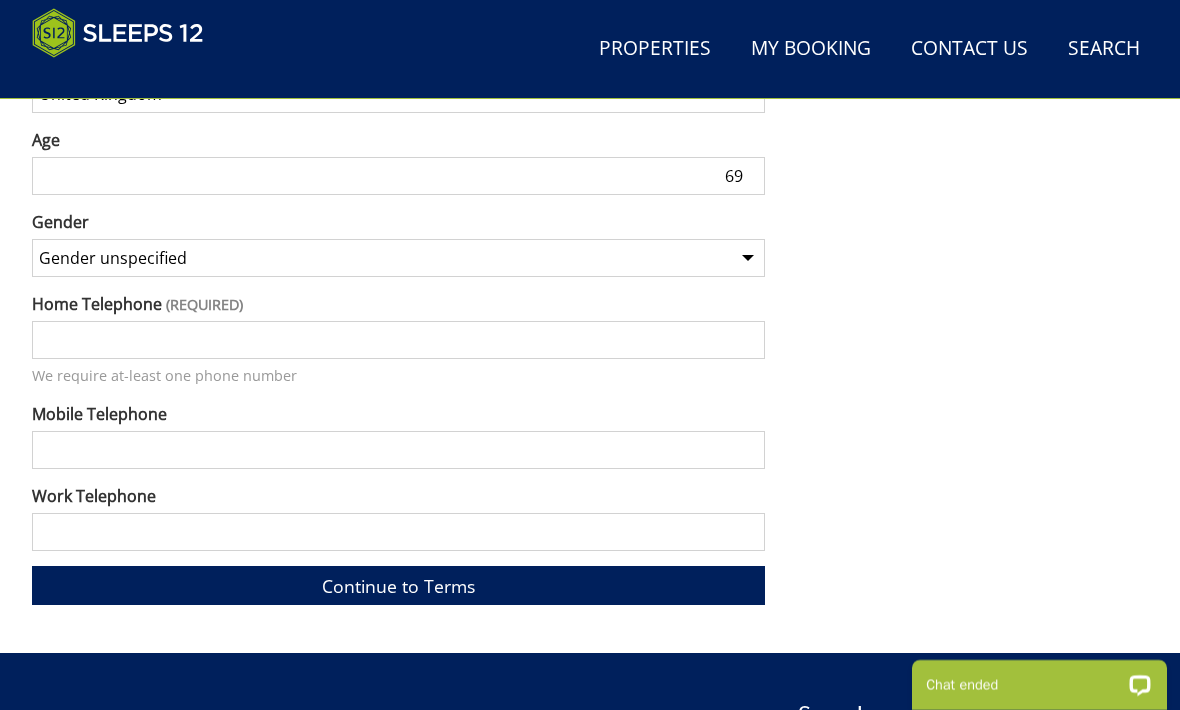click on "Gender unspecified
Gender male
Gender female" at bounding box center [398, 258] 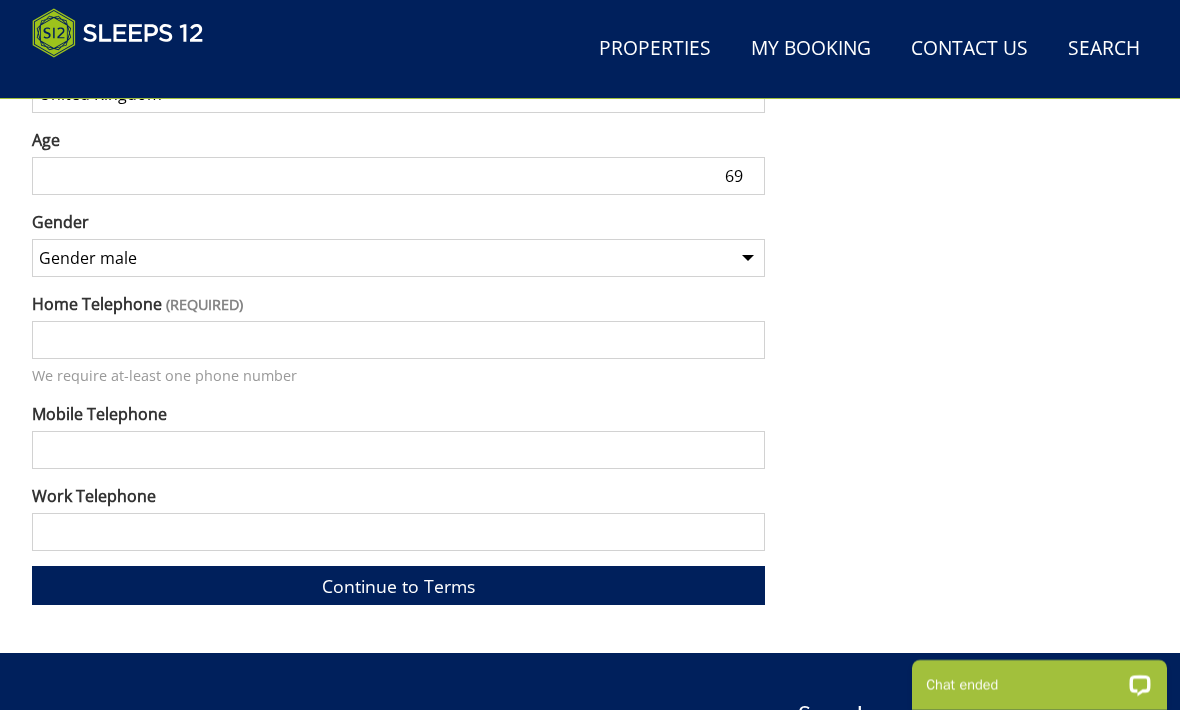 click on "Mobile Telephone" at bounding box center [398, 450] 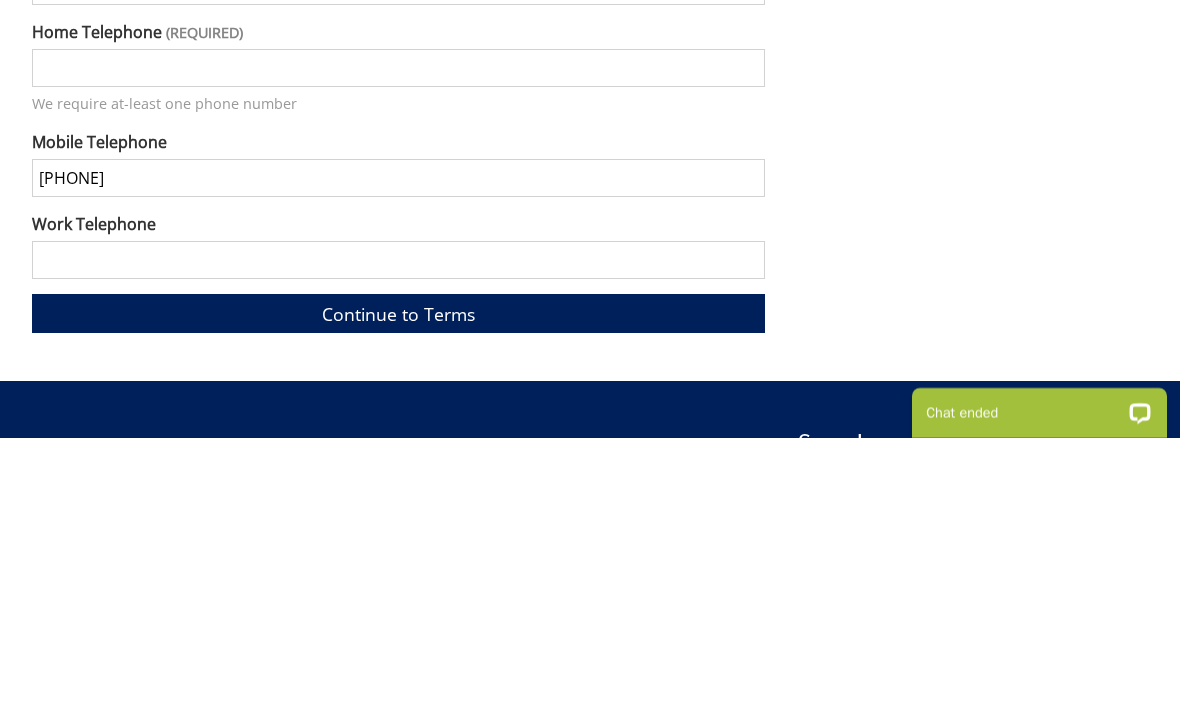 type on "07786022181" 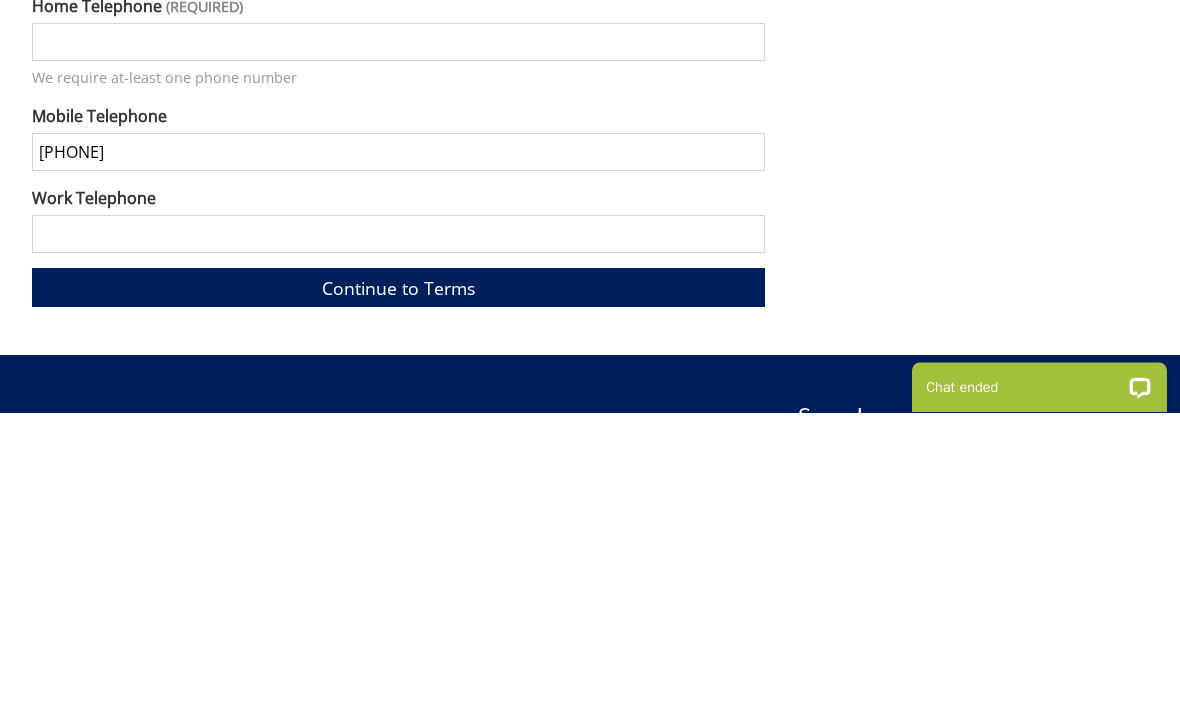 click on "Continue to Terms" at bounding box center (398, 585) 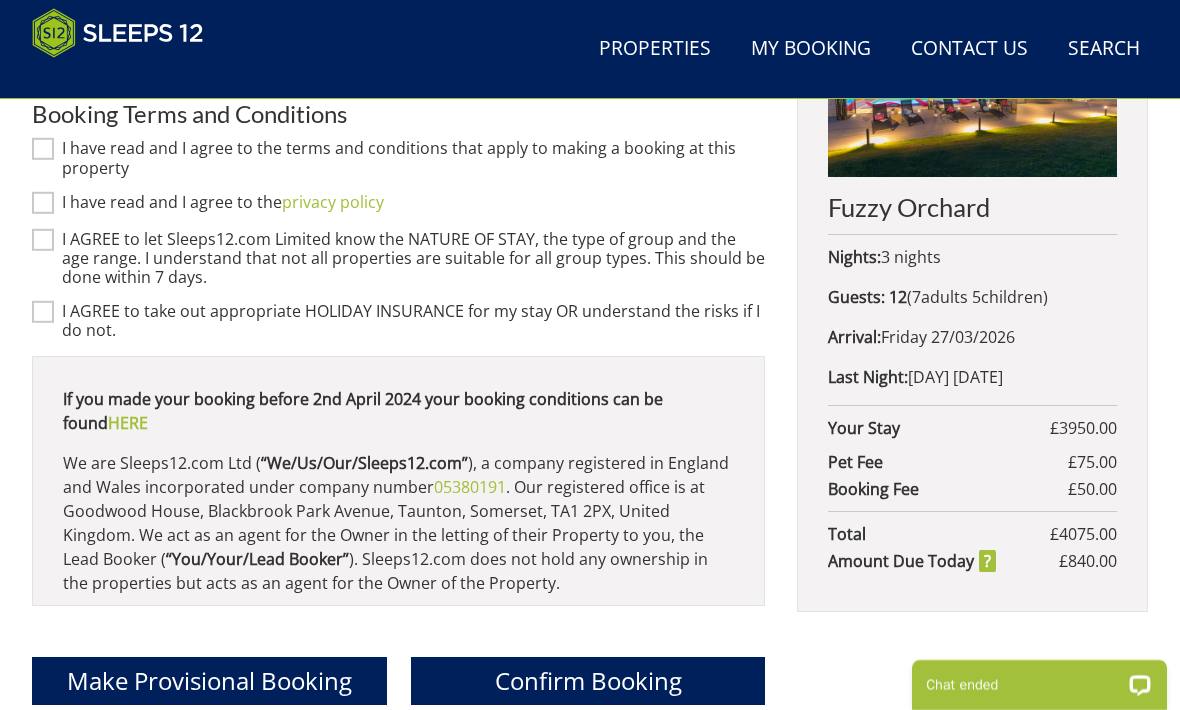 scroll, scrollTop: 828, scrollLeft: 0, axis: vertical 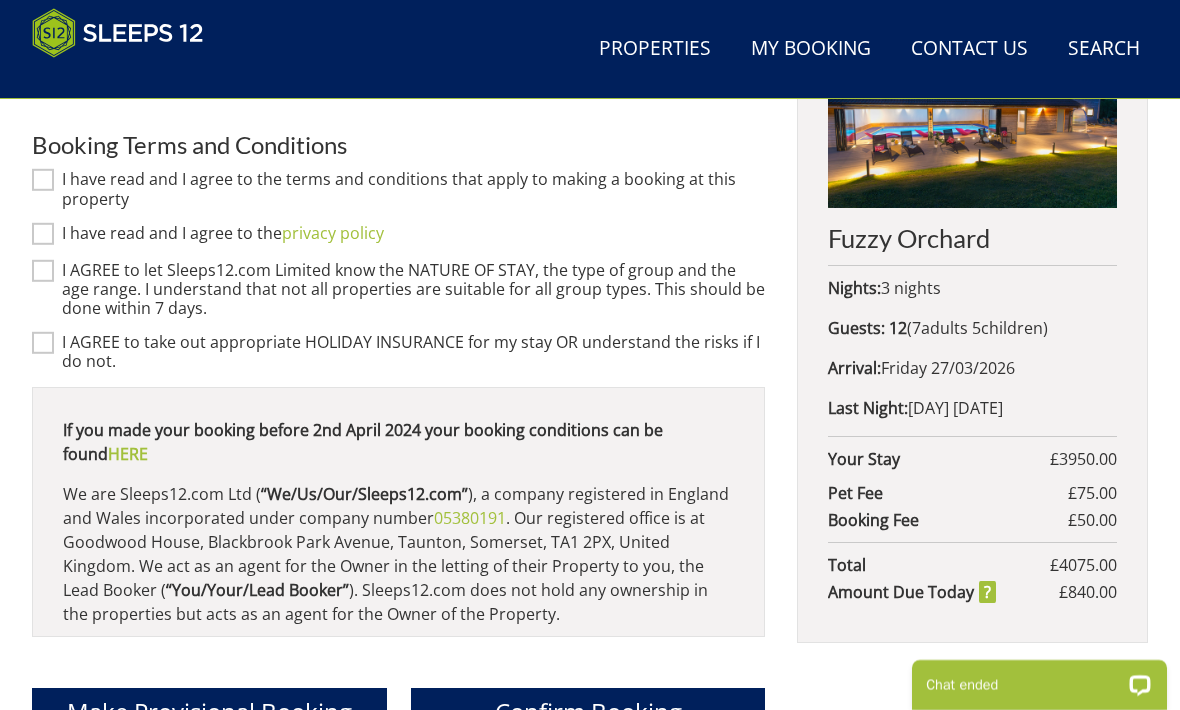 click on "I have read and I agree to the terms and conditions that apply to making a booking at this property" at bounding box center [43, 180] 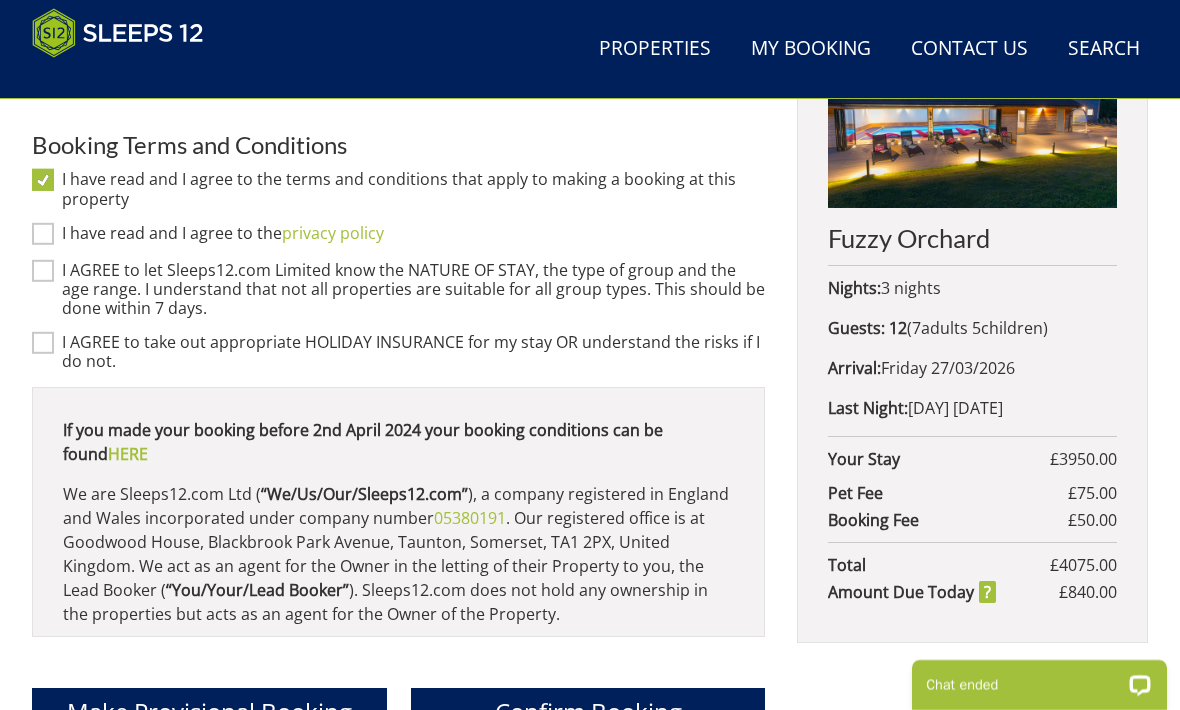 click on "I have read and I agree to the  privacy policy" at bounding box center (43, 234) 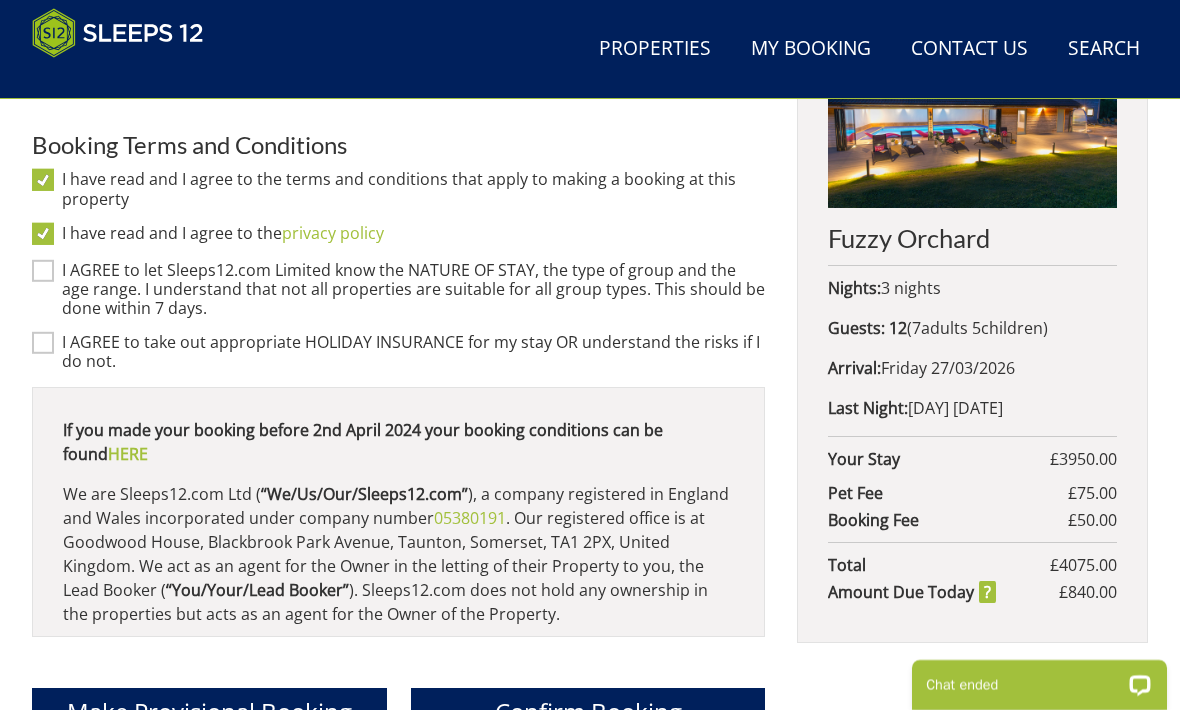 click on "I AGREE to let Sleeps12.com Limited know the NATURE OF STAY, the type of group and the age range. I understand that not all properties are suitable for all group types. This should be done within 7 days." at bounding box center (43, 271) 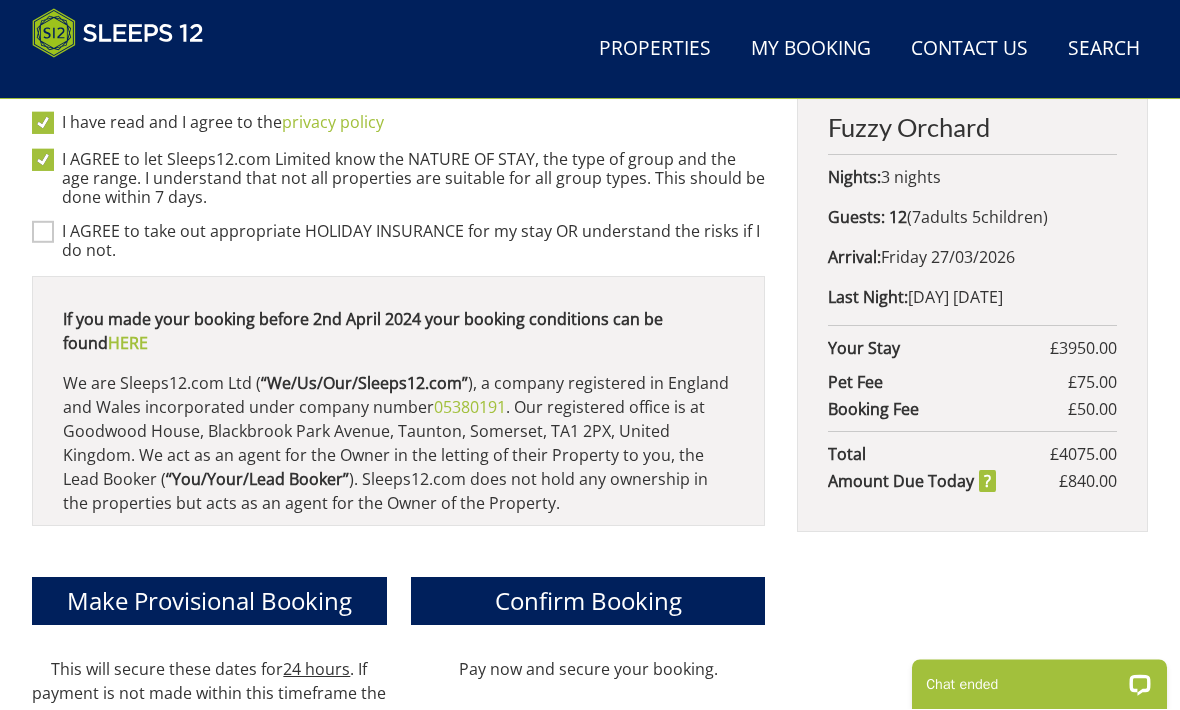 scroll, scrollTop: 951, scrollLeft: 0, axis: vertical 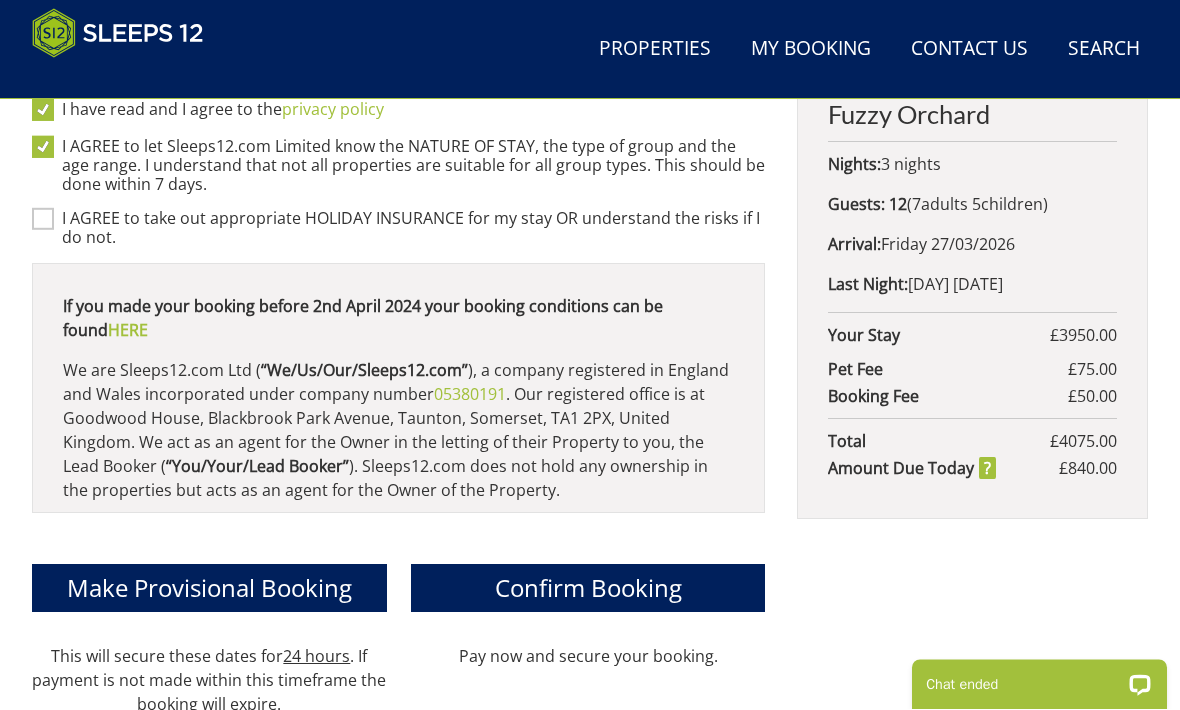 click on "I AGREE to take out appropriate HOLIDAY INSURANCE for my stay OR understand the risks if I do not." at bounding box center (43, 220) 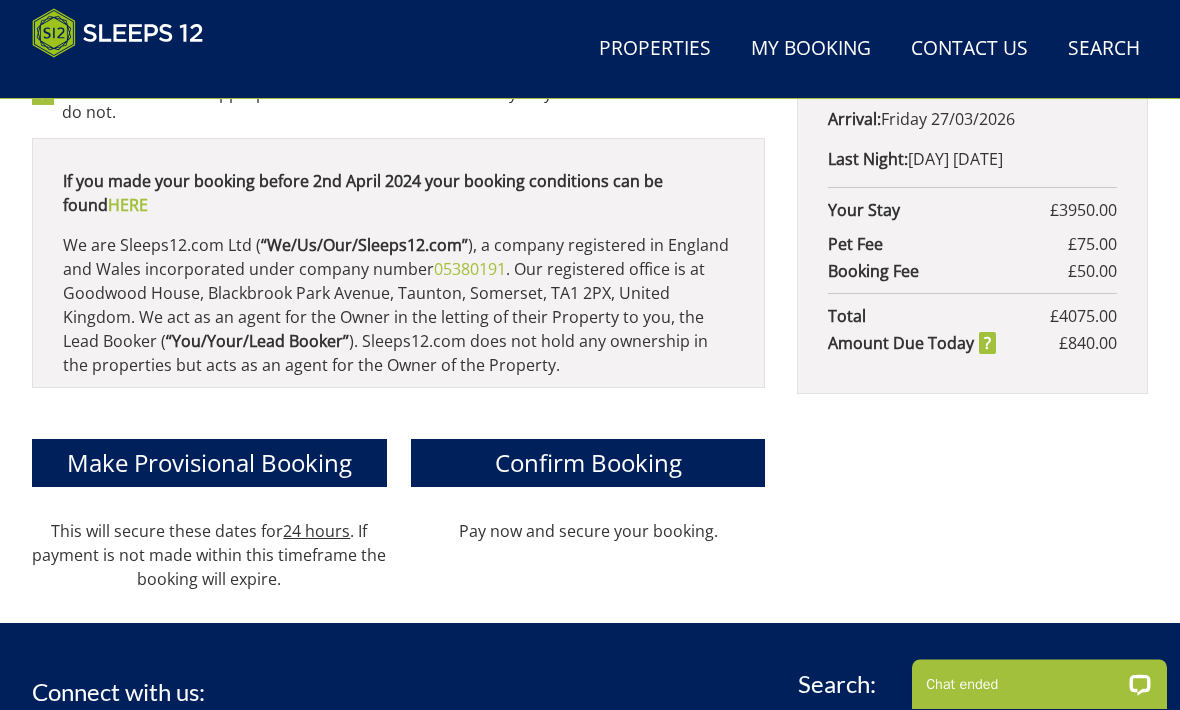 scroll, scrollTop: 1077, scrollLeft: 0, axis: vertical 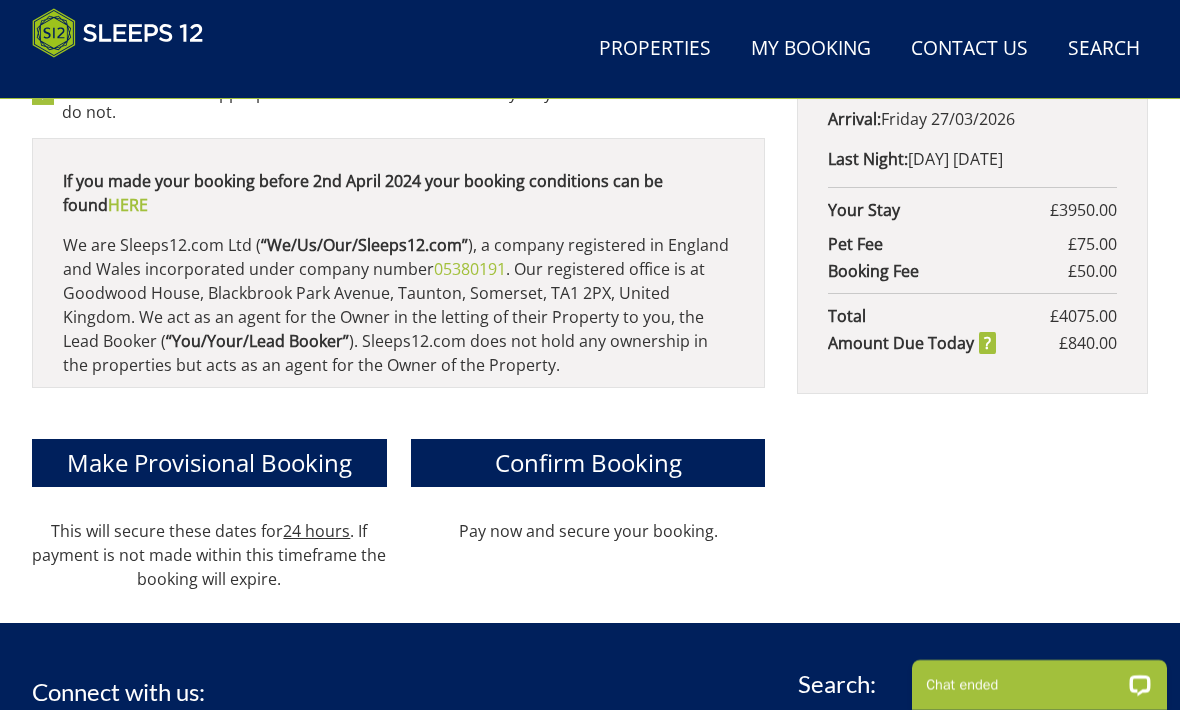 click on "Make Provisional Booking" at bounding box center (209, 462) 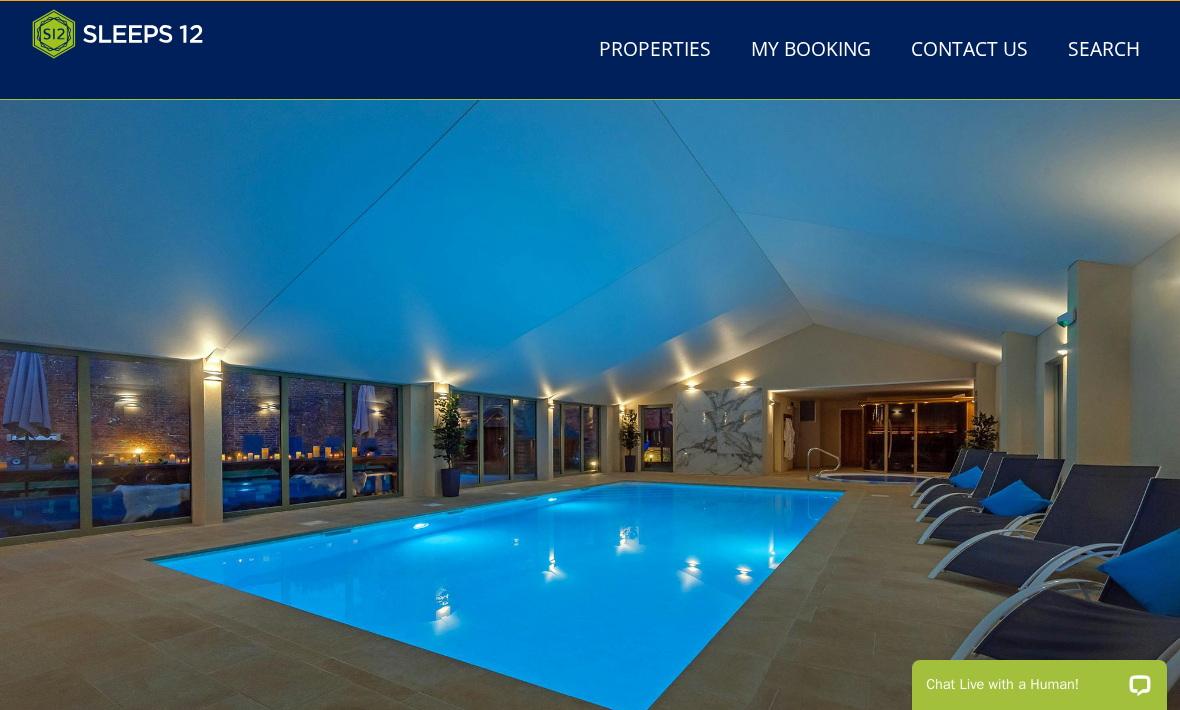 scroll, scrollTop: 0, scrollLeft: 0, axis: both 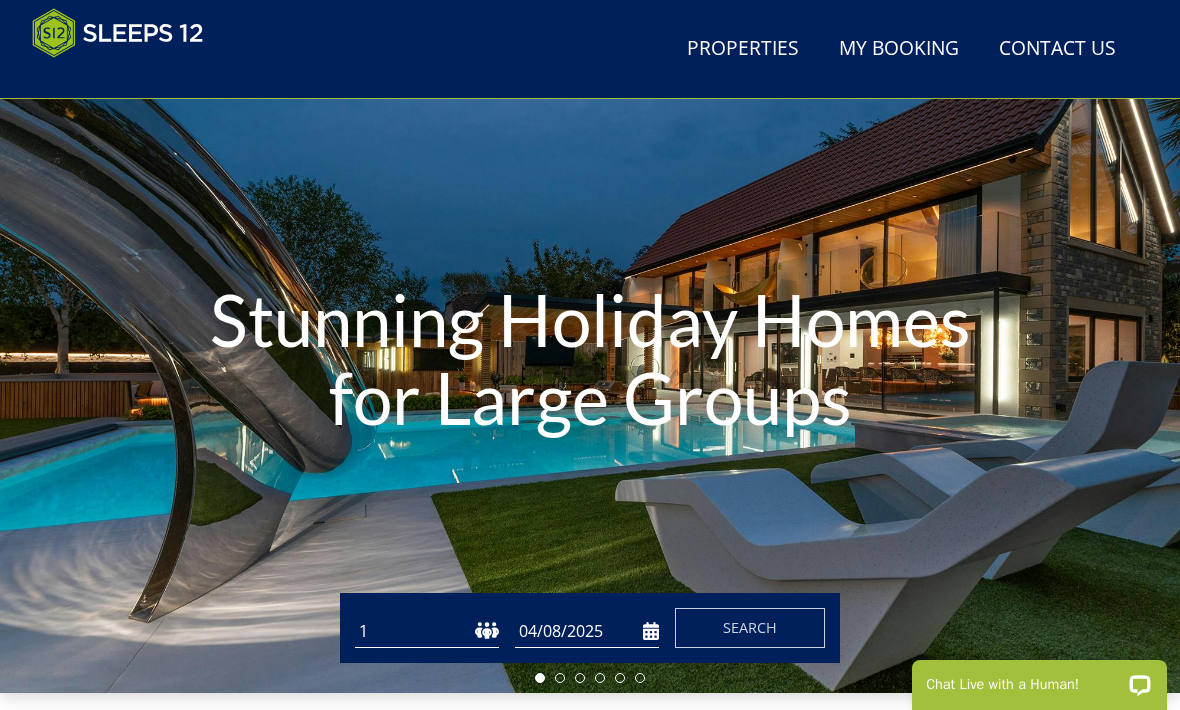 click on "Contact Us  01823 665500" at bounding box center [1057, 49] 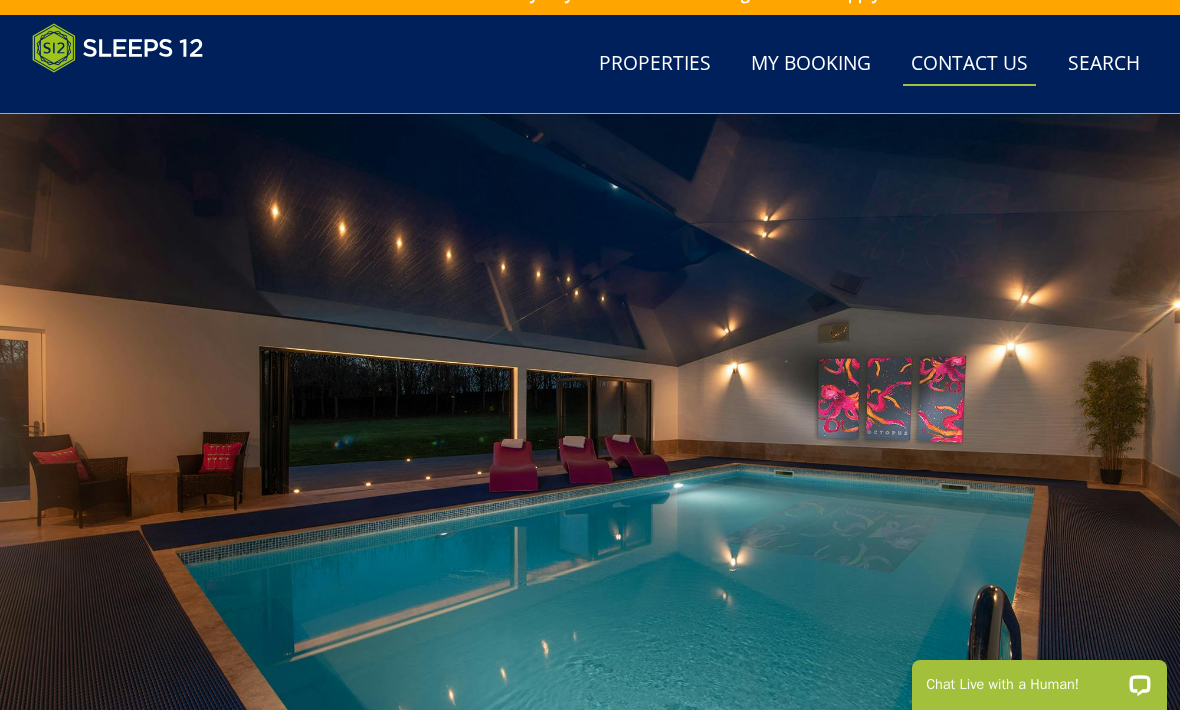 scroll, scrollTop: 25, scrollLeft: 0, axis: vertical 